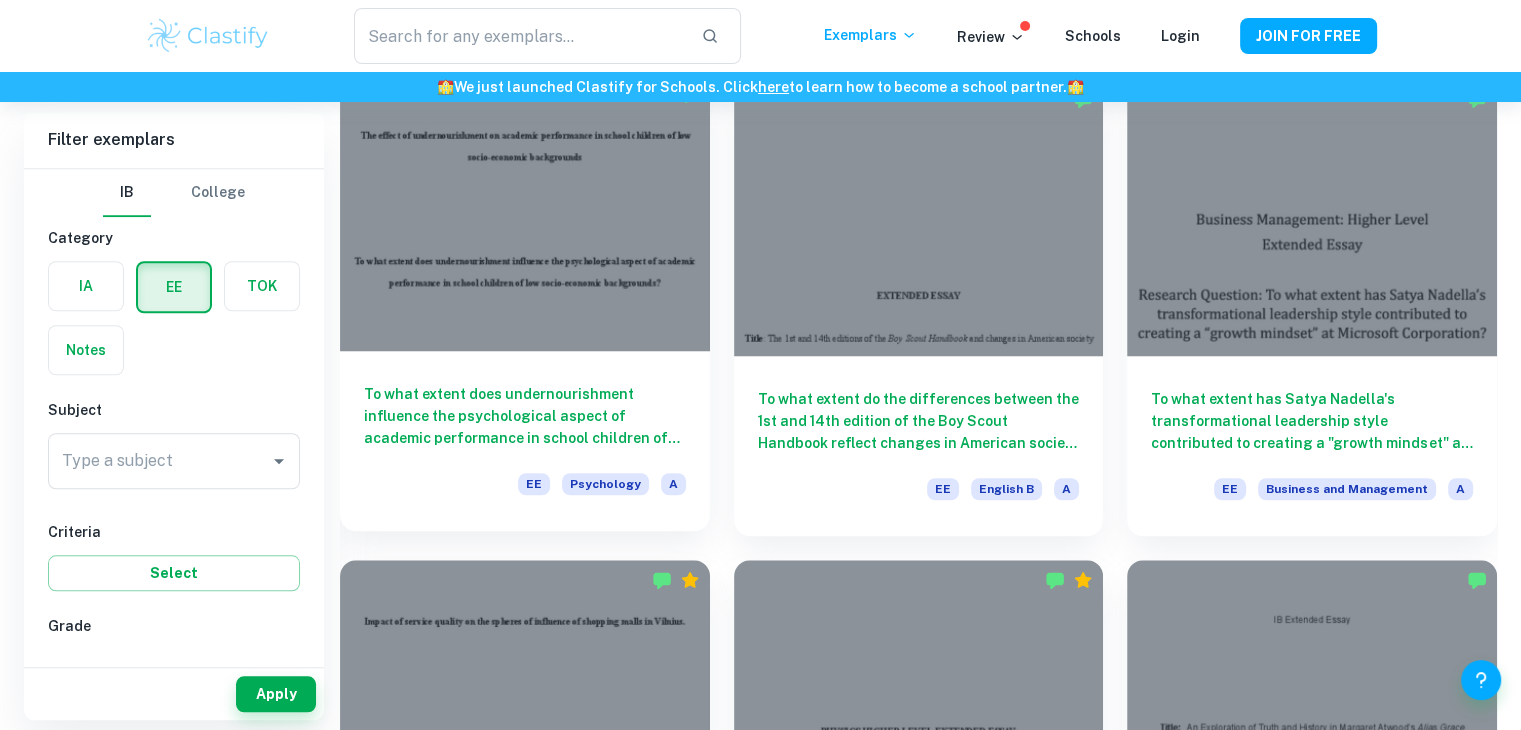 scroll, scrollTop: 1588, scrollLeft: 0, axis: vertical 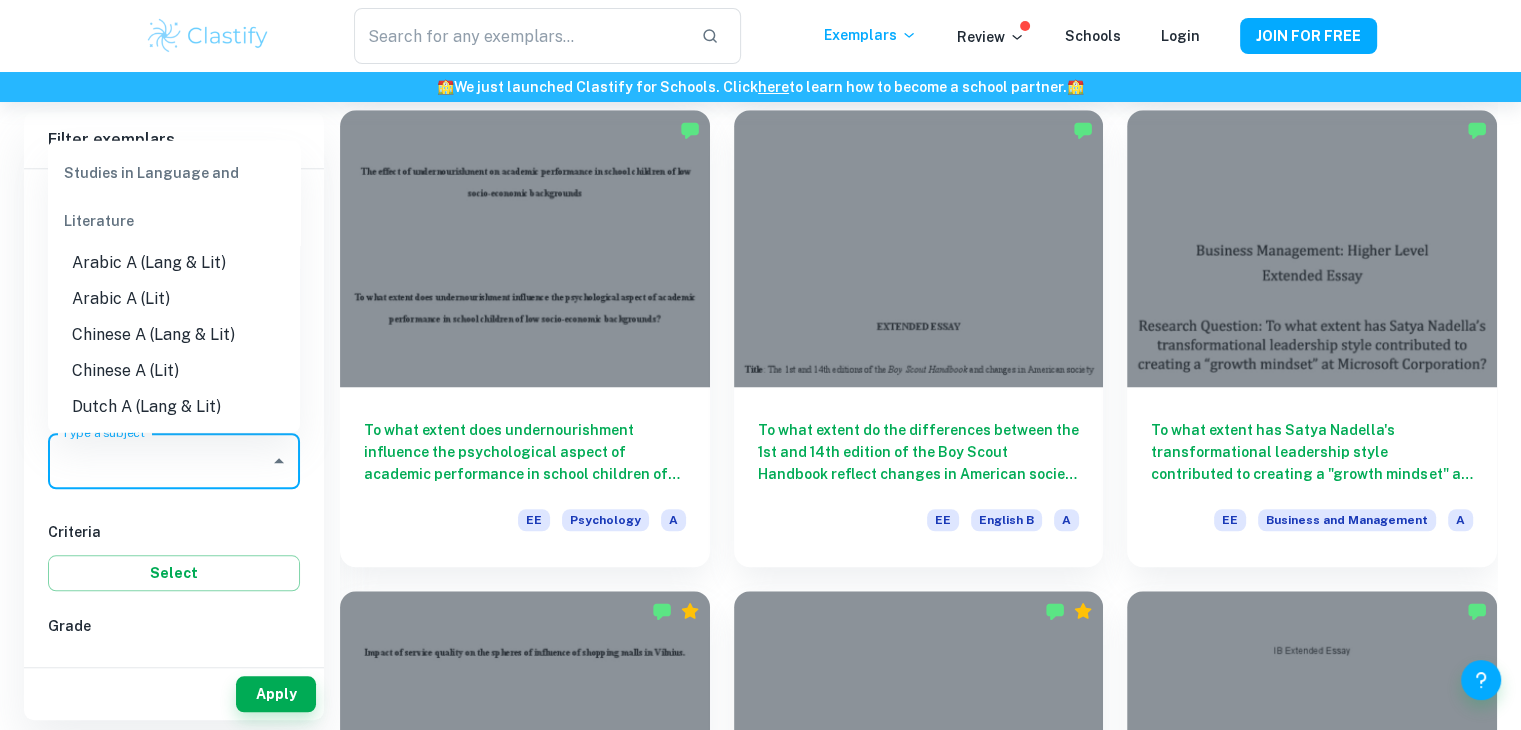 click on "Type a subject" at bounding box center [159, 461] 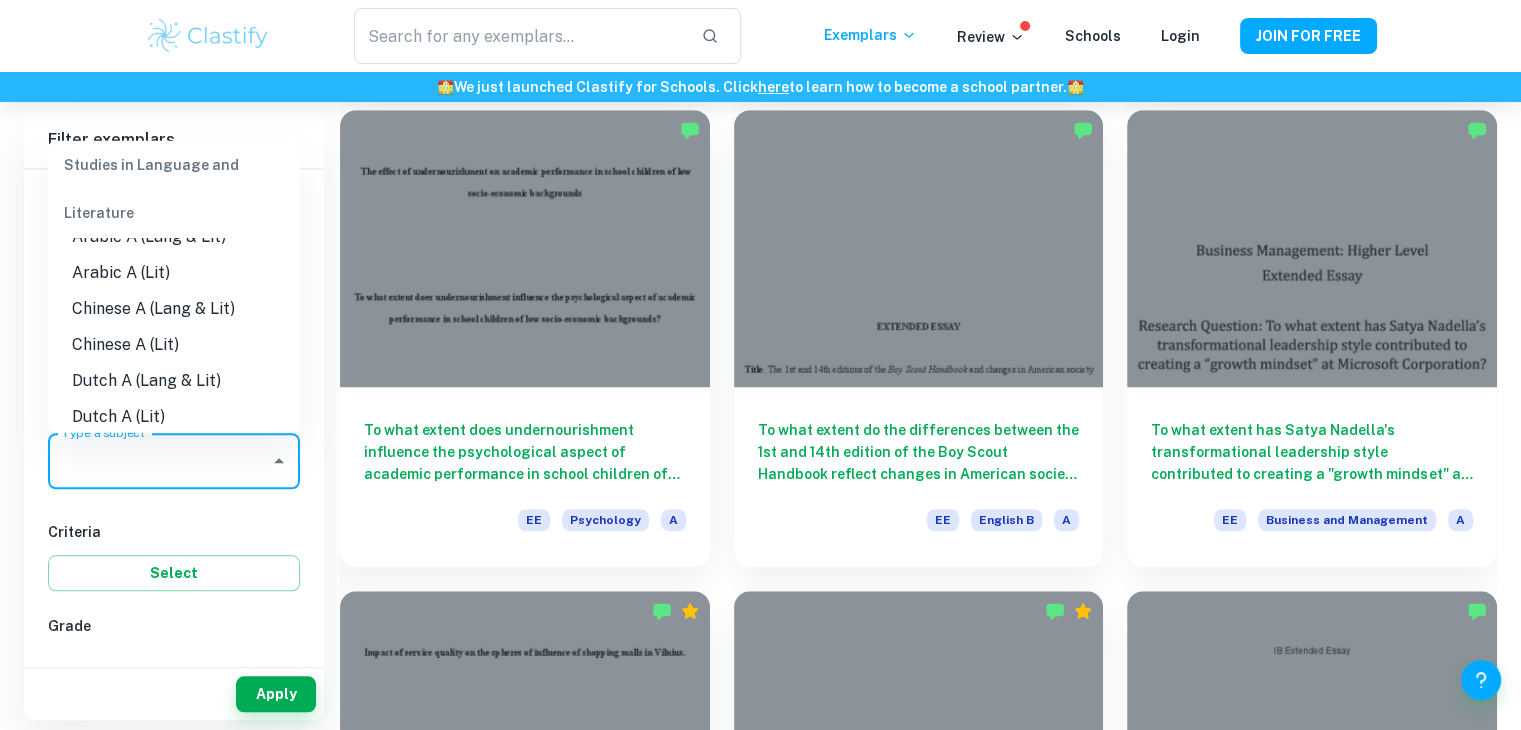 scroll, scrollTop: 0, scrollLeft: 0, axis: both 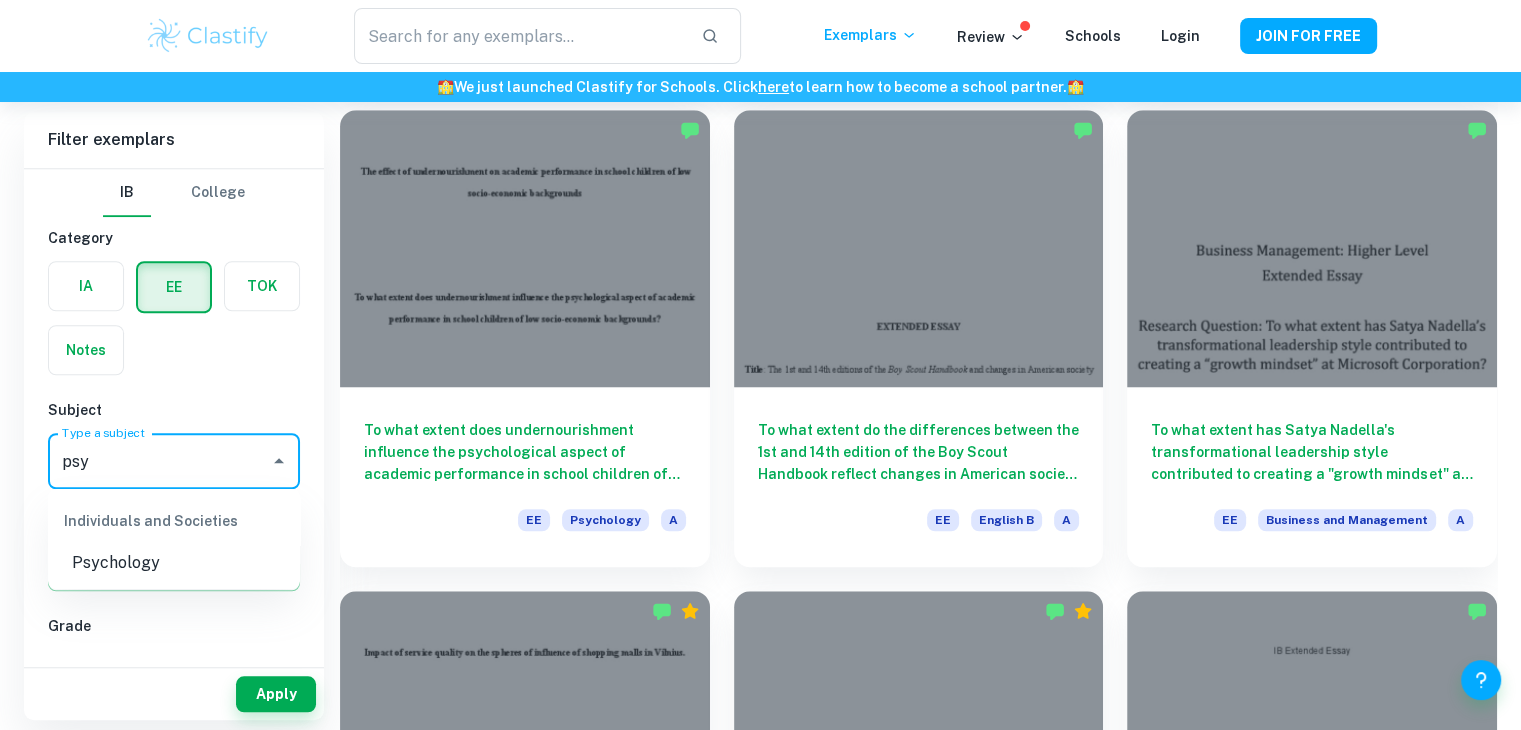 click on "Psychology" at bounding box center [174, 563] 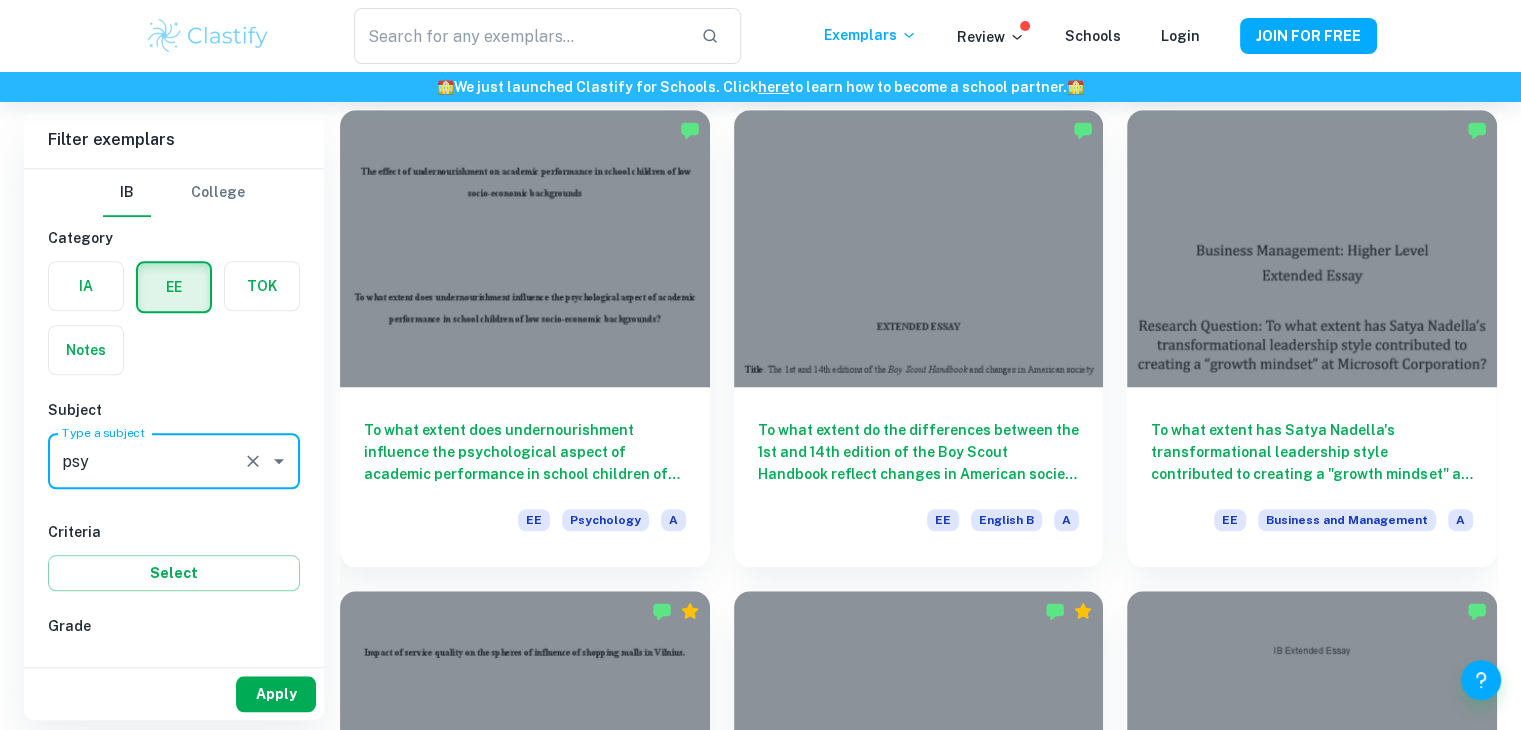 type on "Psychology" 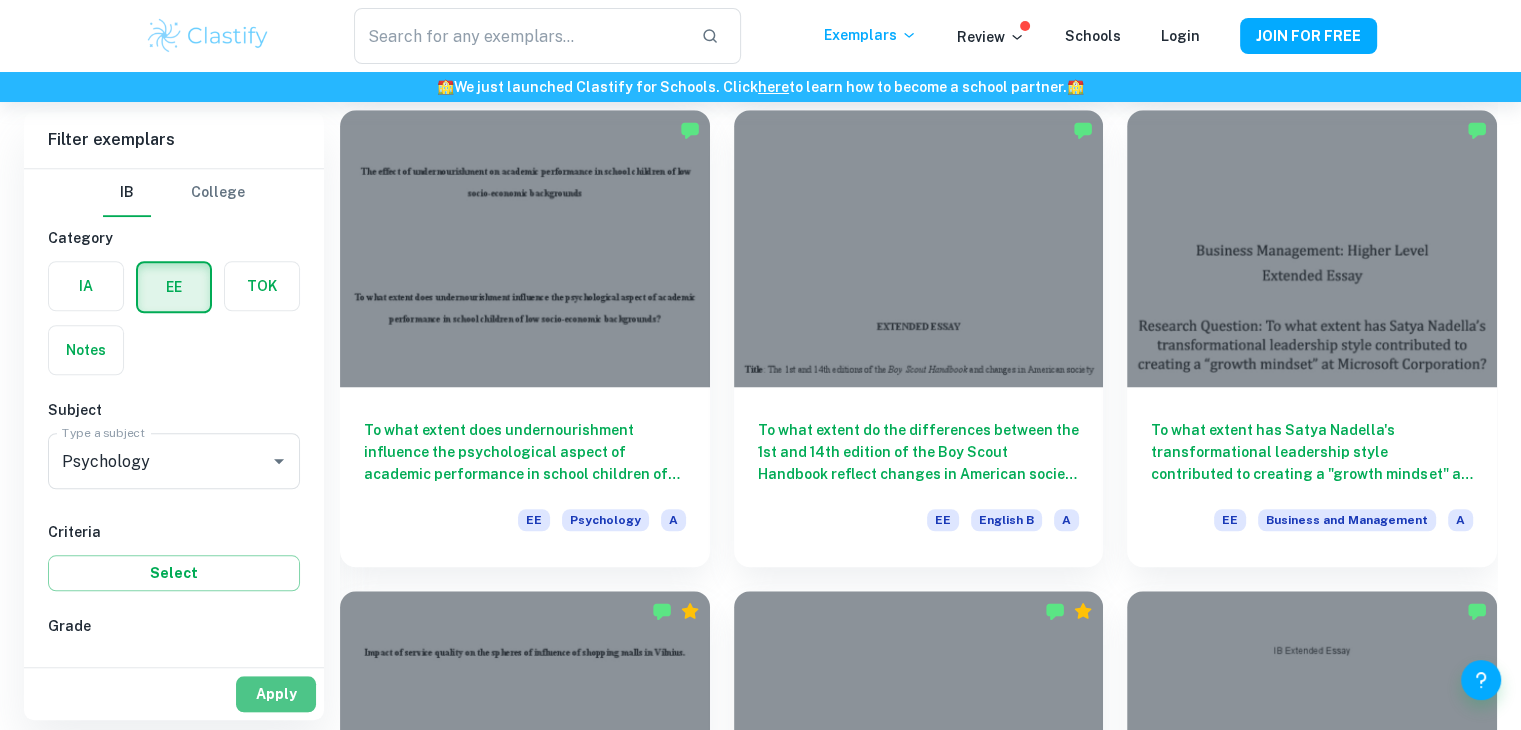 click on "Apply" at bounding box center [276, 694] 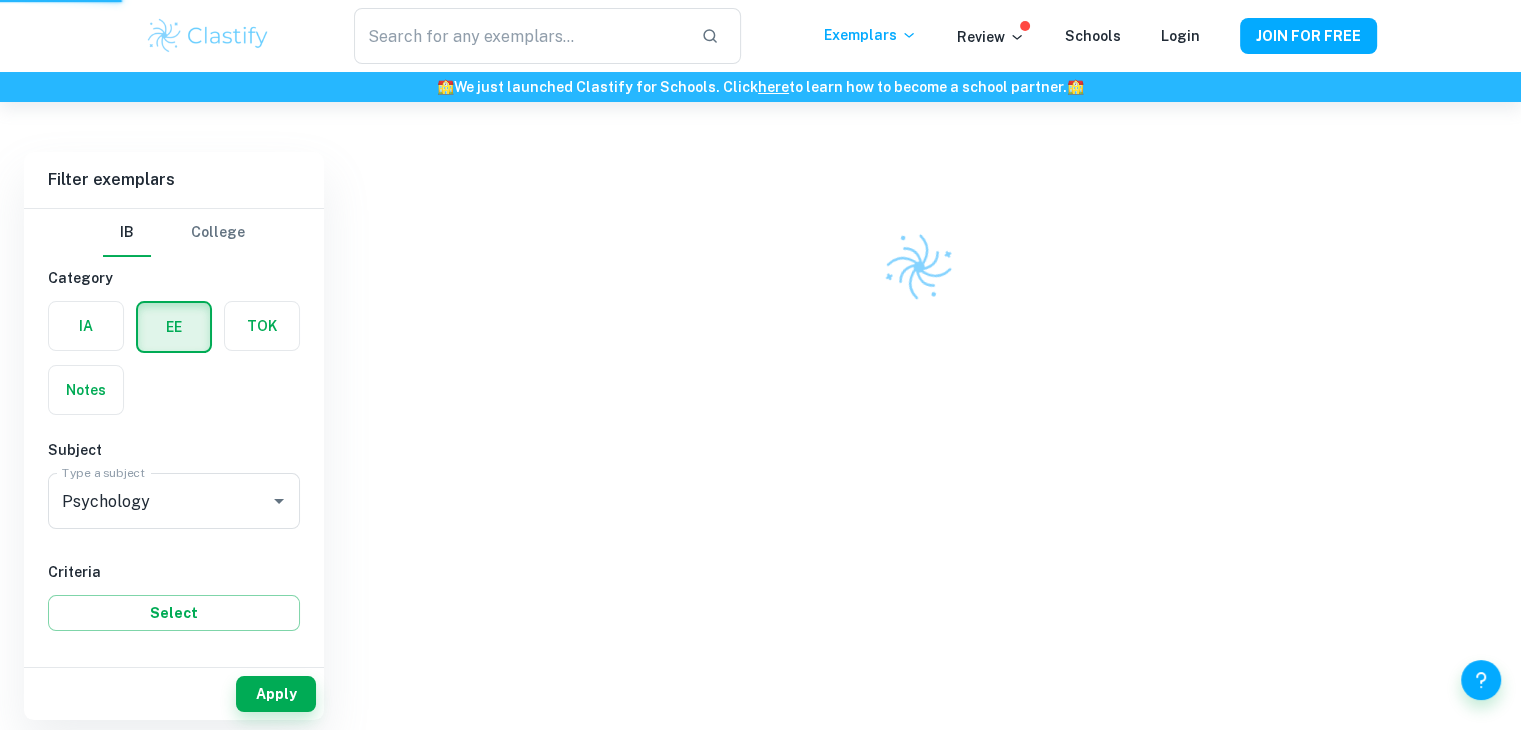 scroll, scrollTop: 102, scrollLeft: 0, axis: vertical 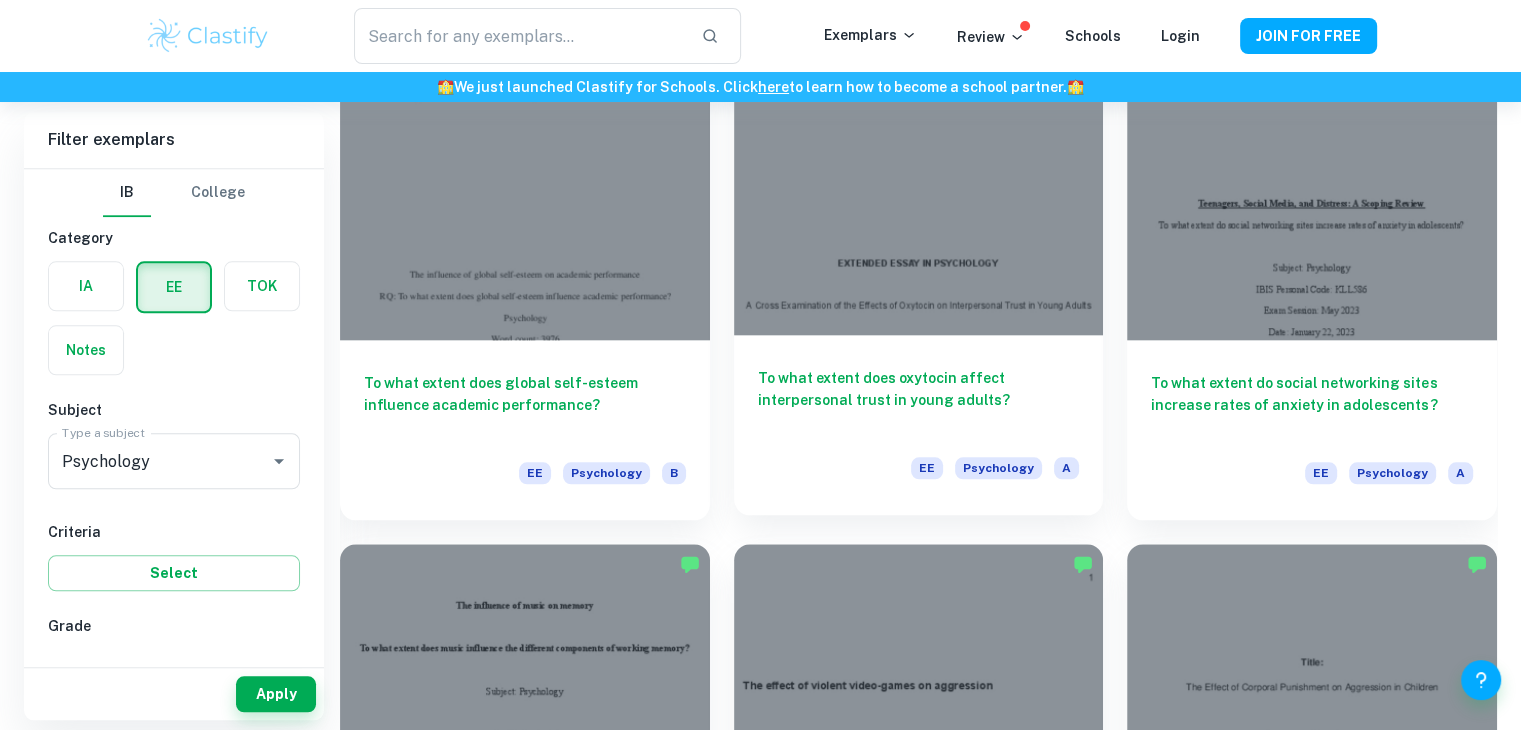 click at bounding box center [919, 196] 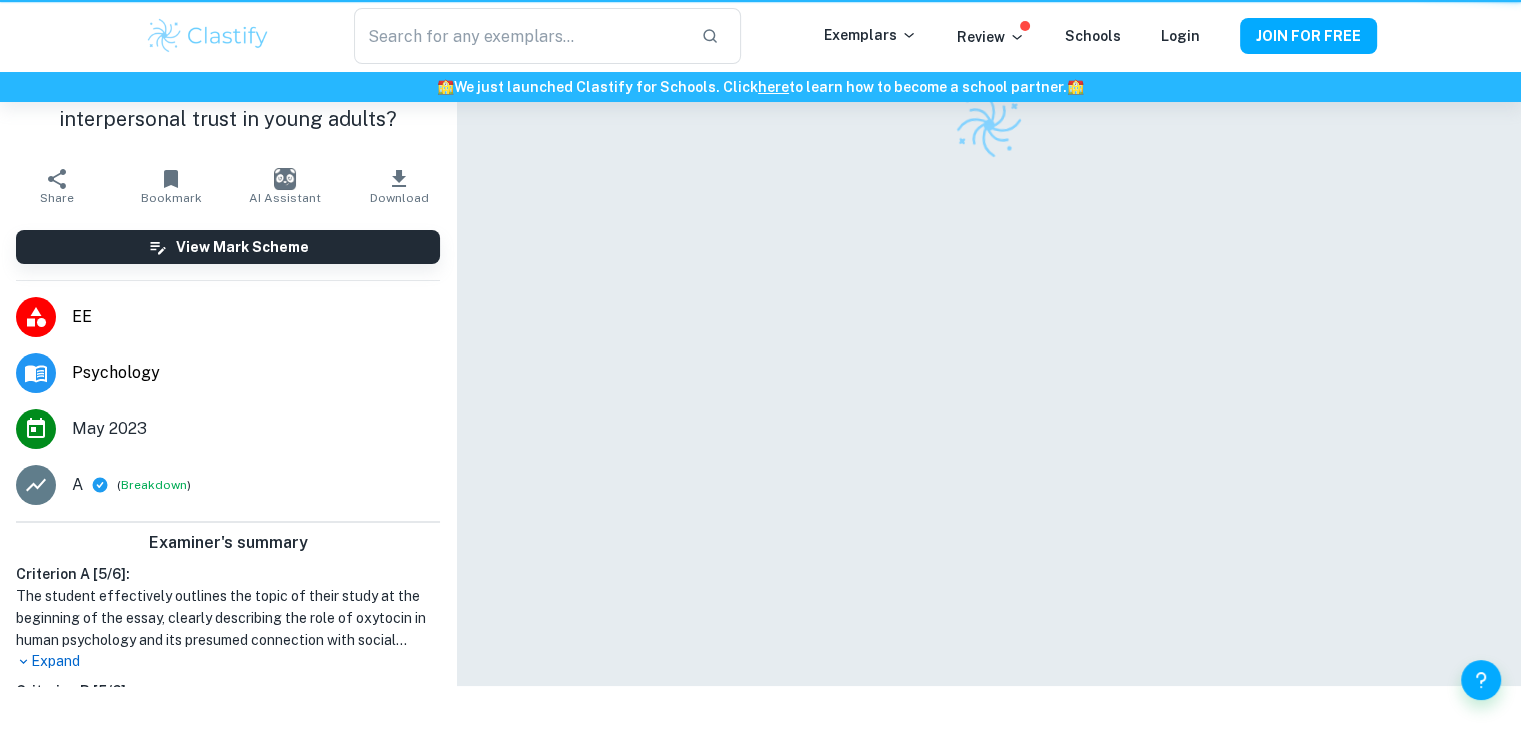scroll, scrollTop: 0, scrollLeft: 0, axis: both 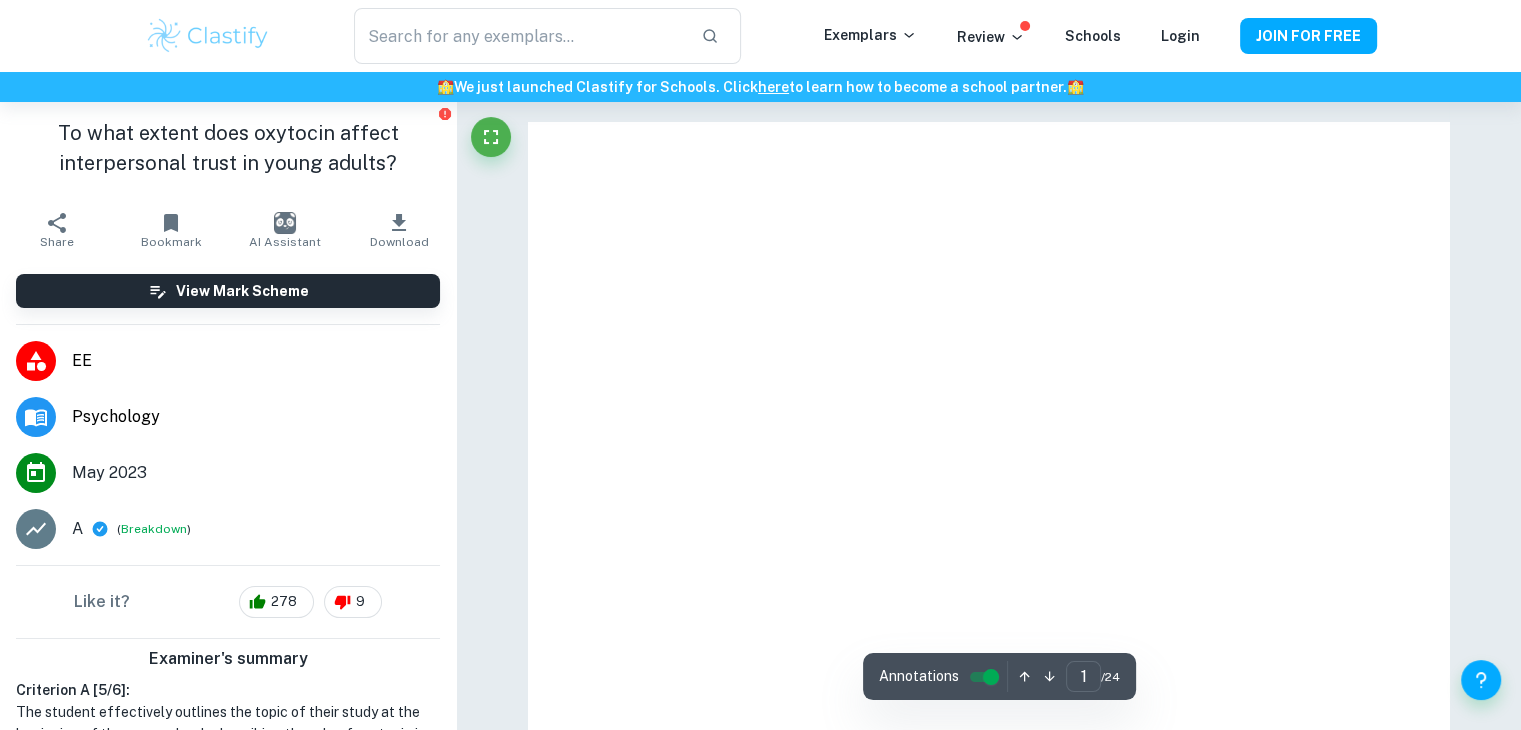 click at bounding box center [989, 718] 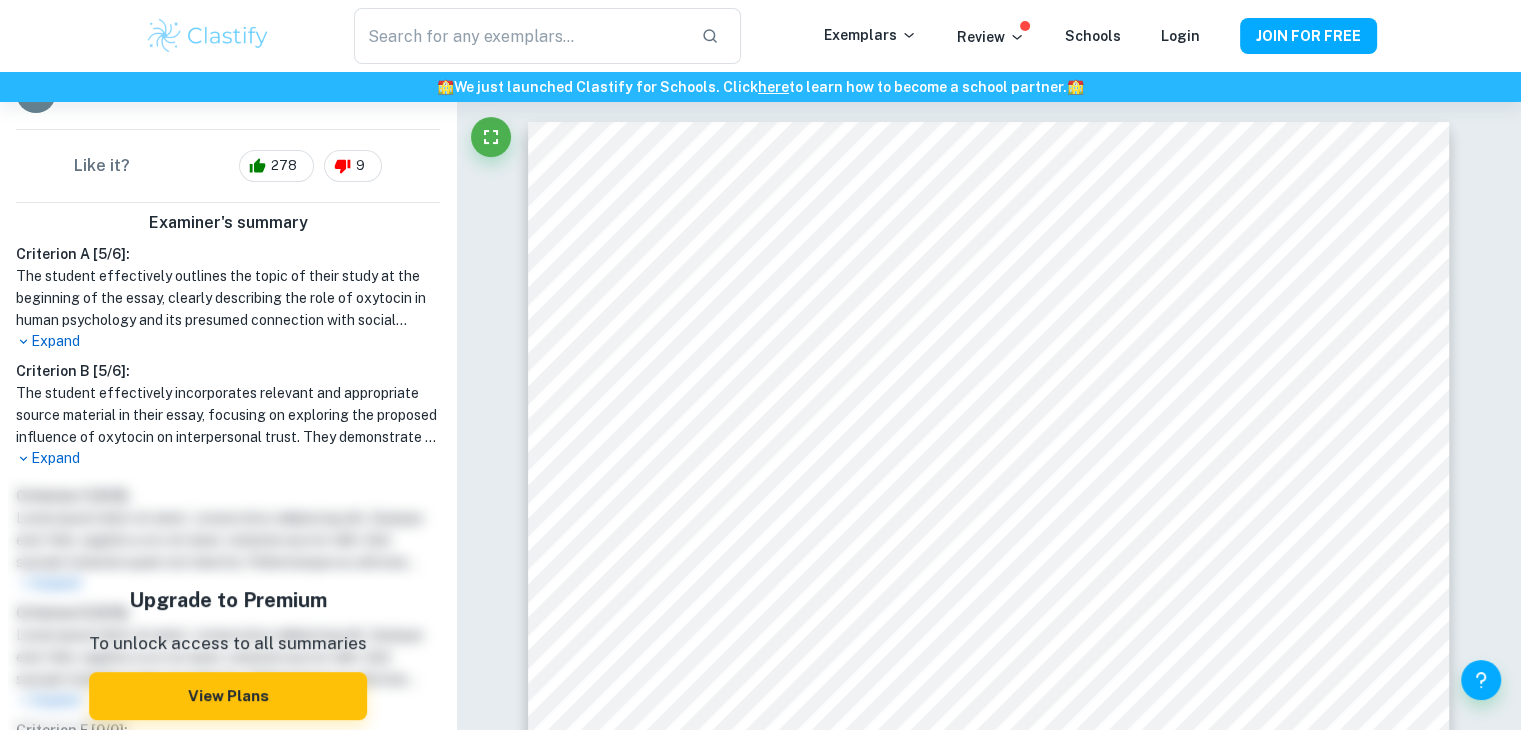 scroll, scrollTop: 432, scrollLeft: 0, axis: vertical 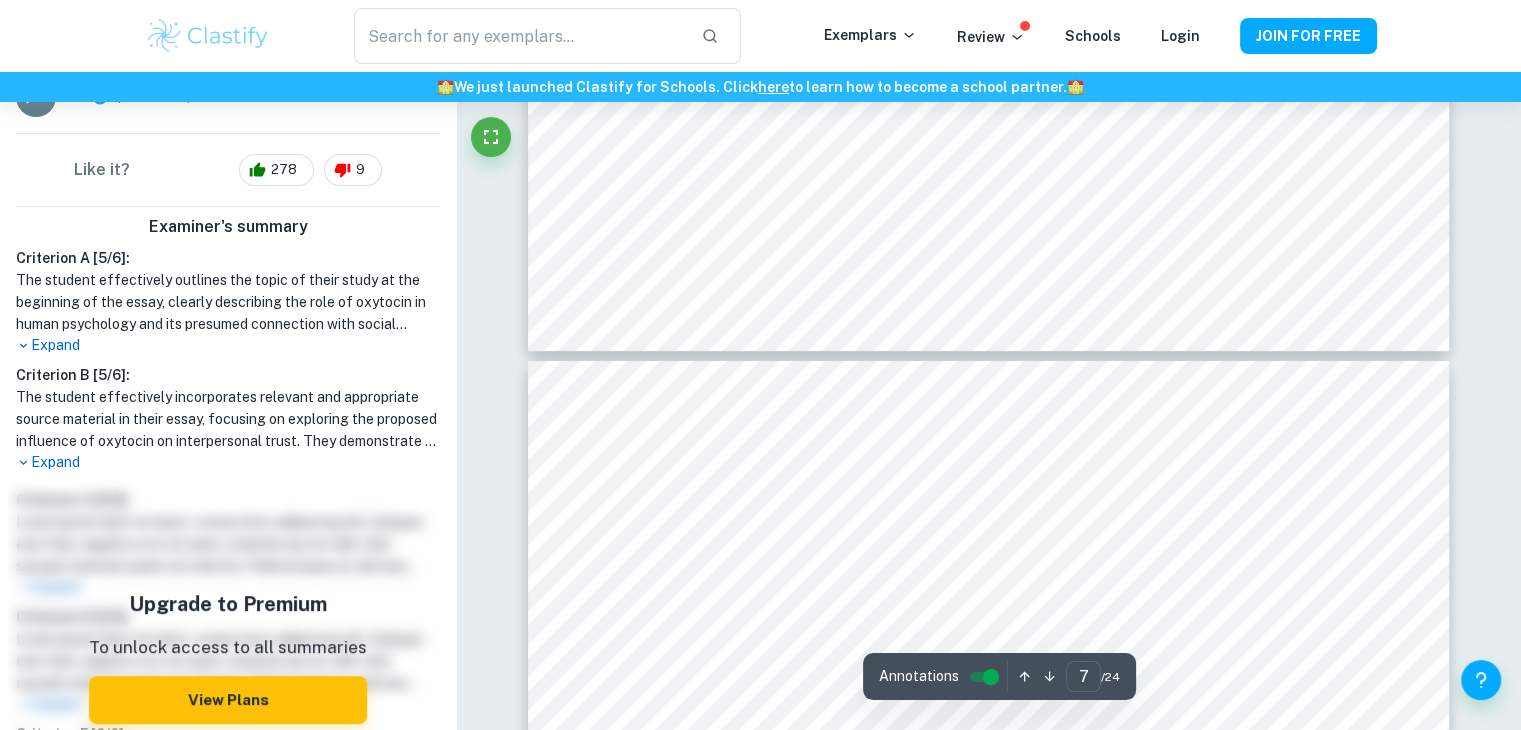 type on "6" 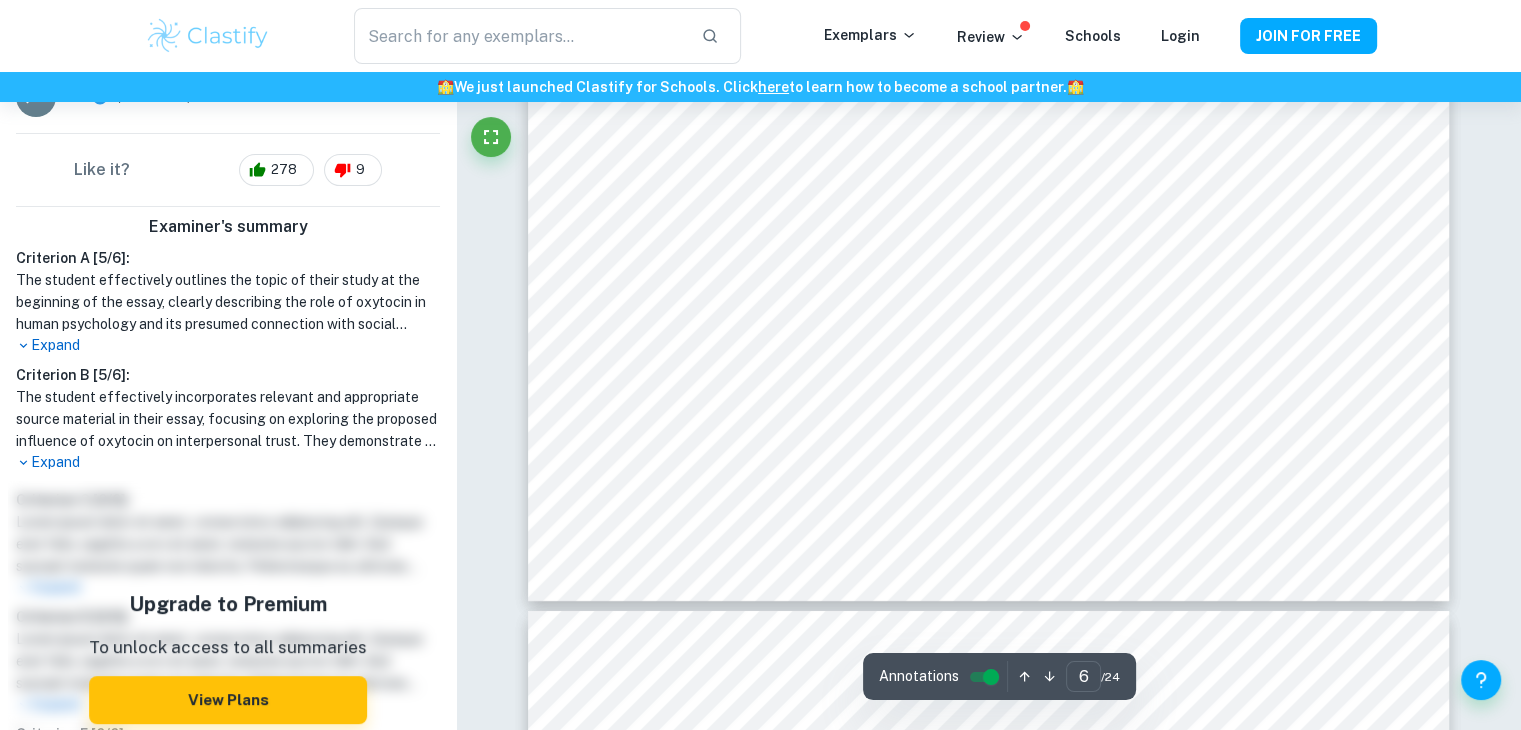 scroll, scrollTop: 7008, scrollLeft: 0, axis: vertical 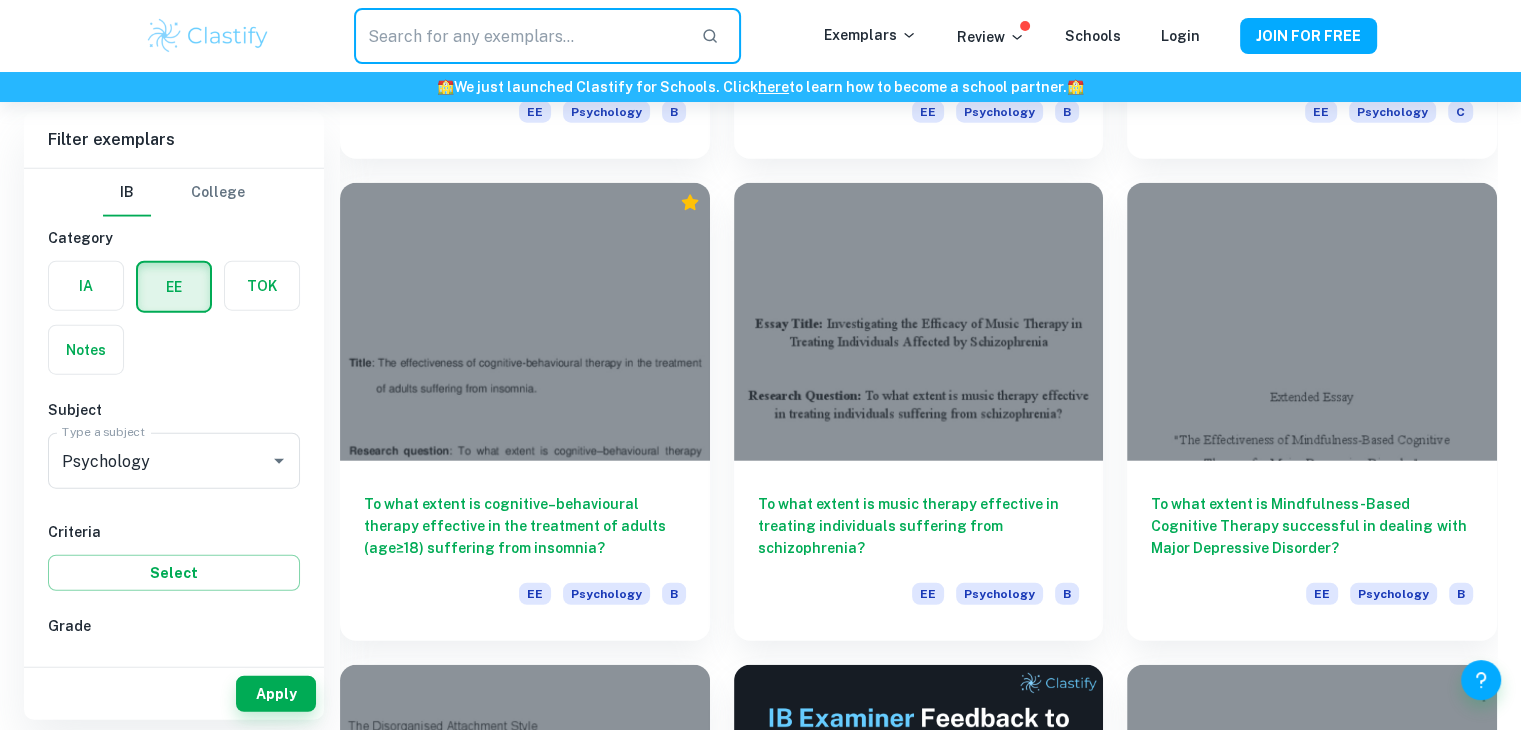click at bounding box center [519, 36] 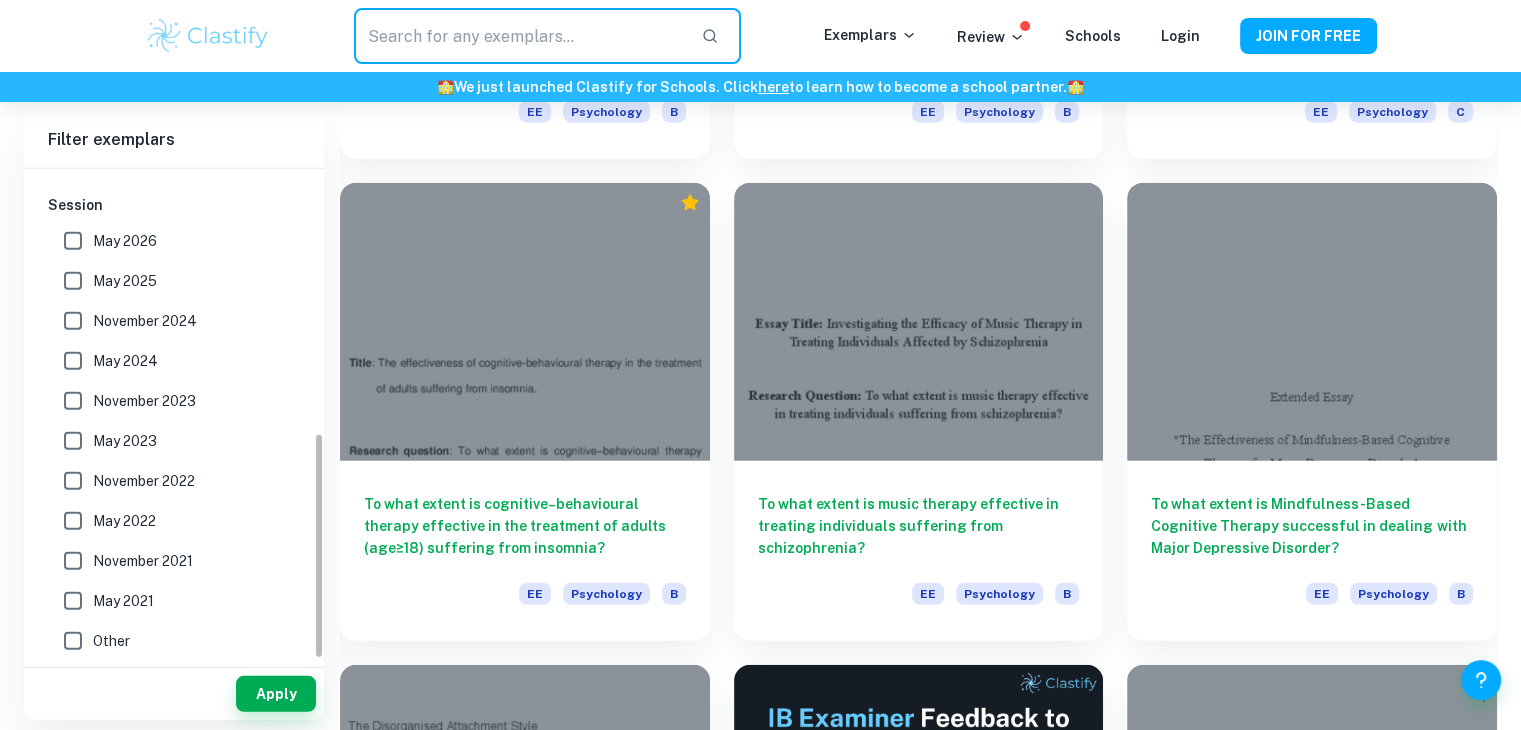 scroll, scrollTop: 0, scrollLeft: 0, axis: both 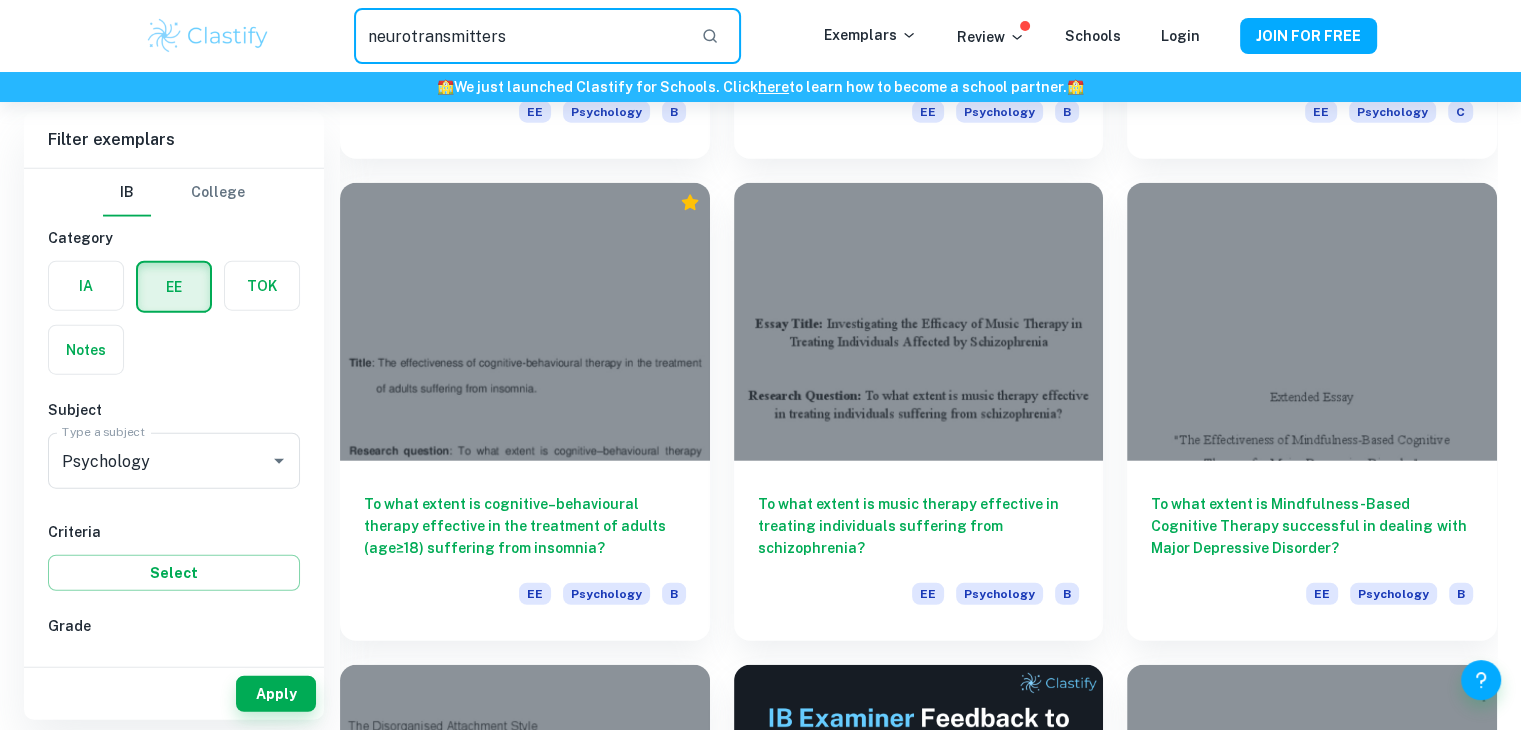 type on "neurotransmitters" 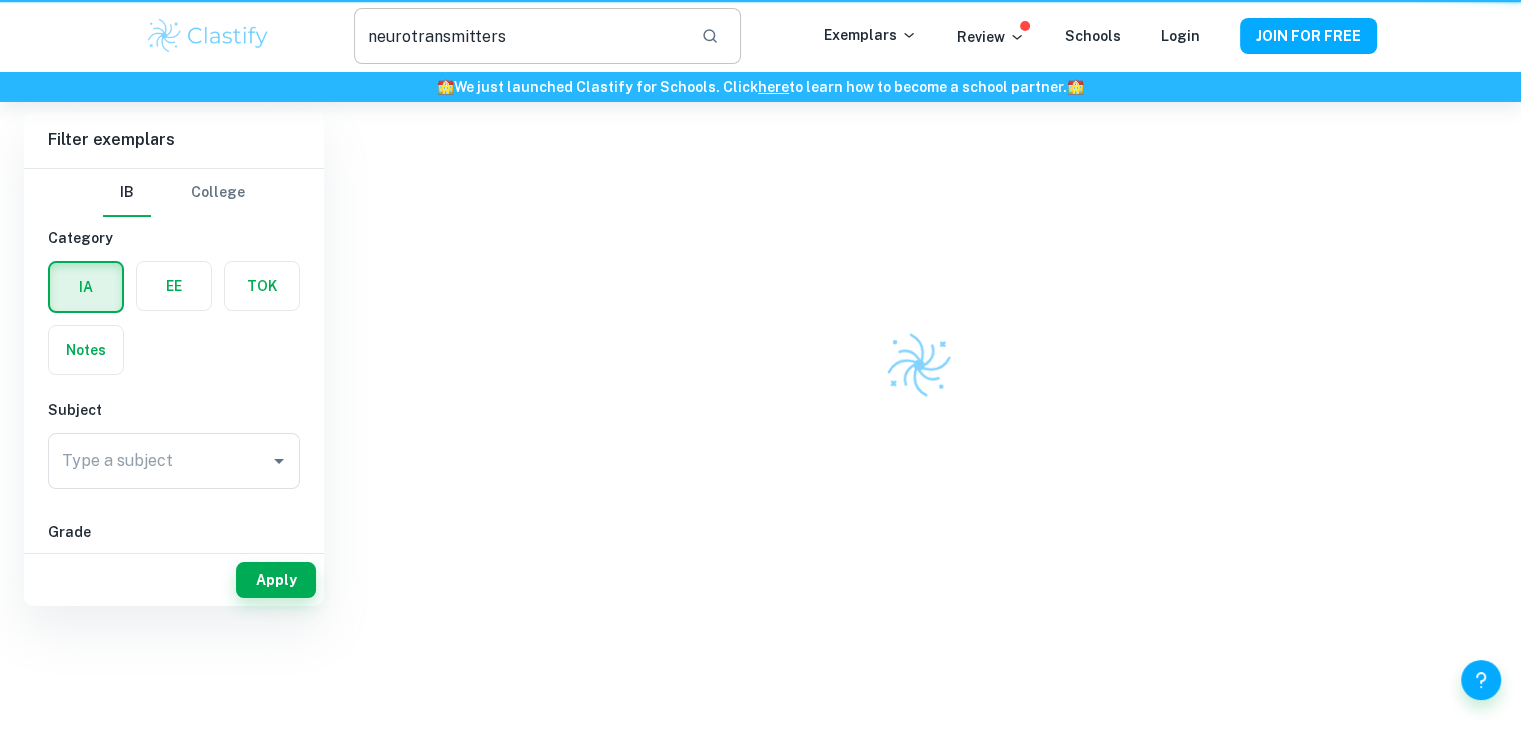 scroll, scrollTop: 0, scrollLeft: 0, axis: both 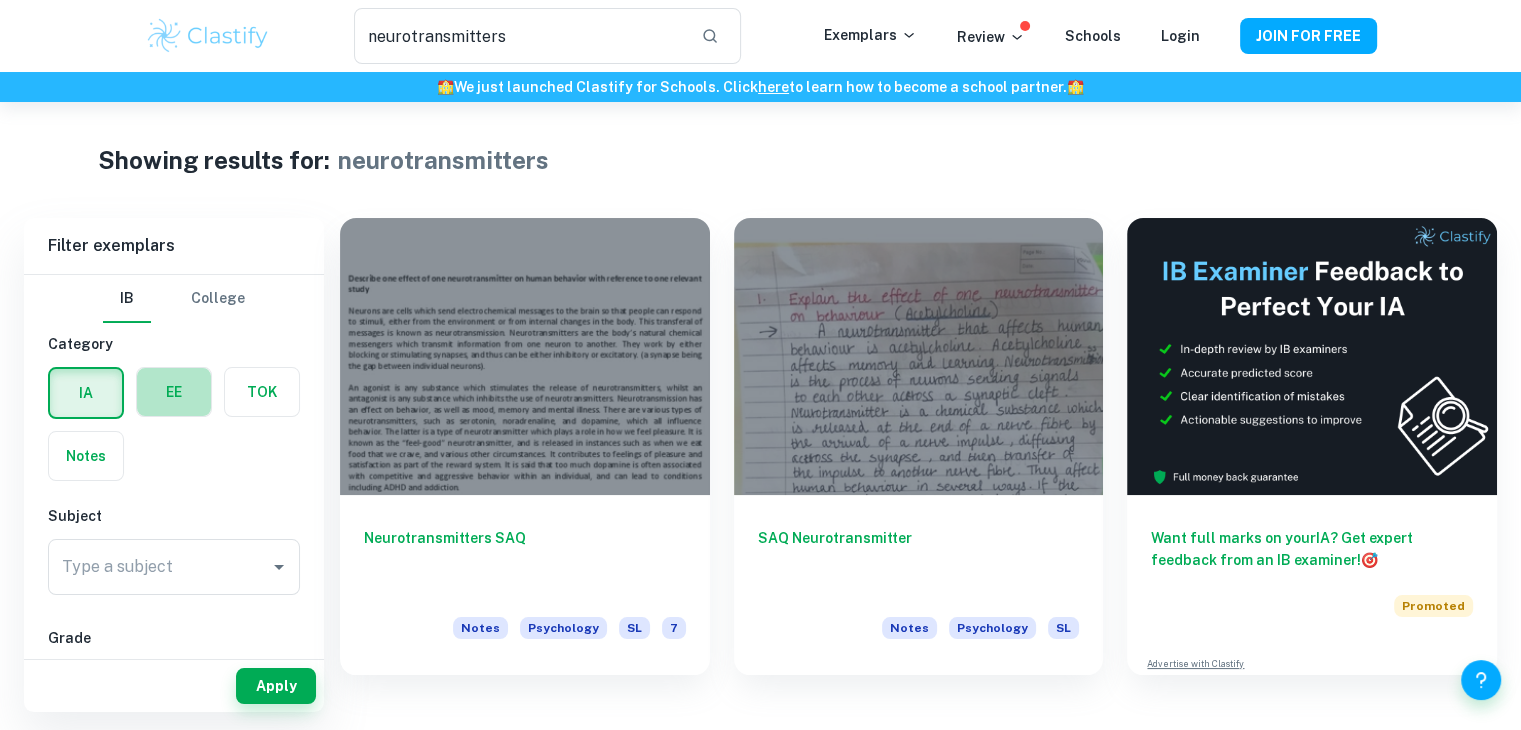 click at bounding box center [174, 392] 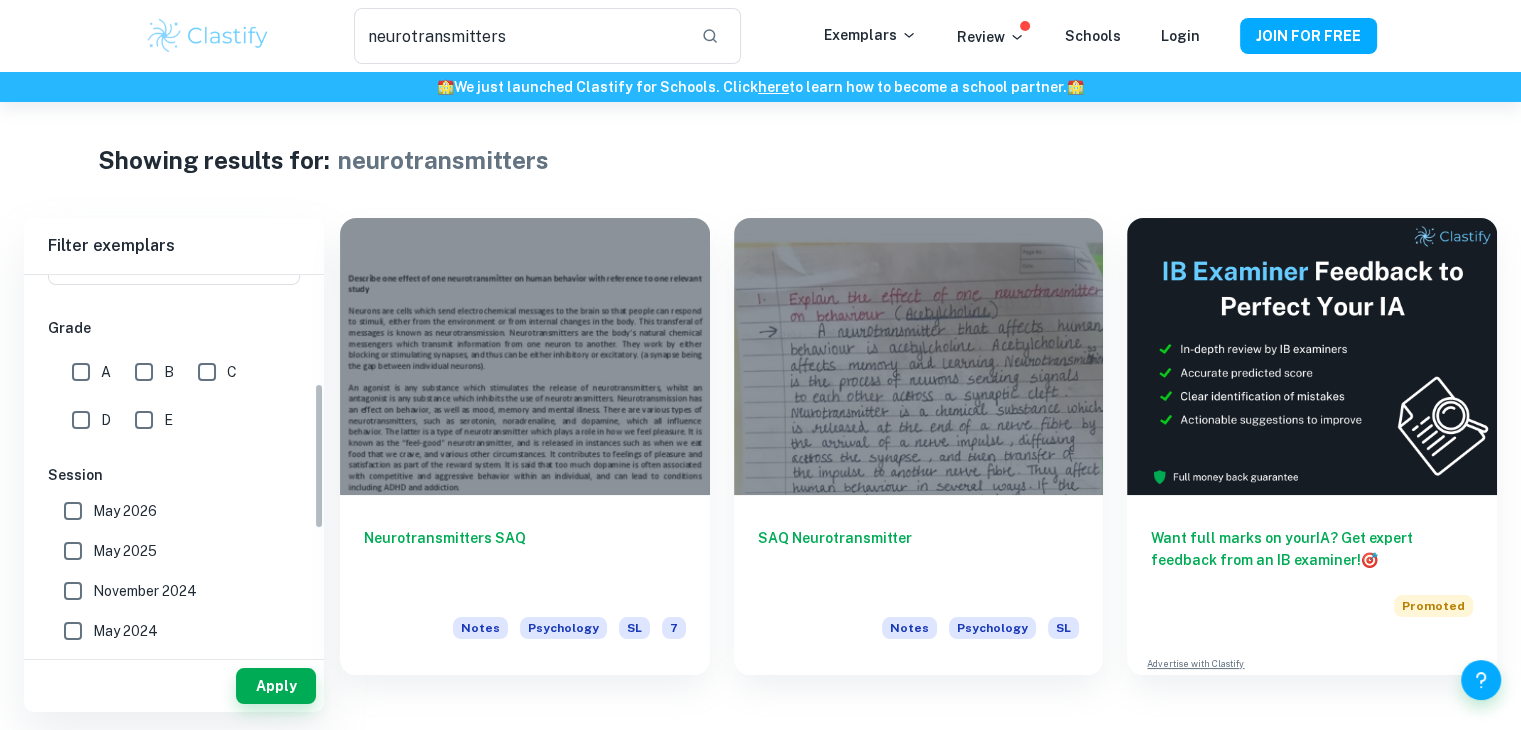 scroll, scrollTop: 0, scrollLeft: 0, axis: both 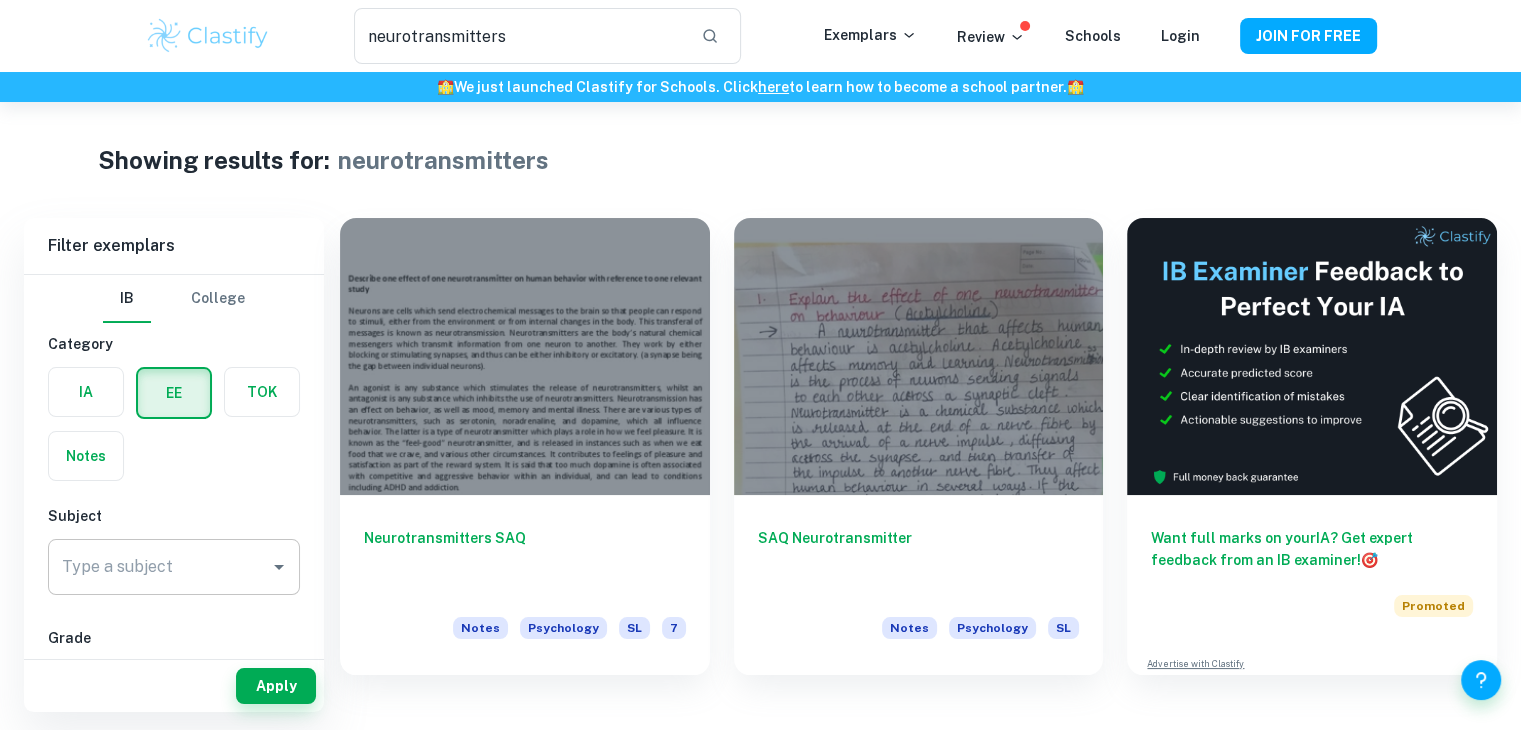 click on "Type a subject" at bounding box center [159, 567] 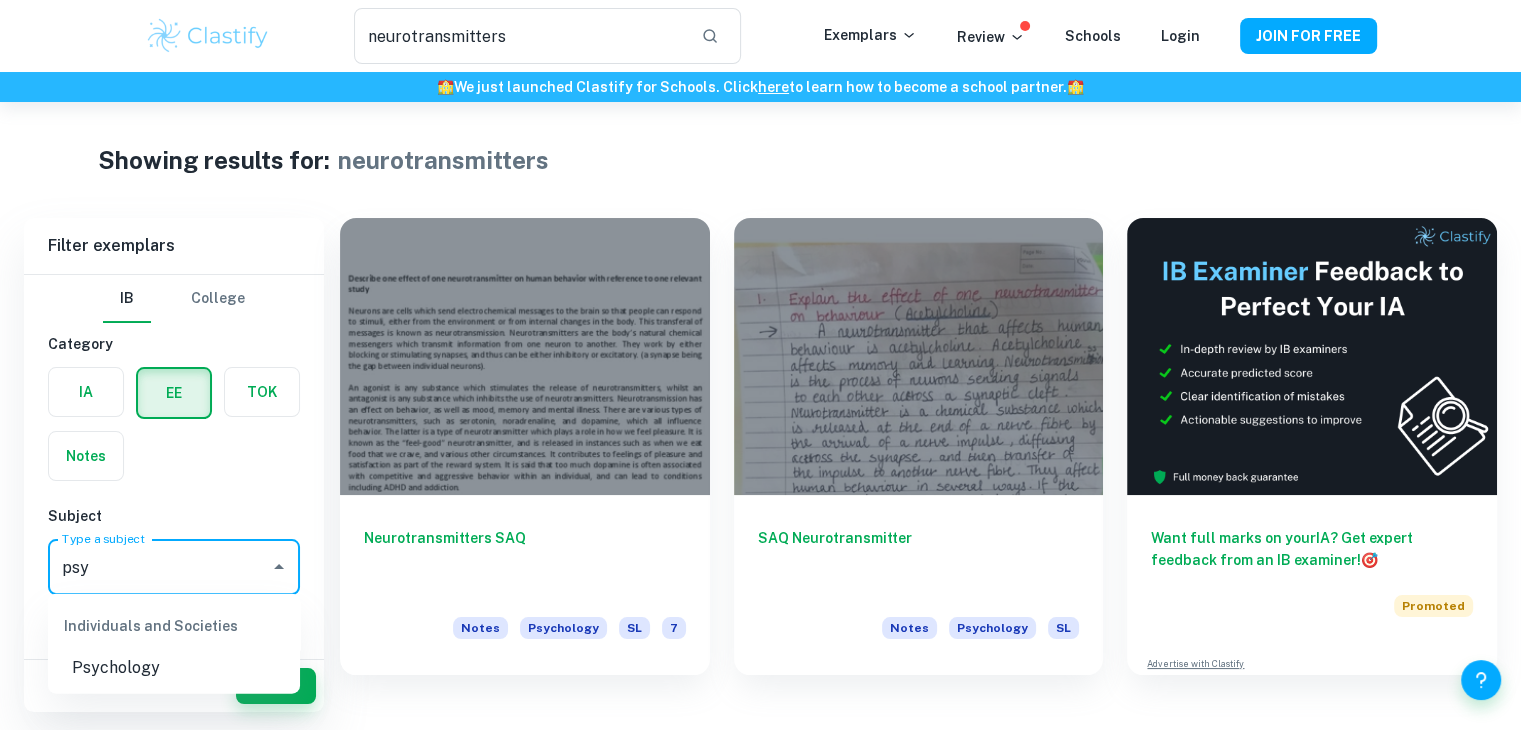 click on "Psychology" at bounding box center (174, 668) 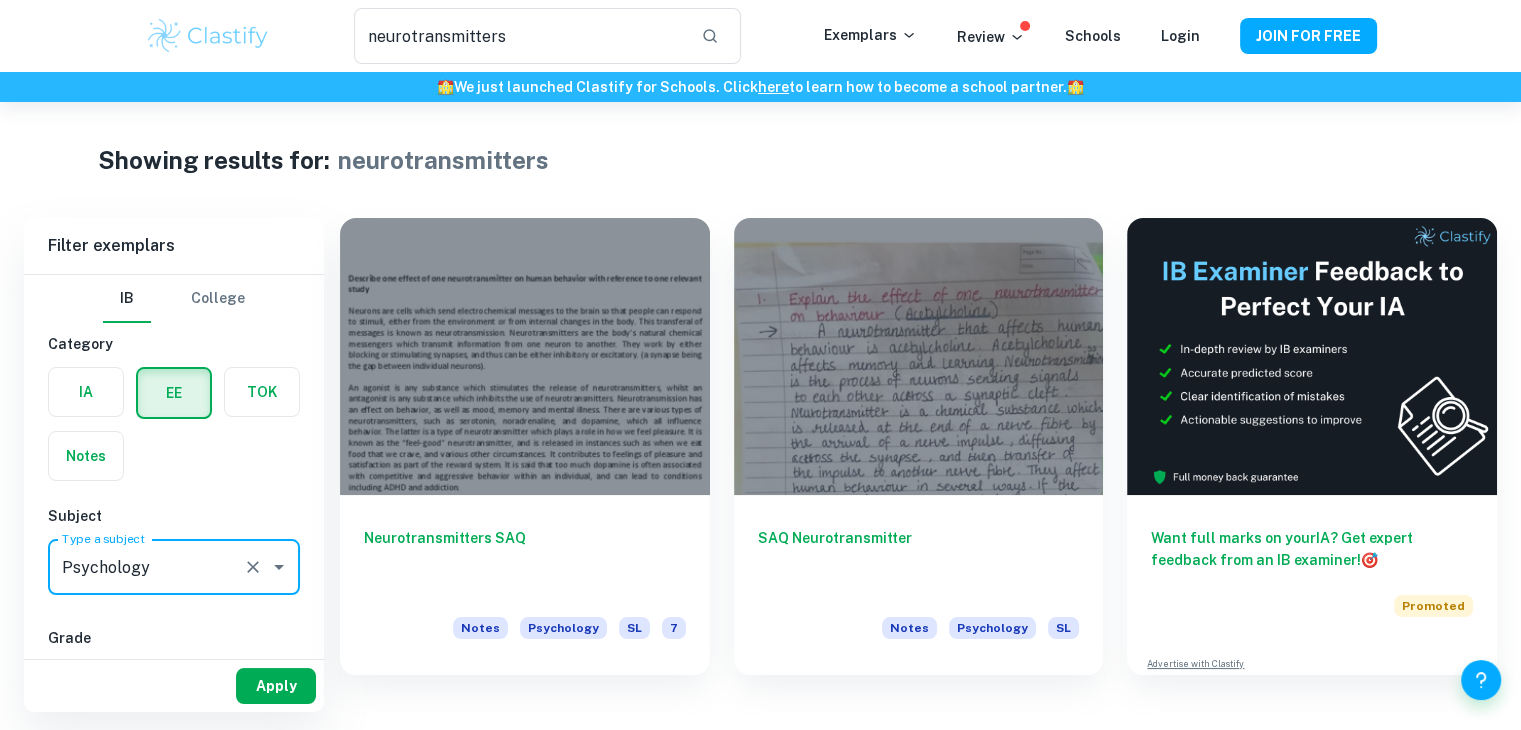 type on "Psychology" 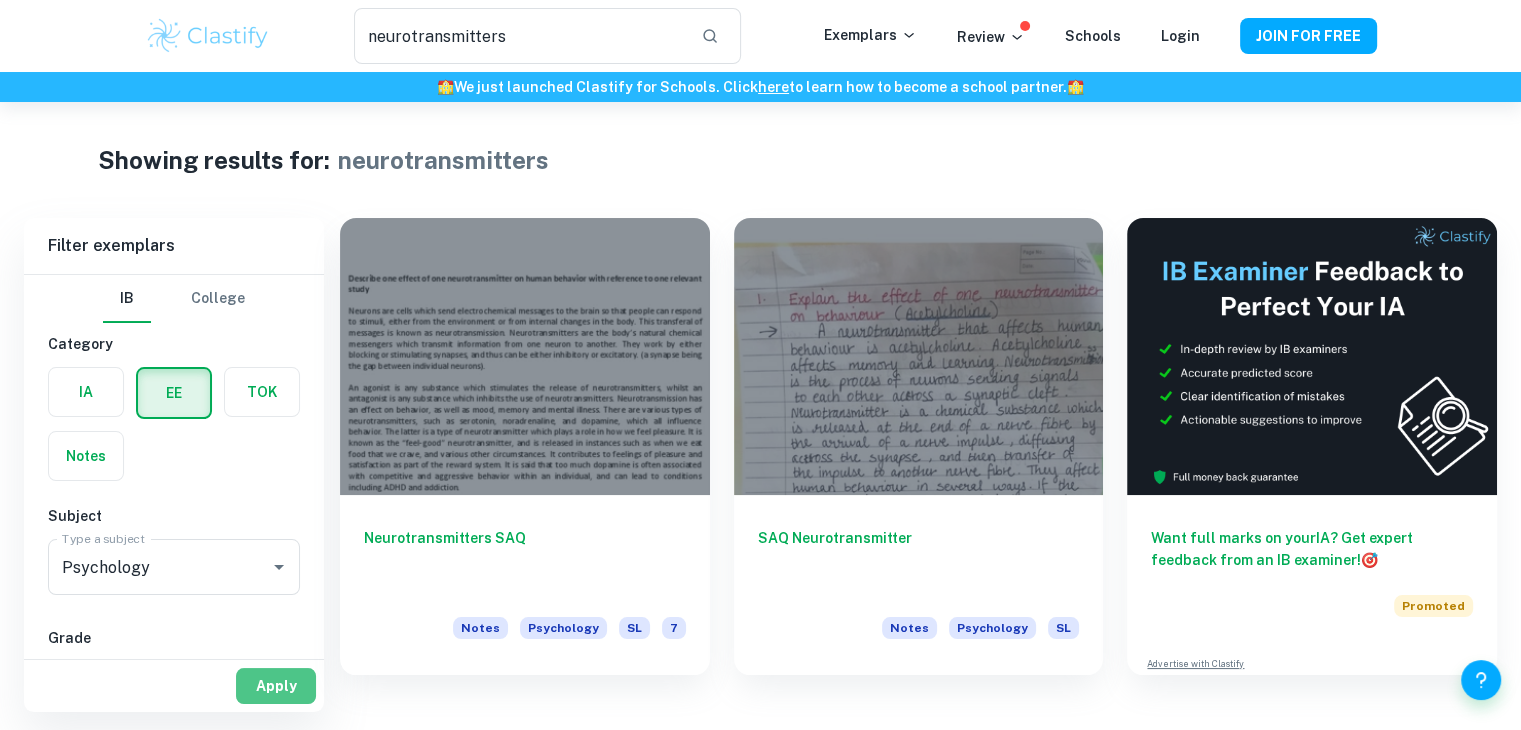 click on "Apply" at bounding box center (276, 686) 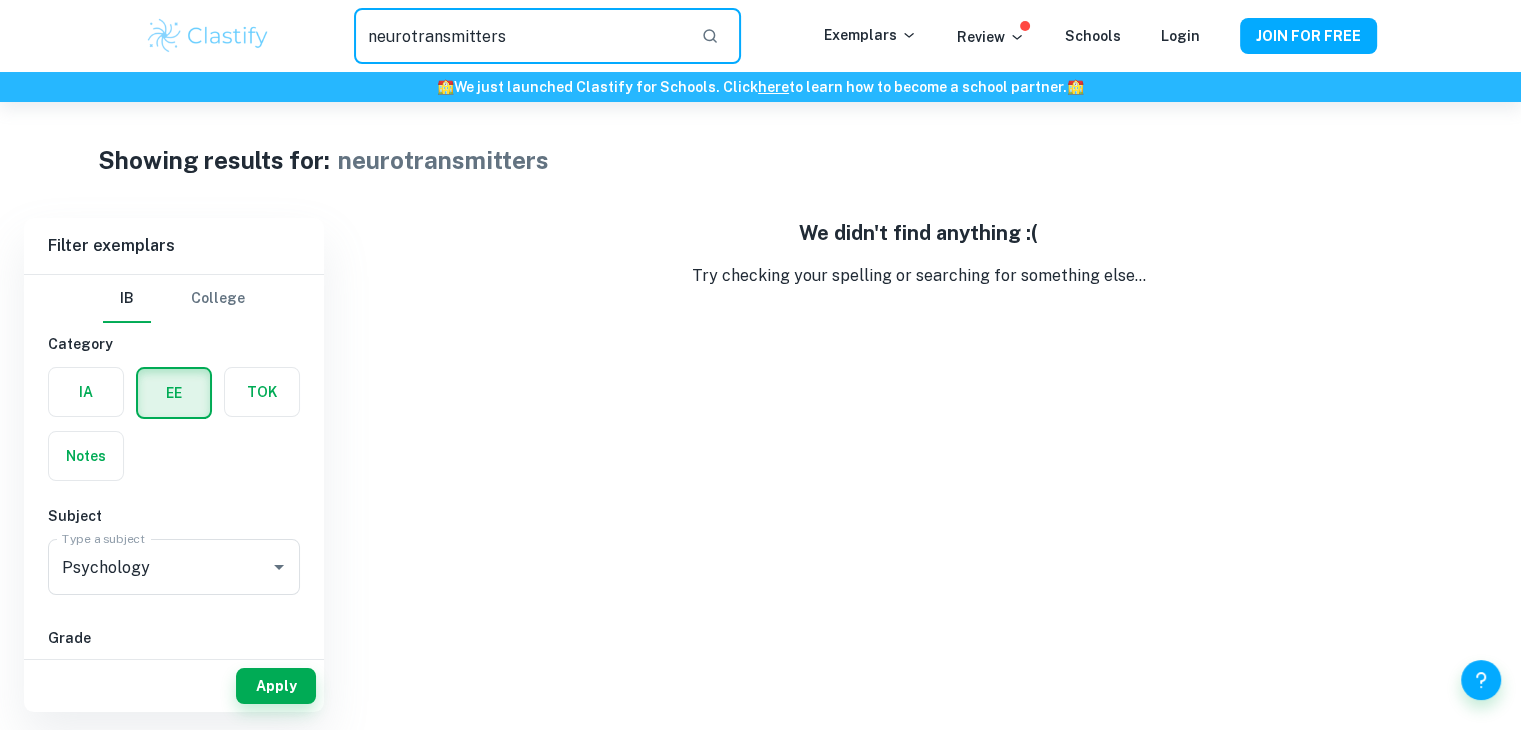 click on "neurotransmitters" at bounding box center [519, 36] 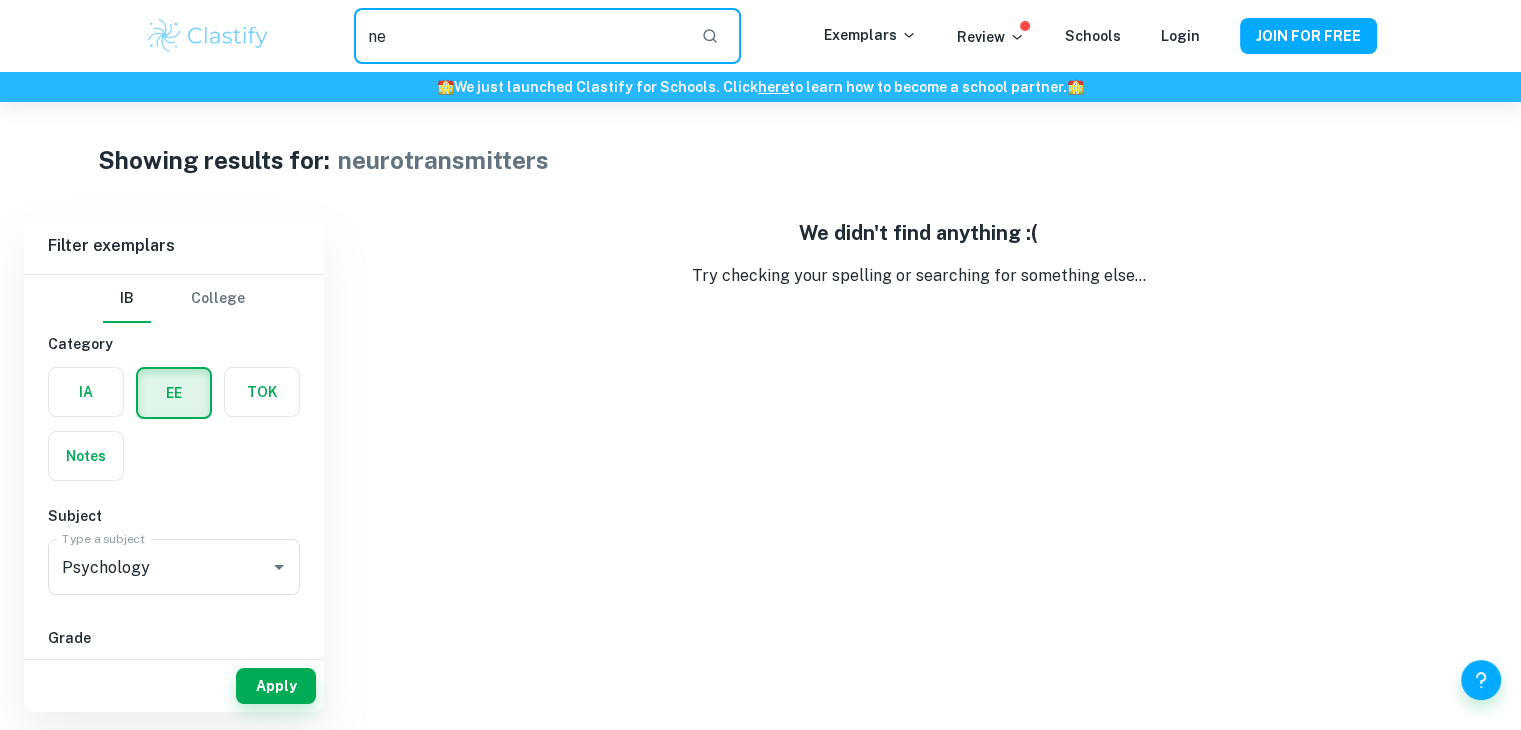 type on "n" 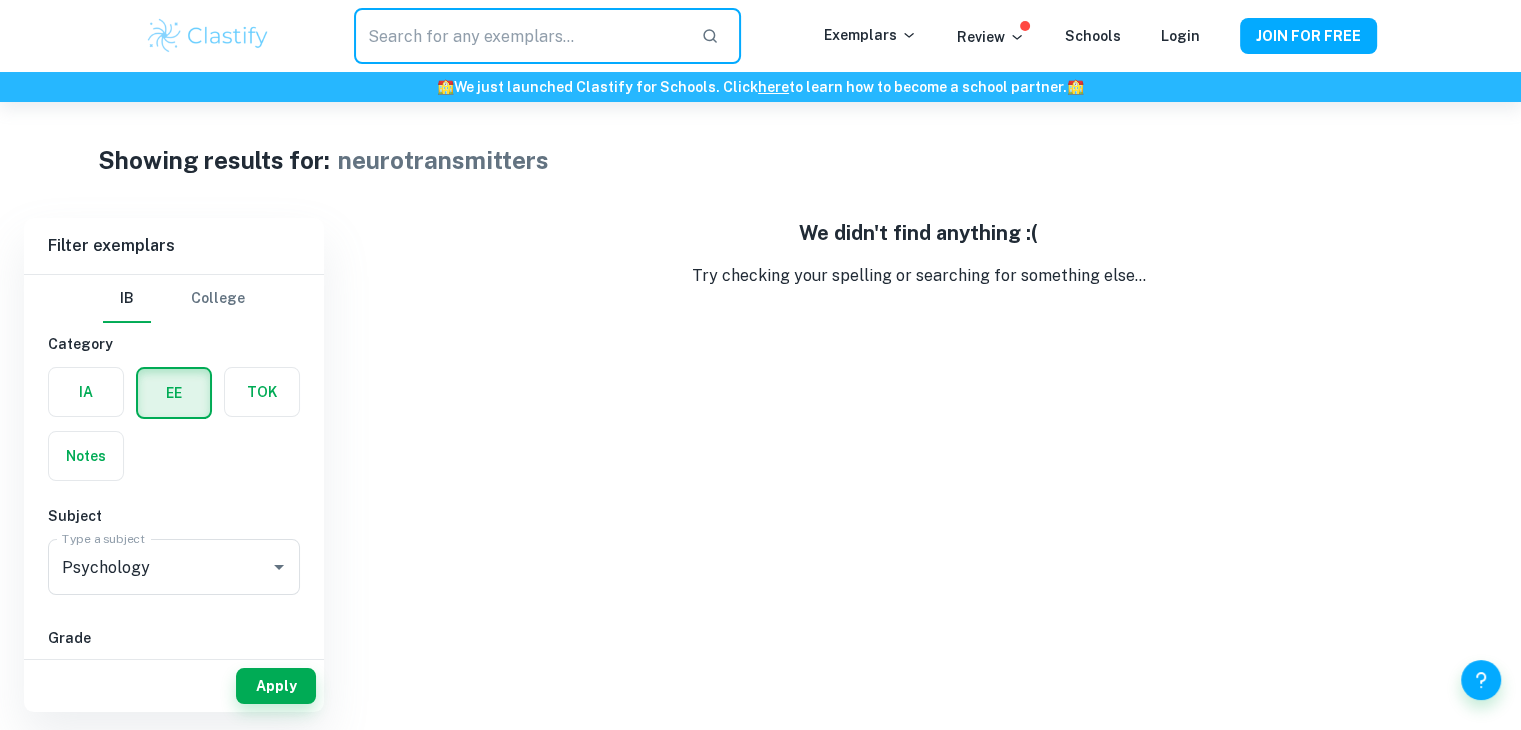 type 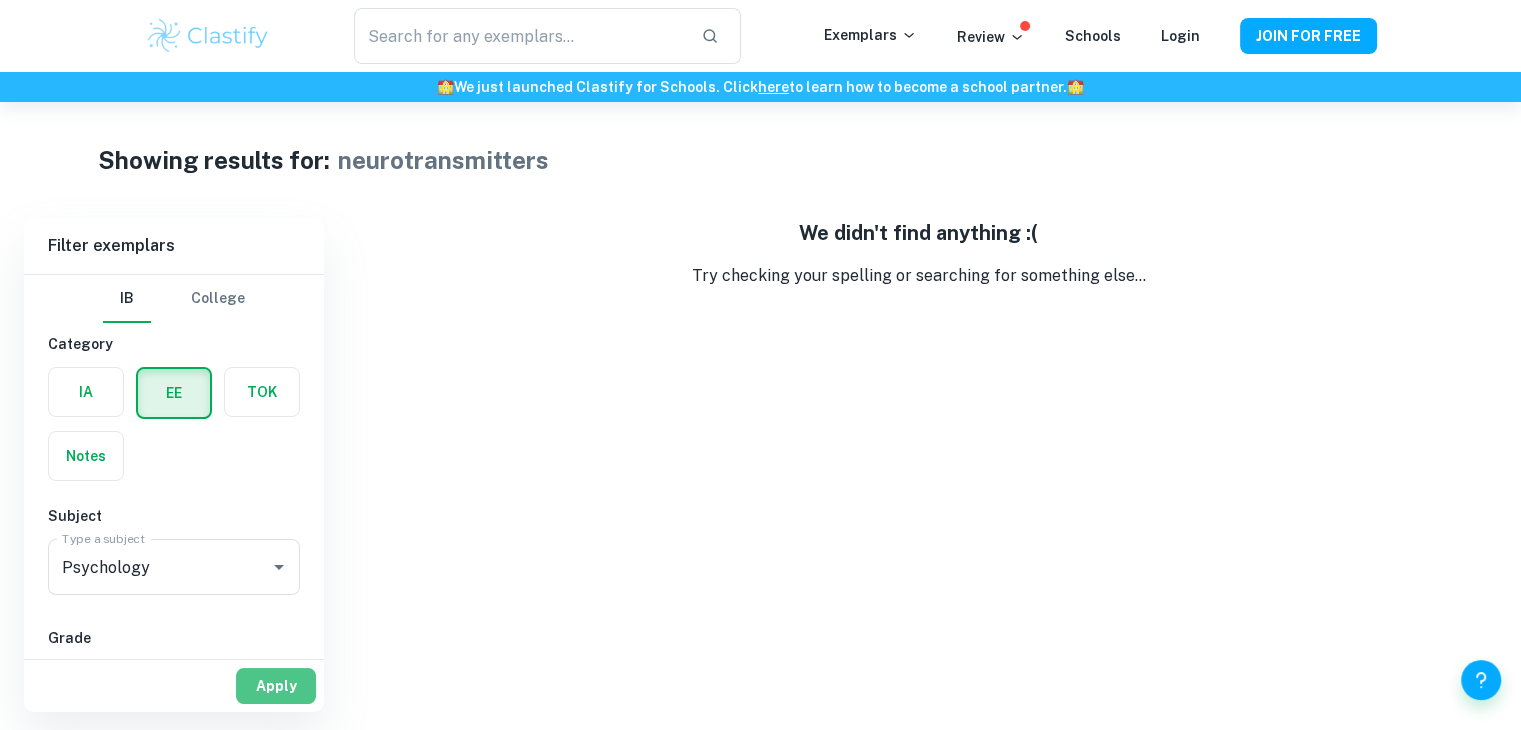 click on "Apply" at bounding box center (276, 686) 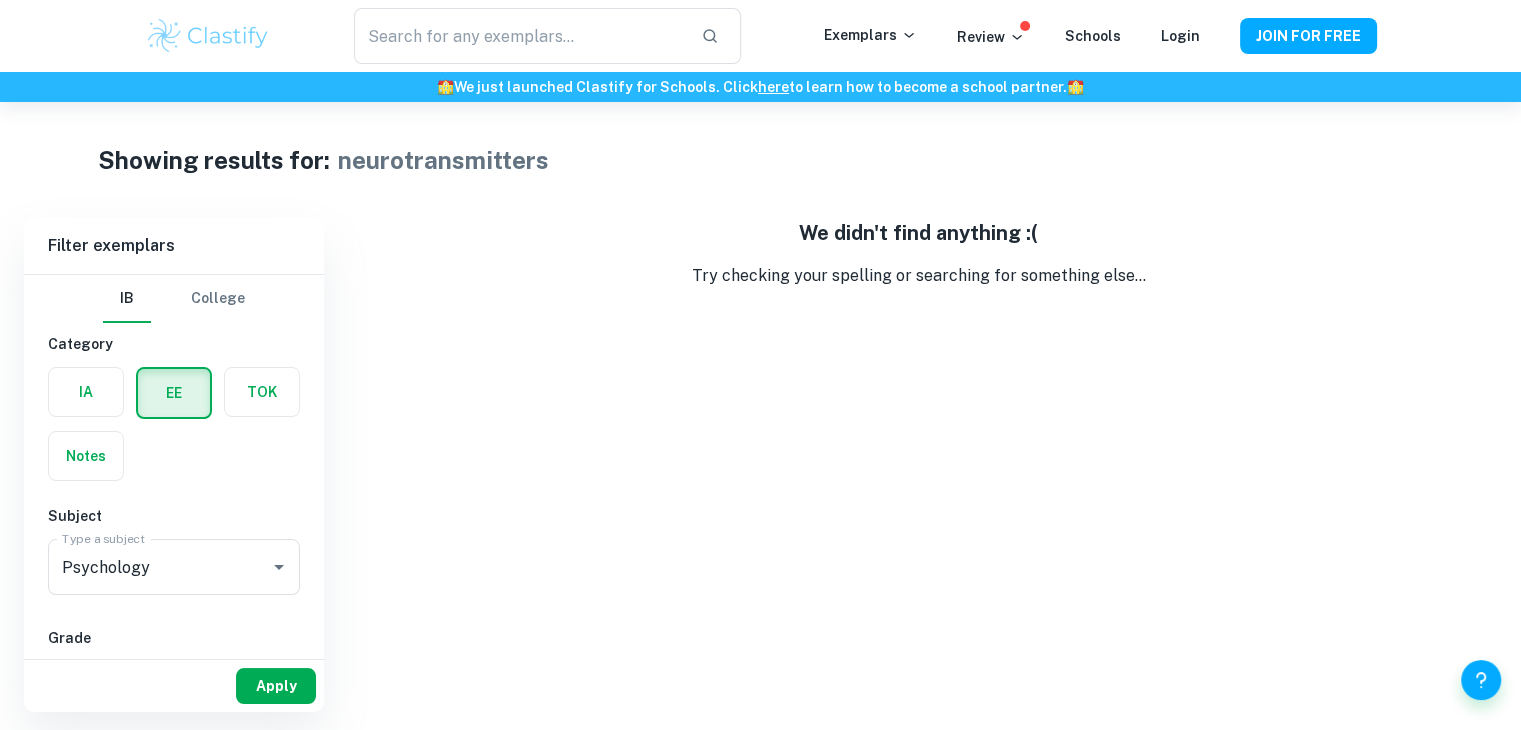 click on "Apply" at bounding box center [276, 686] 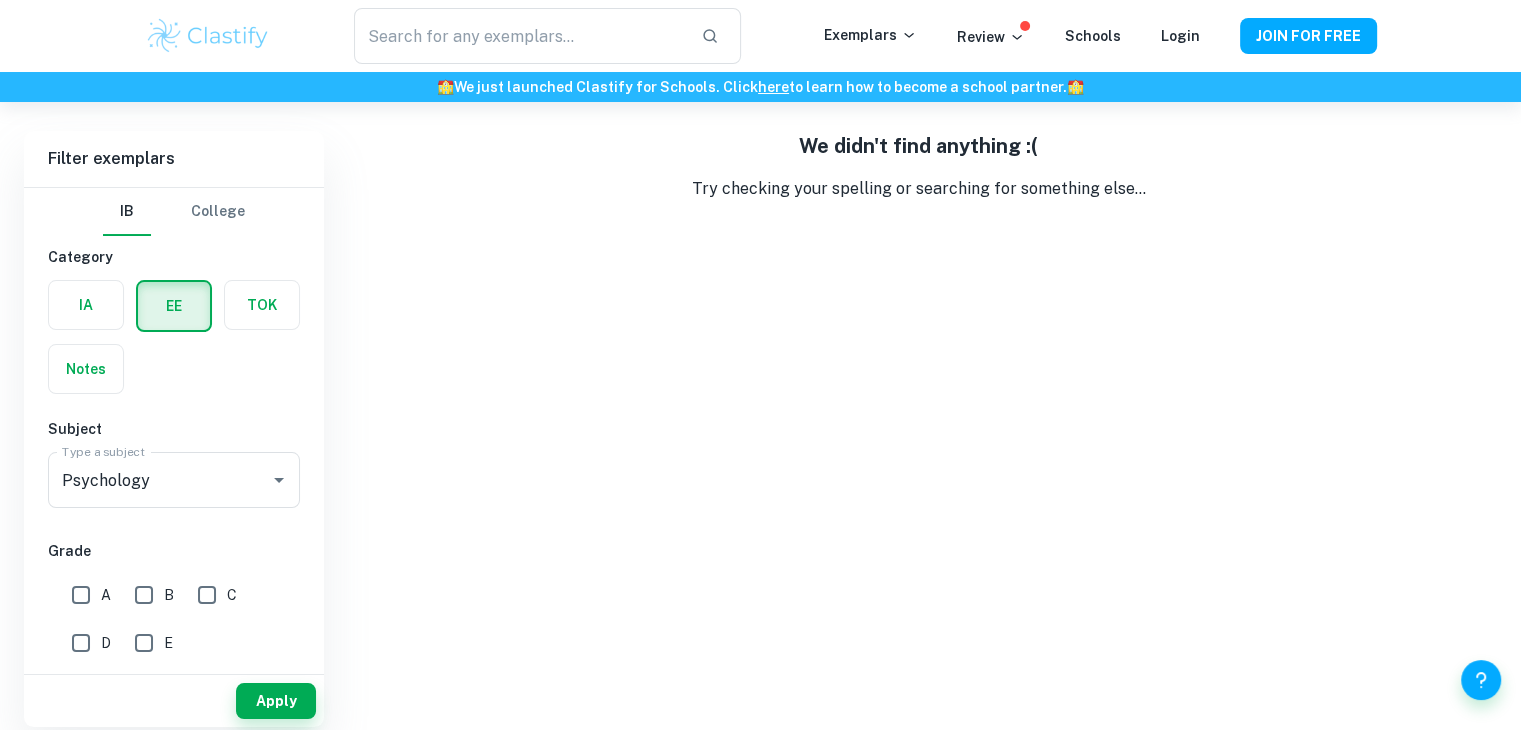 scroll, scrollTop: 102, scrollLeft: 0, axis: vertical 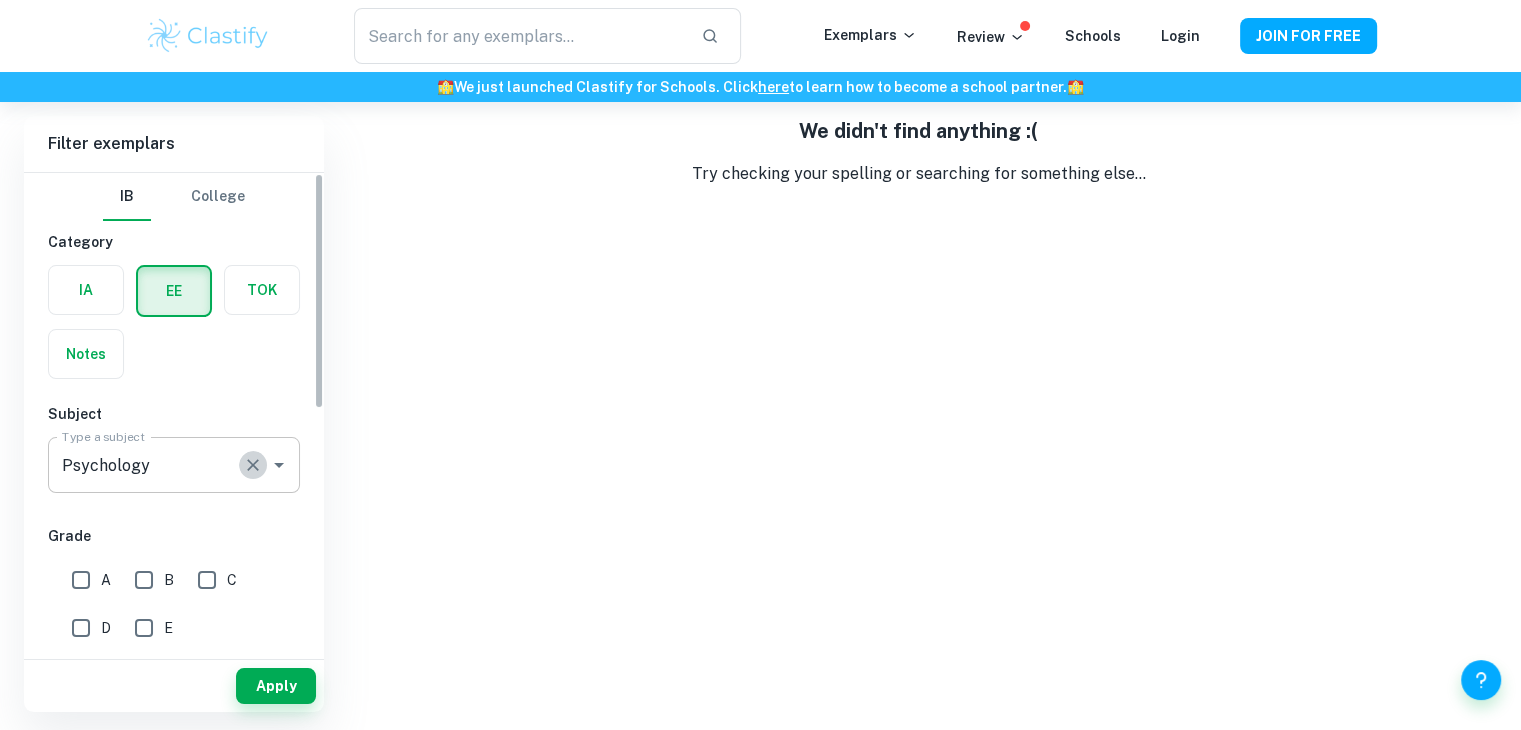 click 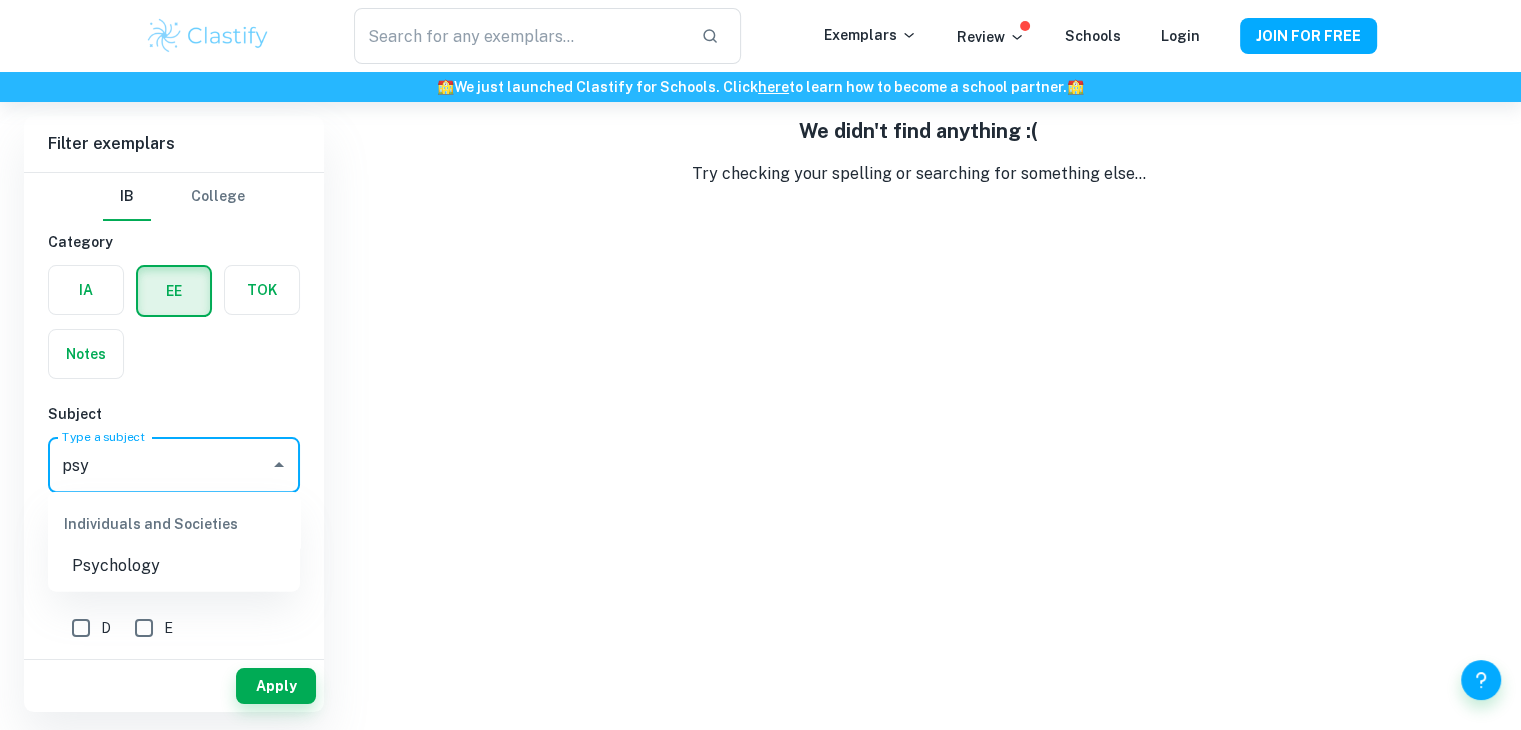 click on "Psychology" at bounding box center [174, 566] 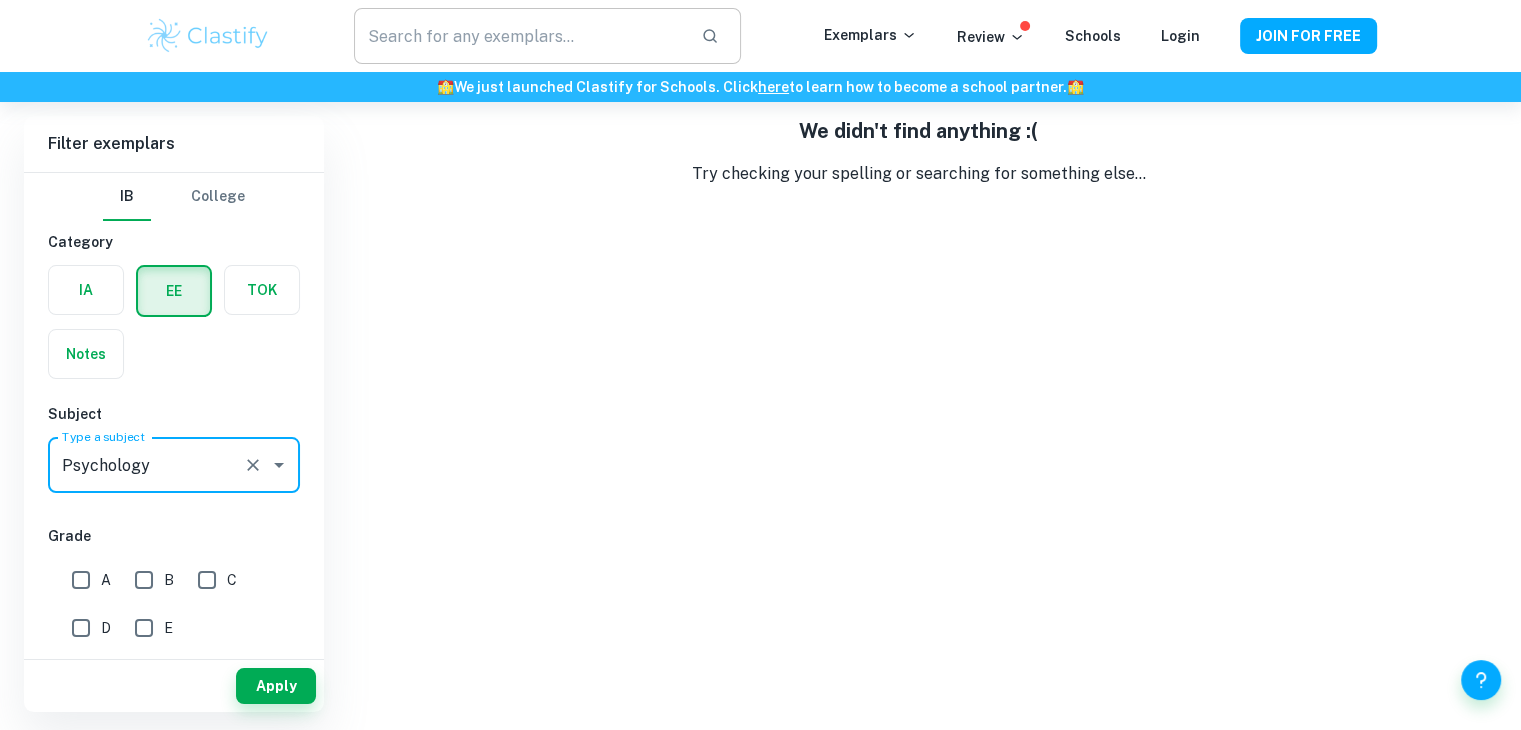 type on "Psychology" 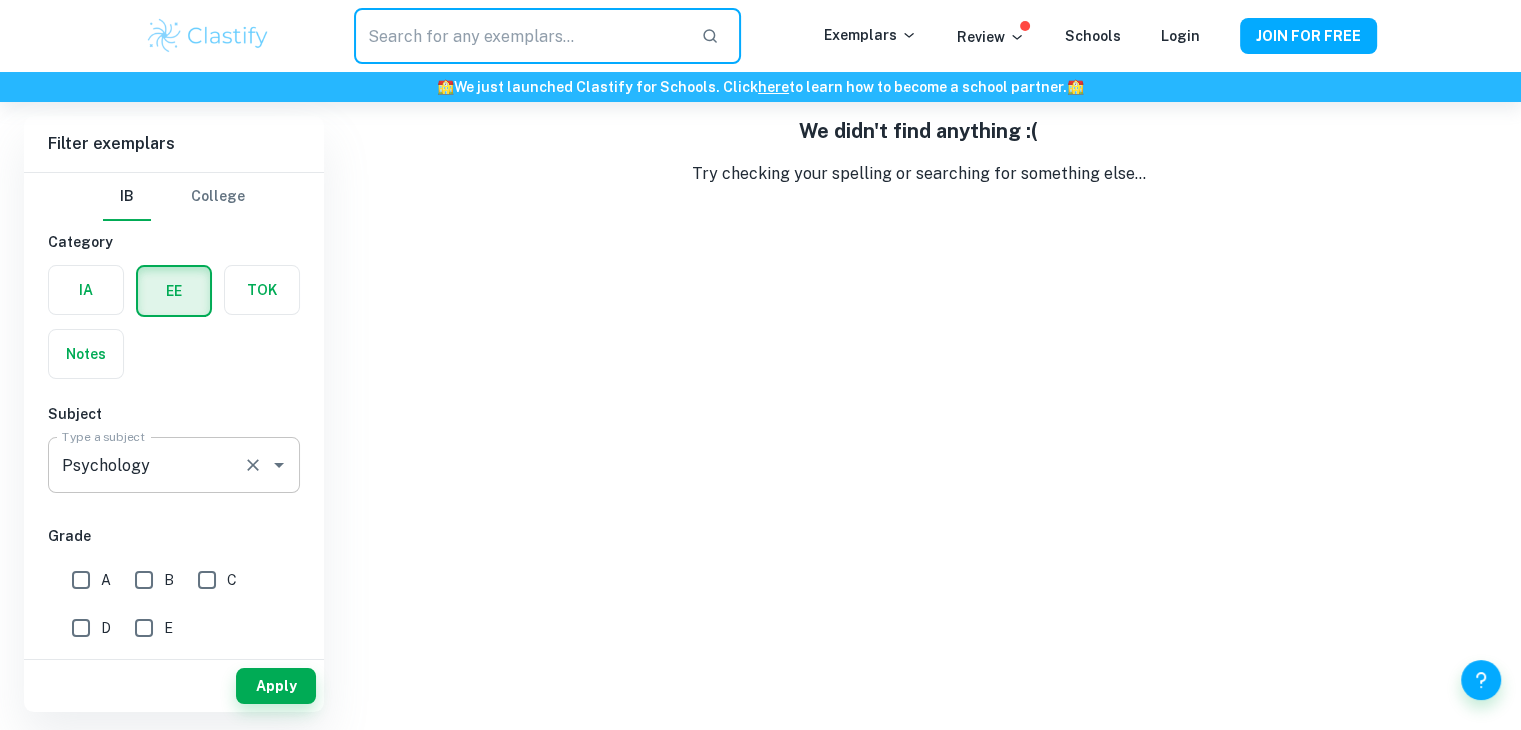 click at bounding box center (519, 36) 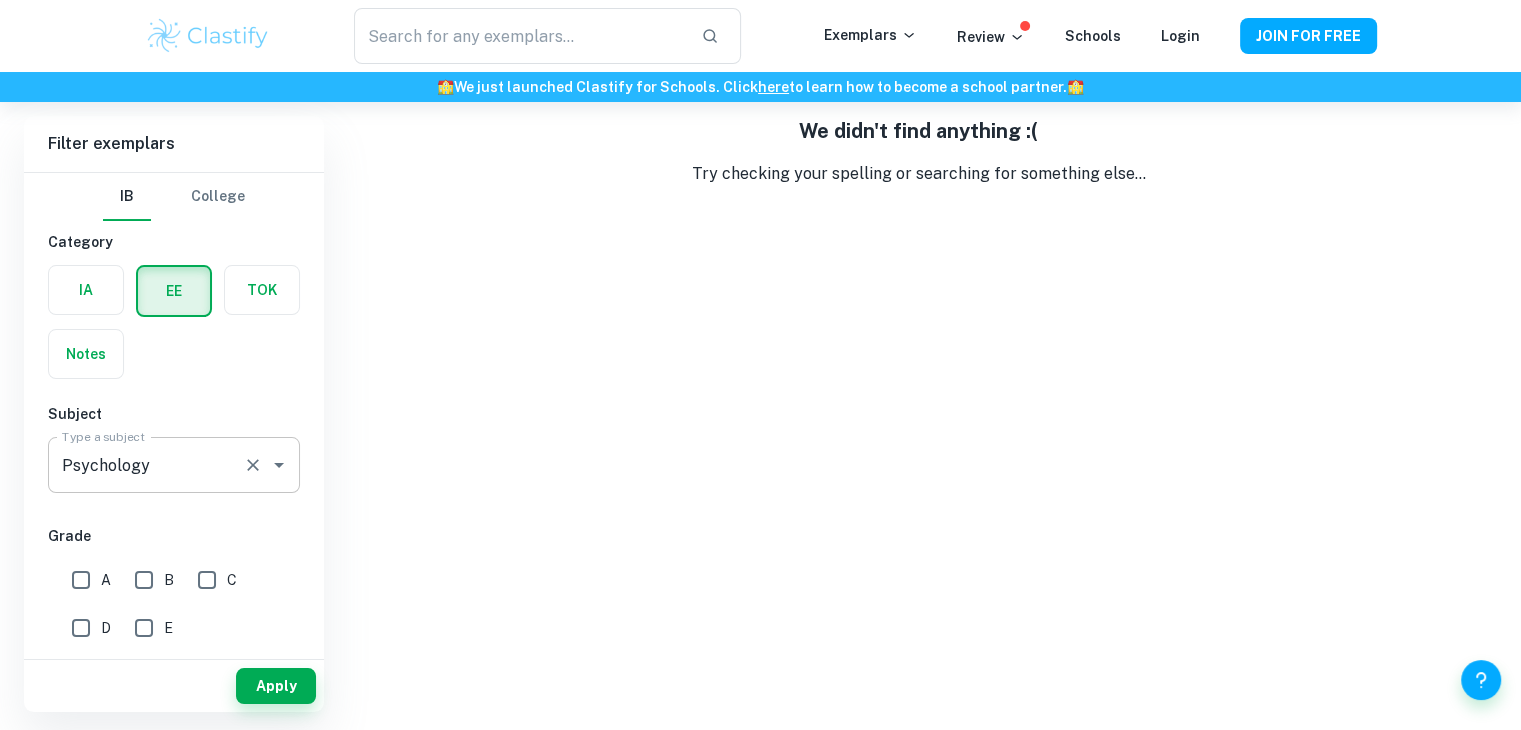click on "We didn't find anything :( Try checking your spelling or searching for something else..." at bounding box center [918, 414] 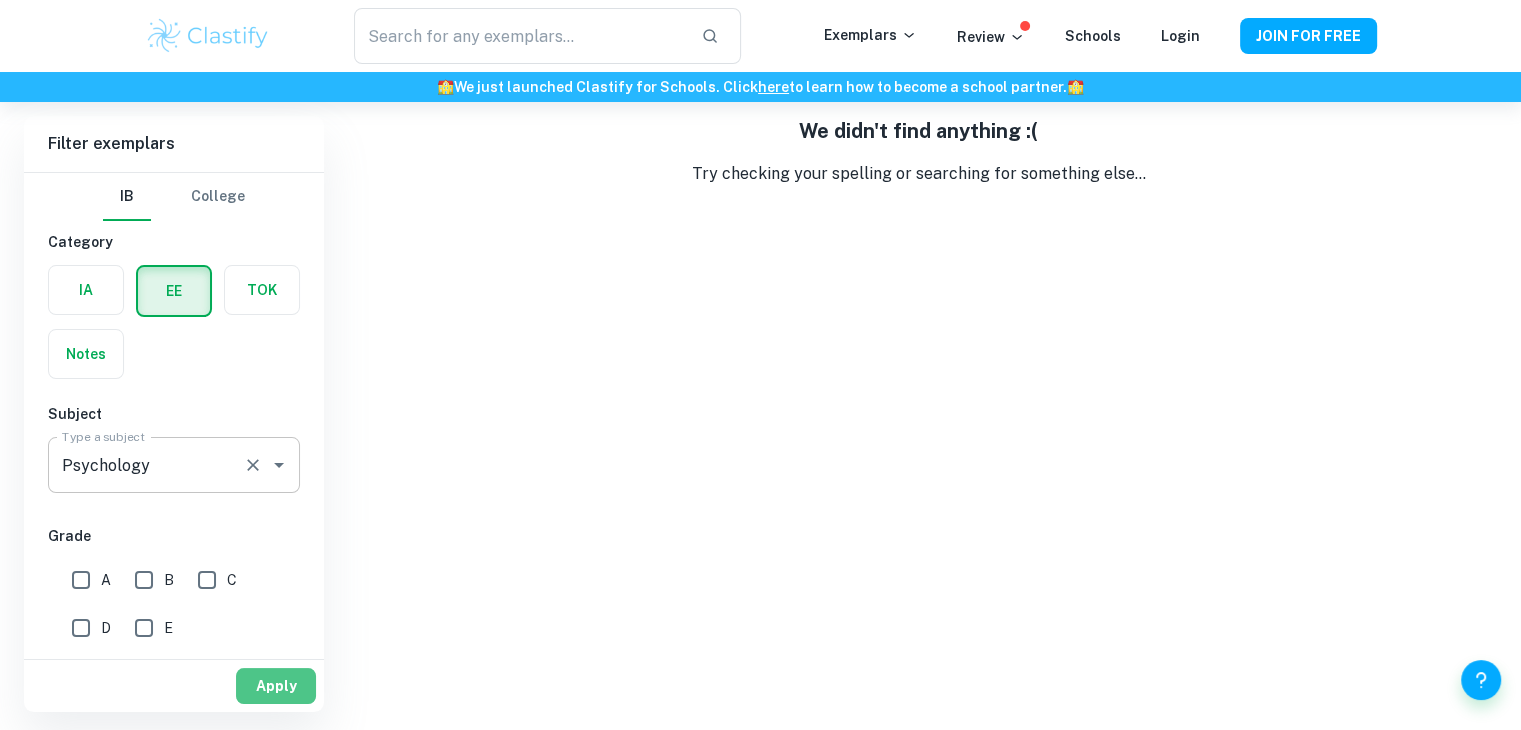 click on "Apply" at bounding box center (276, 686) 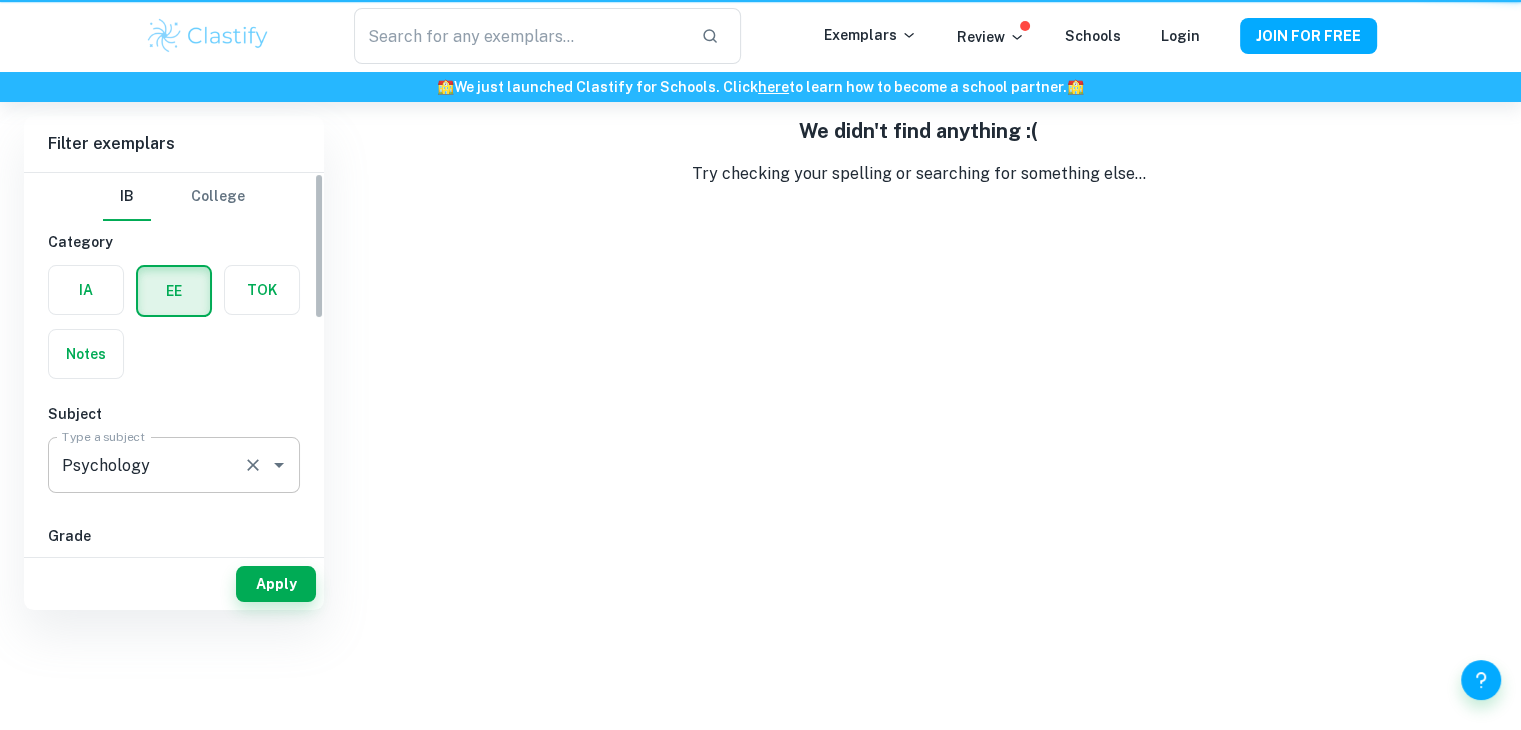 scroll, scrollTop: 0, scrollLeft: 0, axis: both 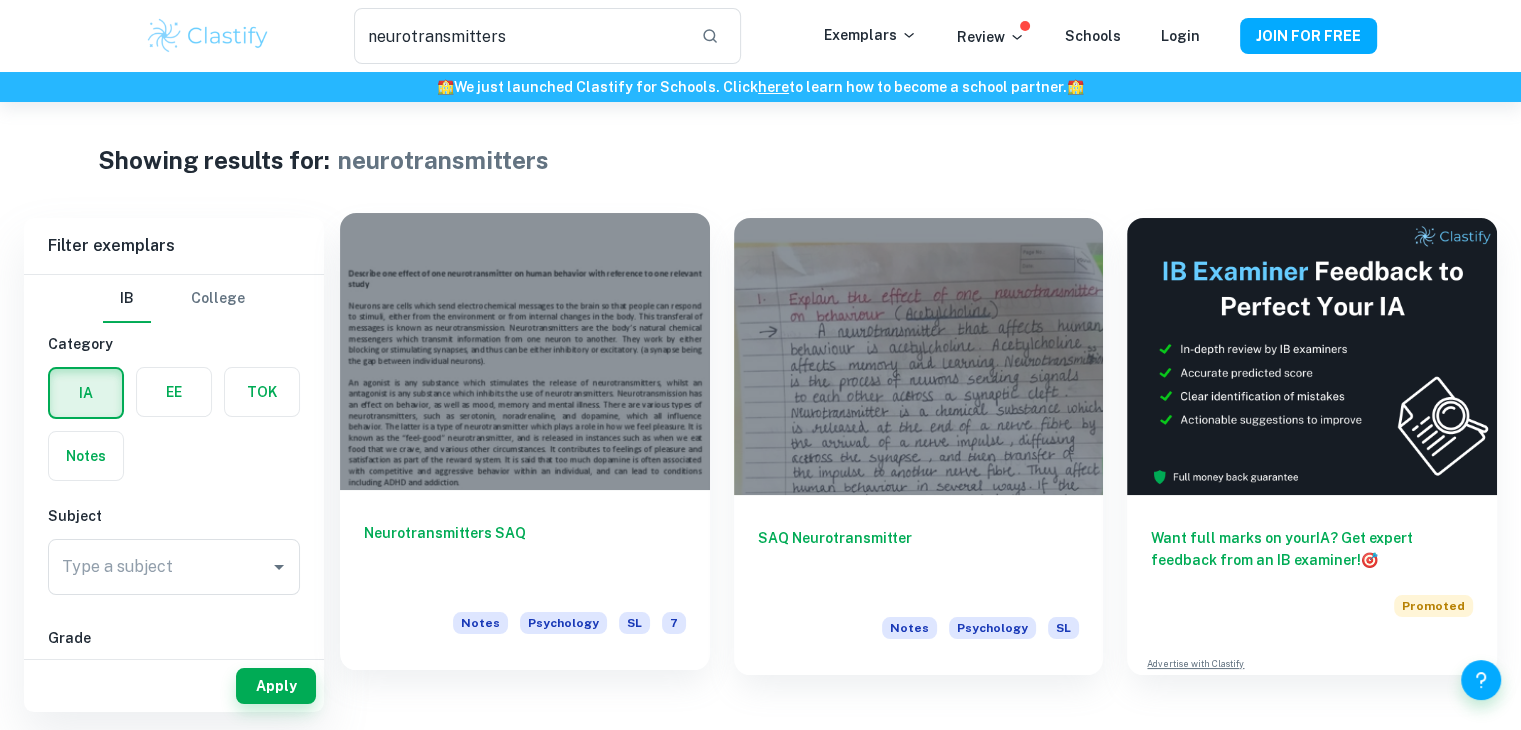click at bounding box center (525, 351) 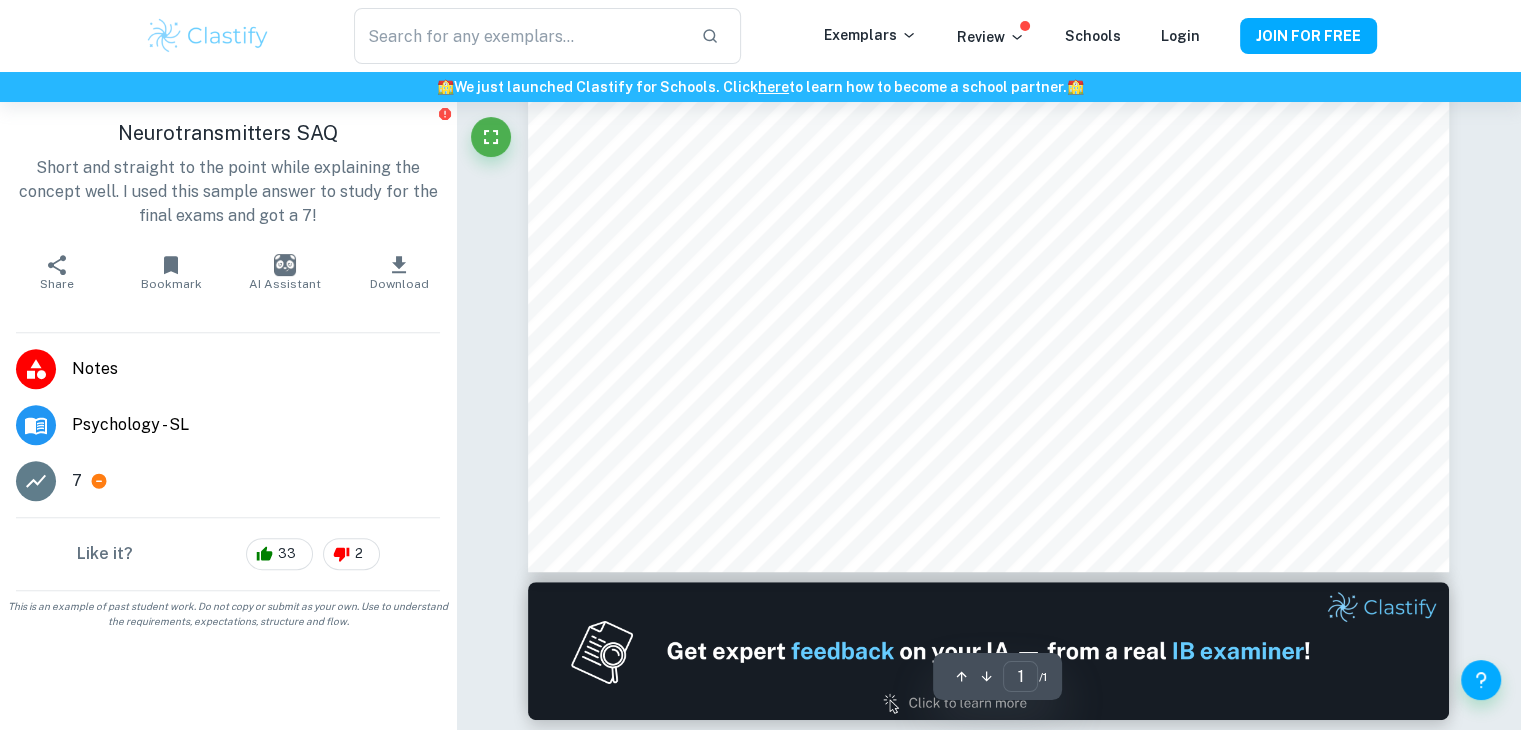 scroll, scrollTop: 0, scrollLeft: 0, axis: both 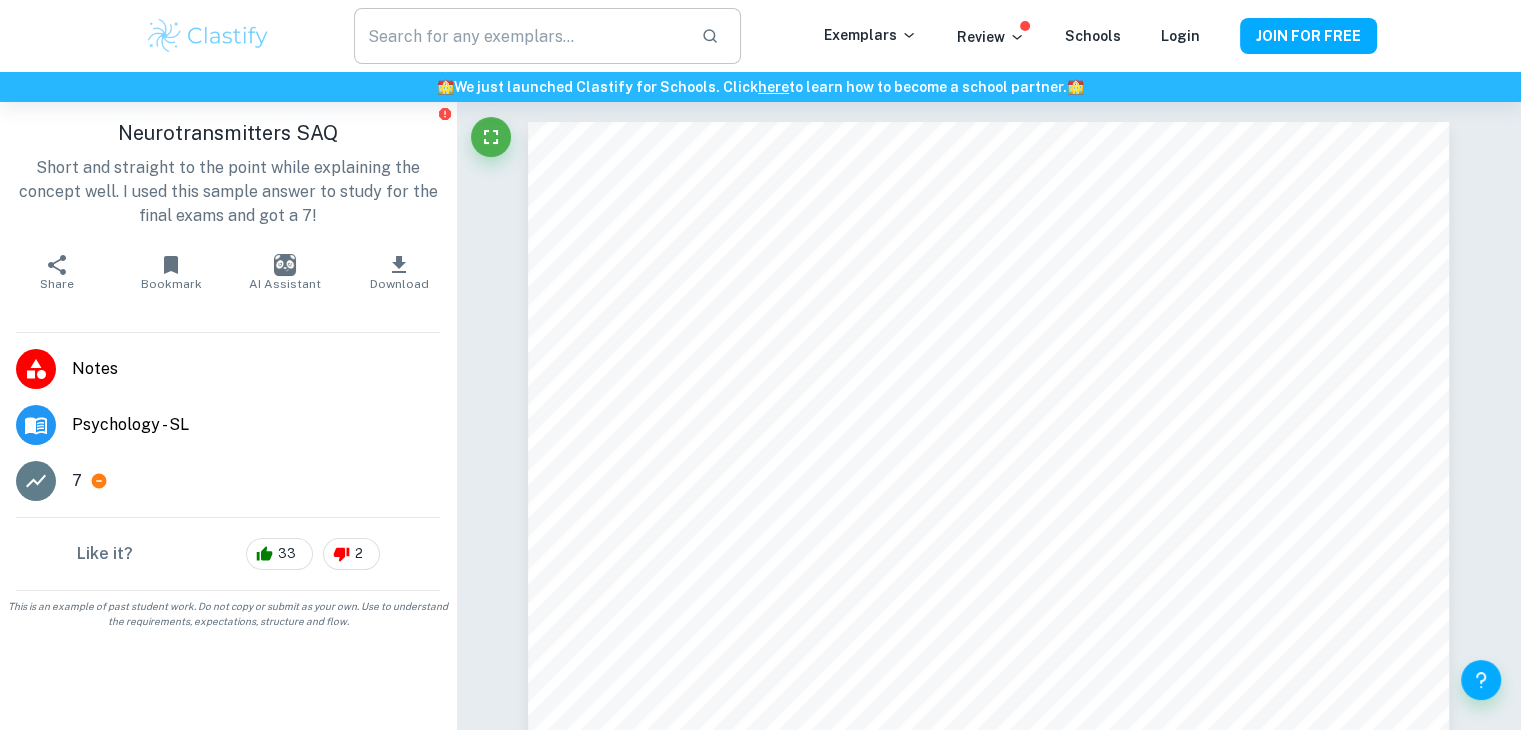 type on "neurotransmitters" 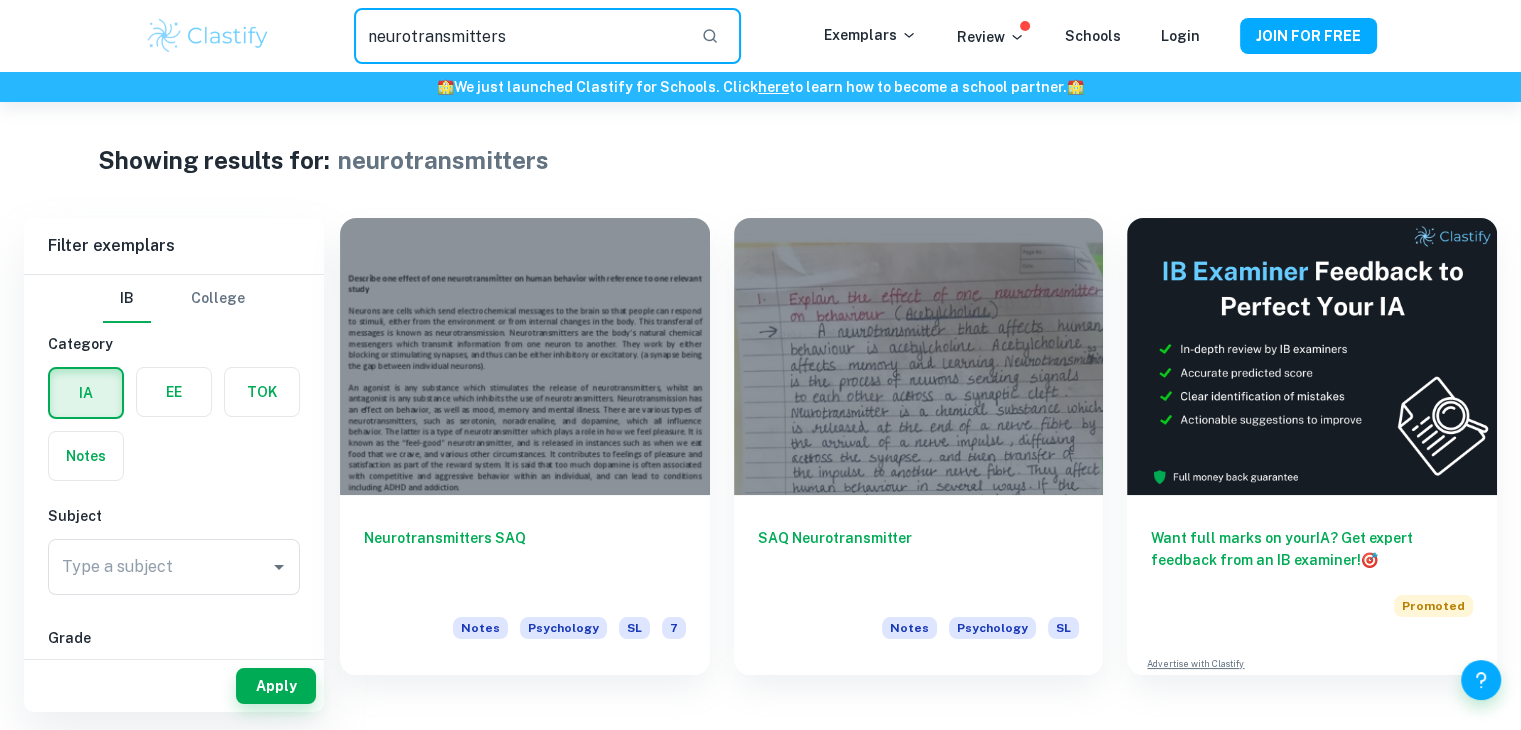 click on "neurotransmitters" at bounding box center (519, 36) 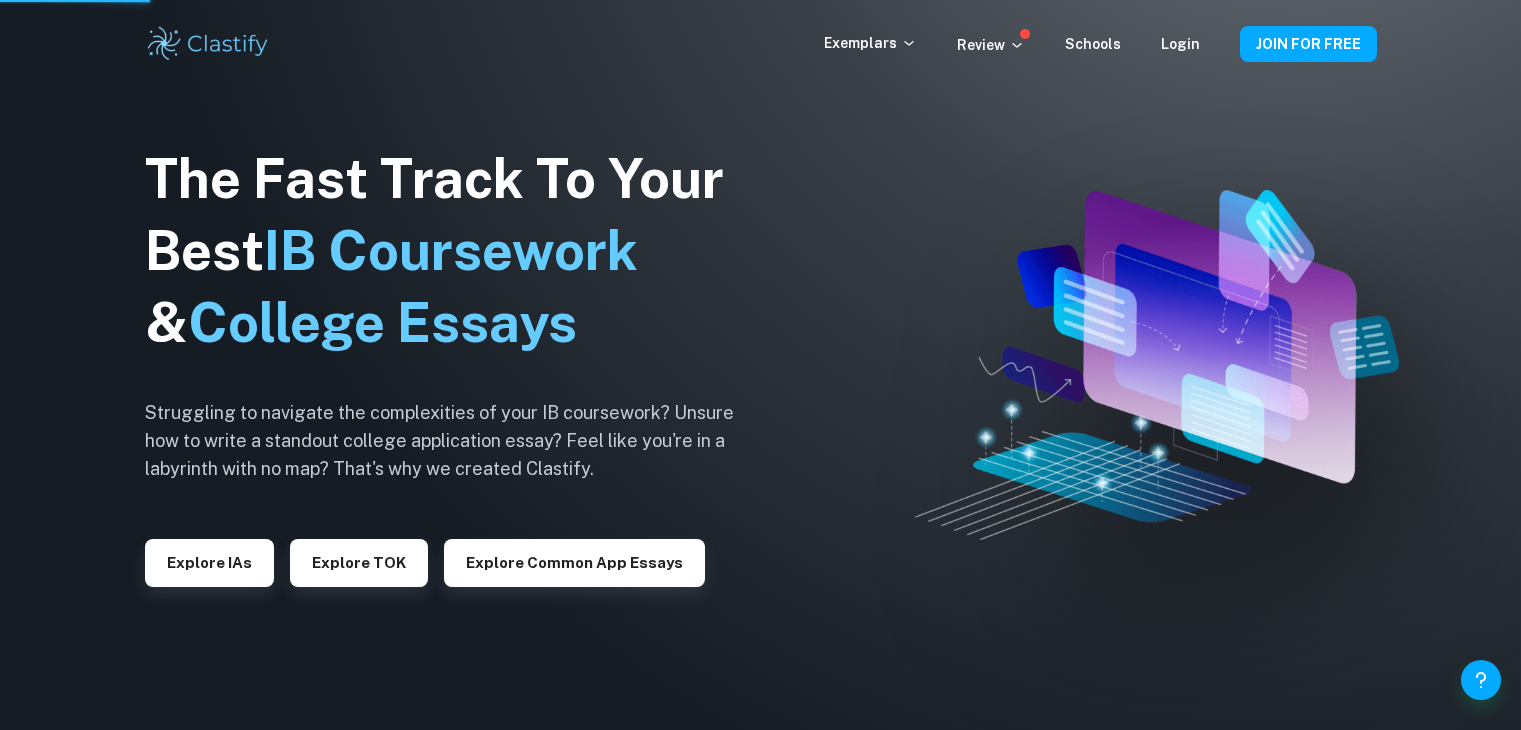 scroll, scrollTop: 0, scrollLeft: 0, axis: both 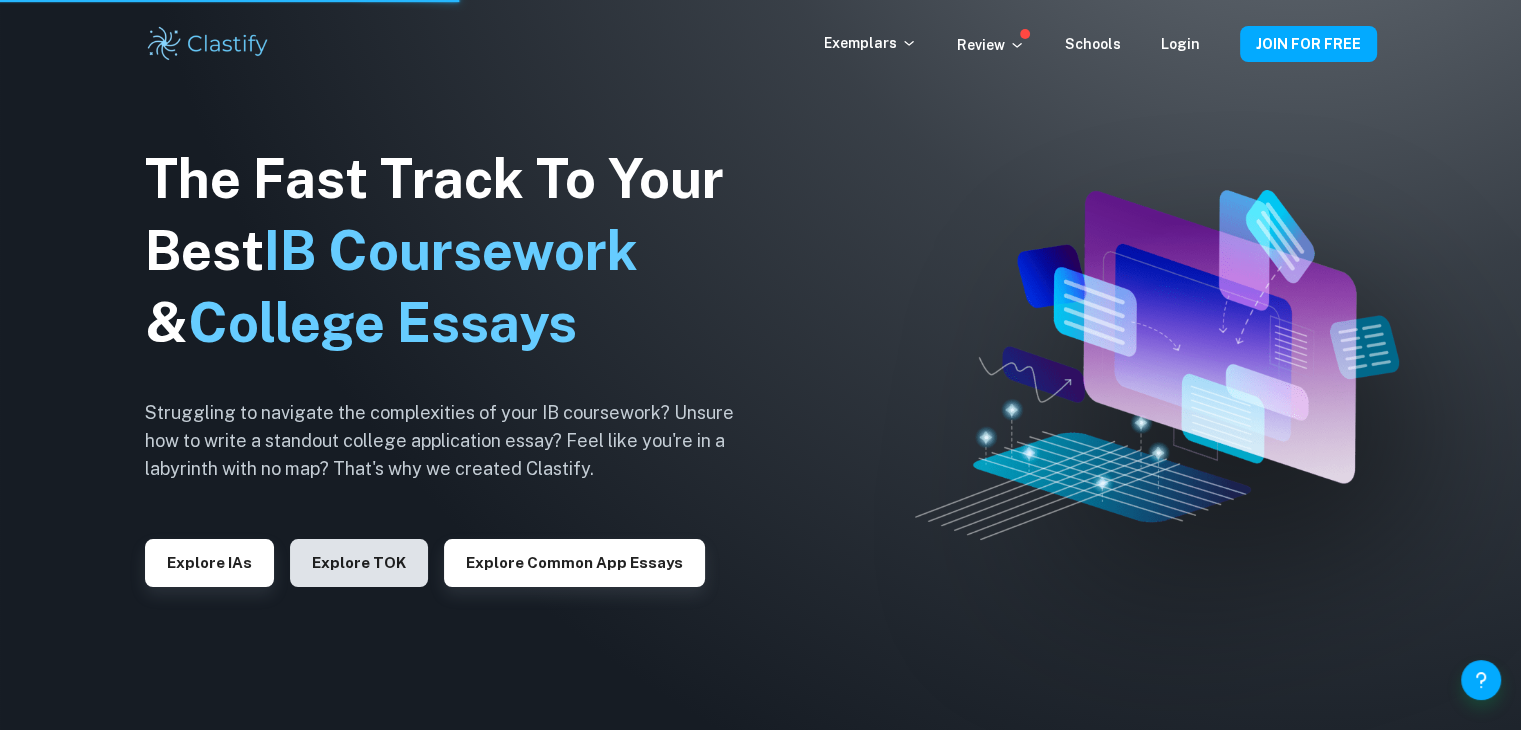 click on "Explore TOK" at bounding box center [359, 563] 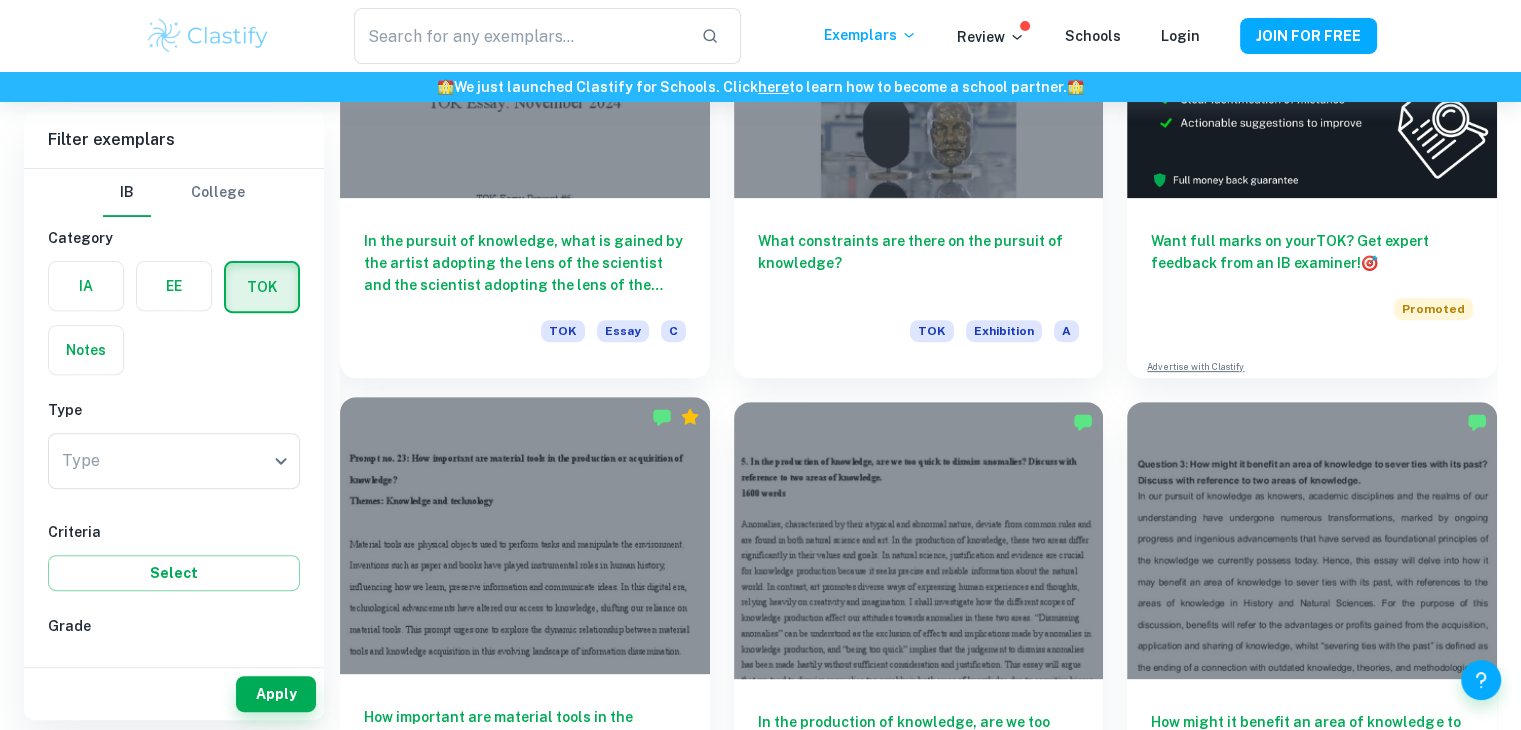scroll, scrollTop: 659, scrollLeft: 0, axis: vertical 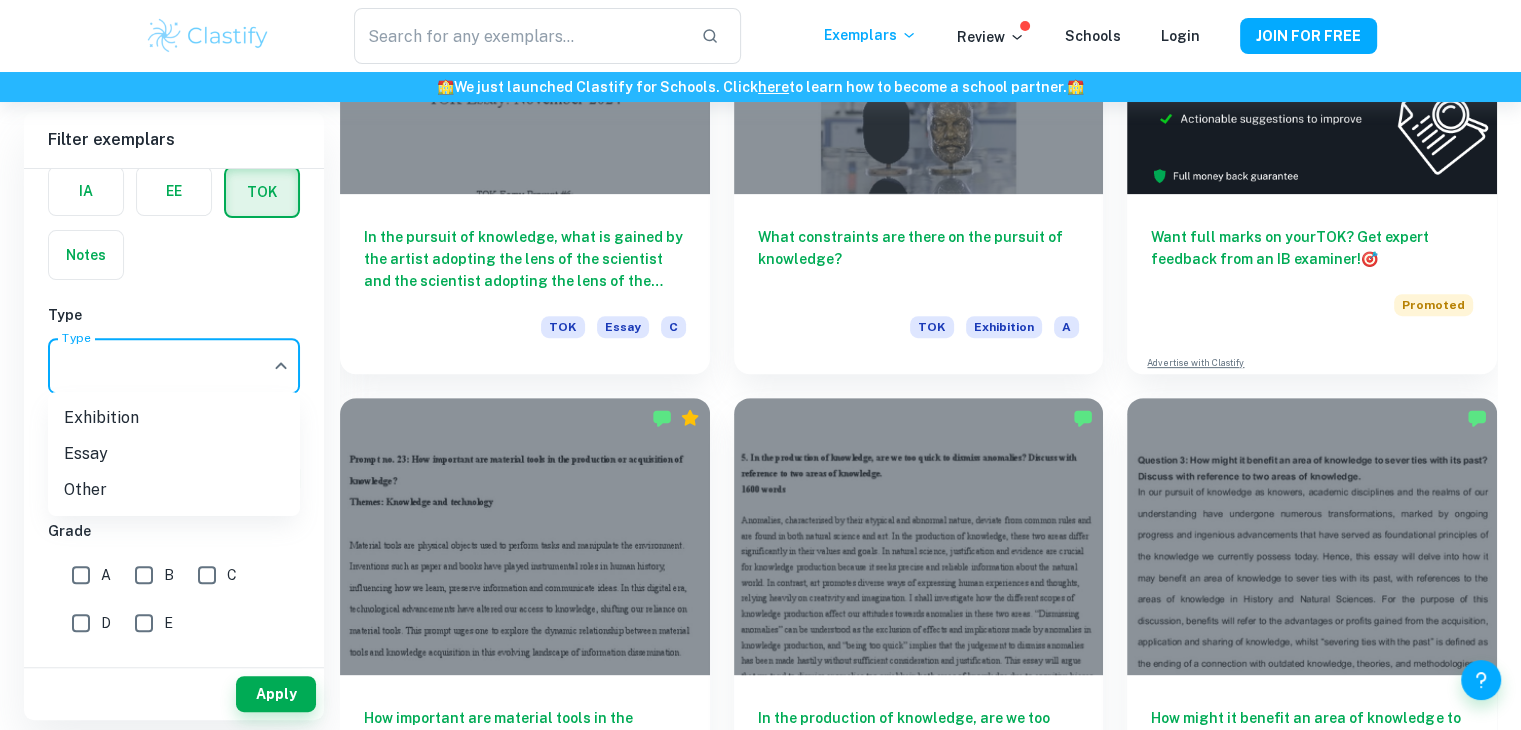 click on "We value your privacy We use cookies to enhance your browsing experience, serve personalised ads or content, and analyse our traffic. By clicking "Accept All", you consent to our use of cookies.   Cookie Policy Customise   Reject All   Accept All   Customise Consent Preferences   We use cookies to help you navigate efficiently and perform certain functions. You will find detailed information about all cookies under each consent category below. The cookies that are categorised as "Necessary" are stored on your browser as they are essential for enabling the basic functionalities of the site. ...  Show more For more information on how Google's third-party cookies operate and handle your data, see:   Google Privacy Policy Necessary Always Active Necessary cookies are required to enable the basic features of this site, such as providing secure log-in or adjusting your consent preferences. These cookies do not store any personally identifiable data. Functional Analytics Performance Advertisement Uncategorised" at bounding box center (760, -192) 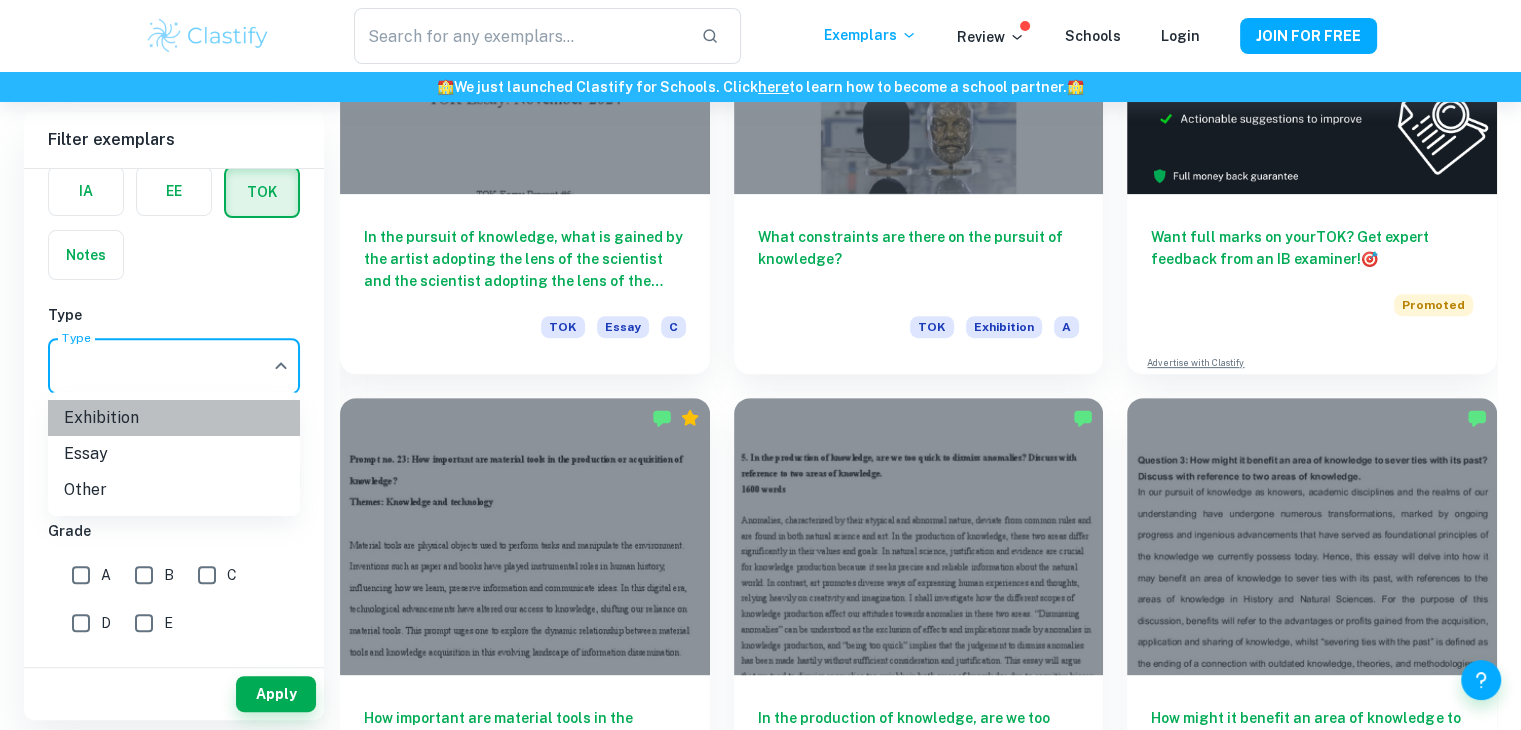 click on "Exhibition" at bounding box center [174, 418] 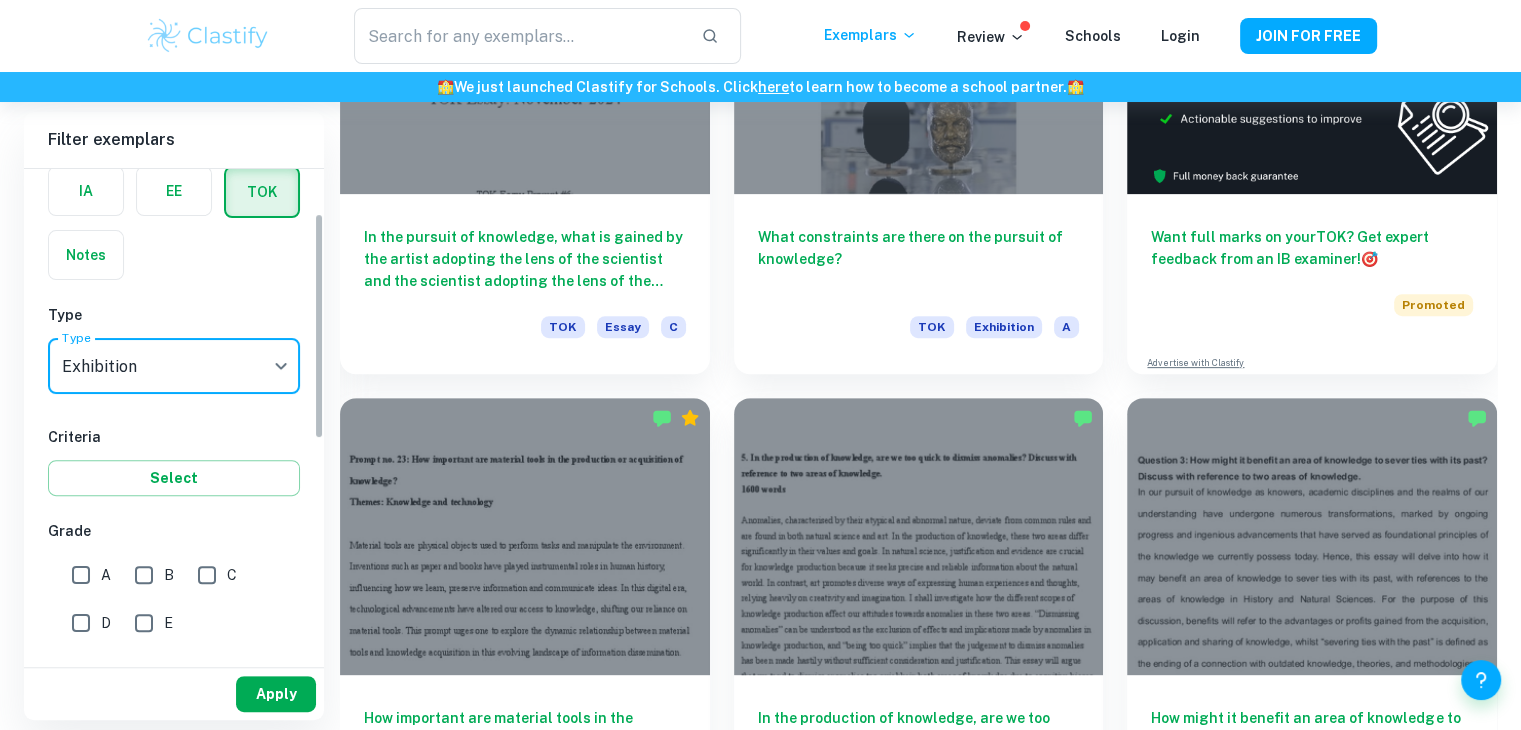 click on "Apply" at bounding box center [276, 694] 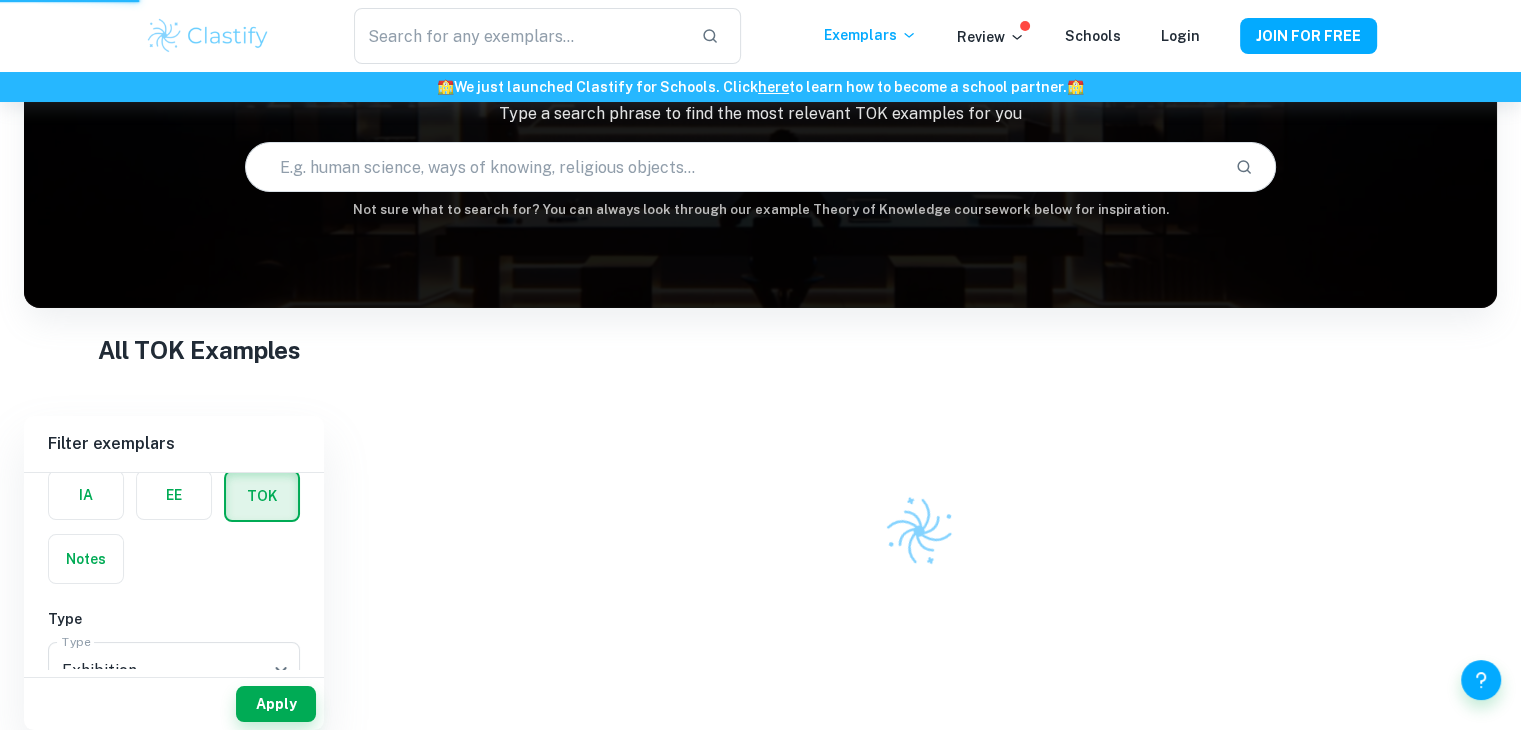 scroll, scrollTop: 149, scrollLeft: 0, axis: vertical 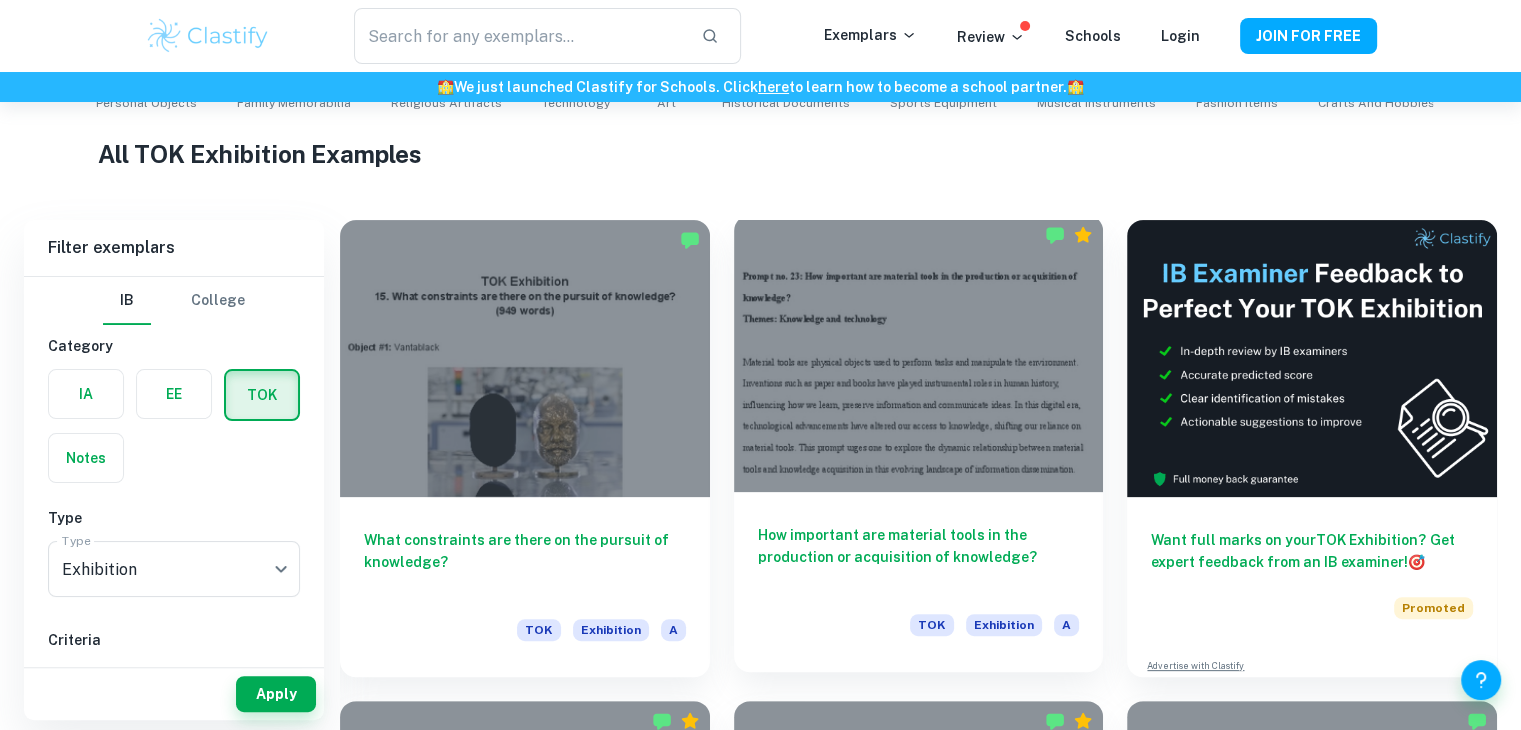 click at bounding box center [919, 353] 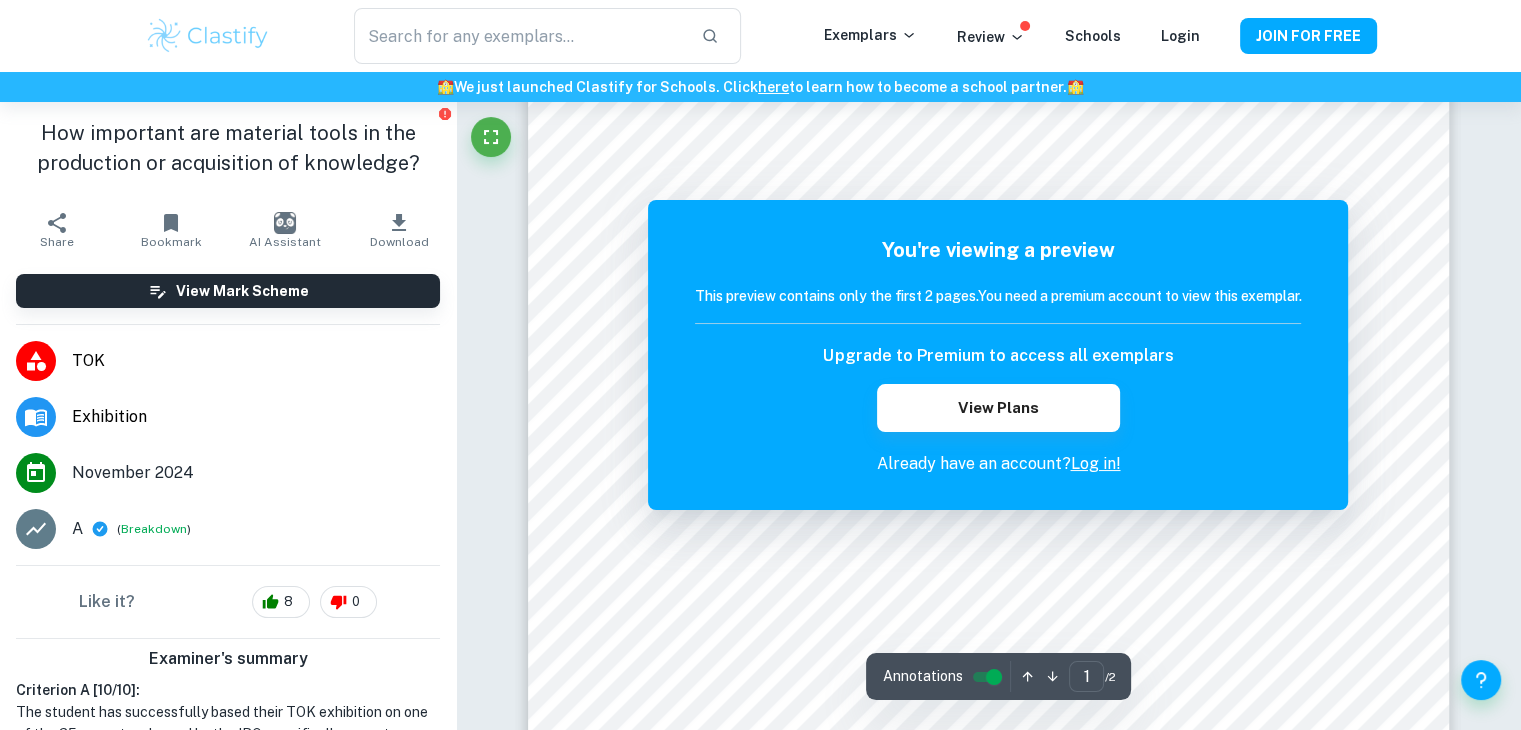 scroll, scrollTop: 0, scrollLeft: 0, axis: both 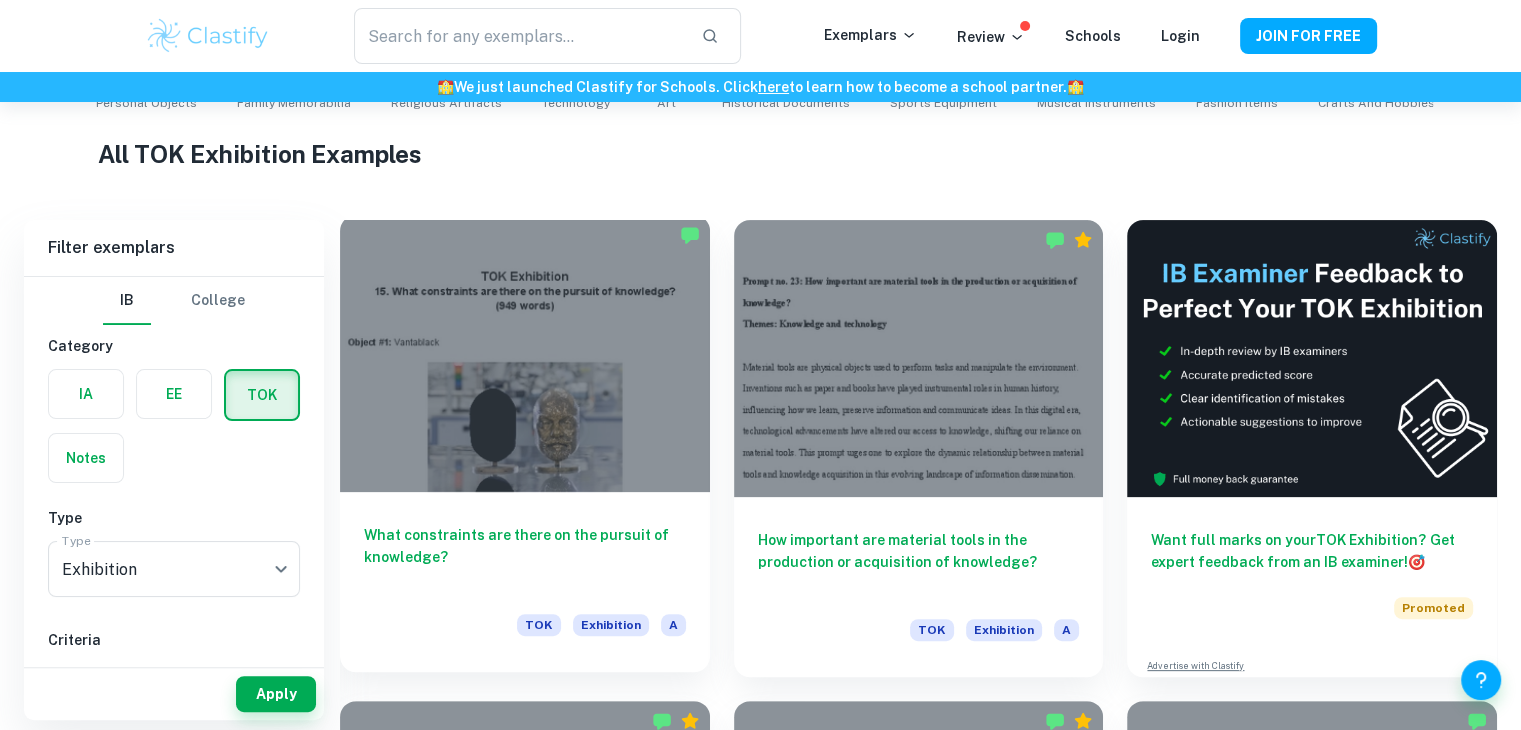 click at bounding box center (525, 353) 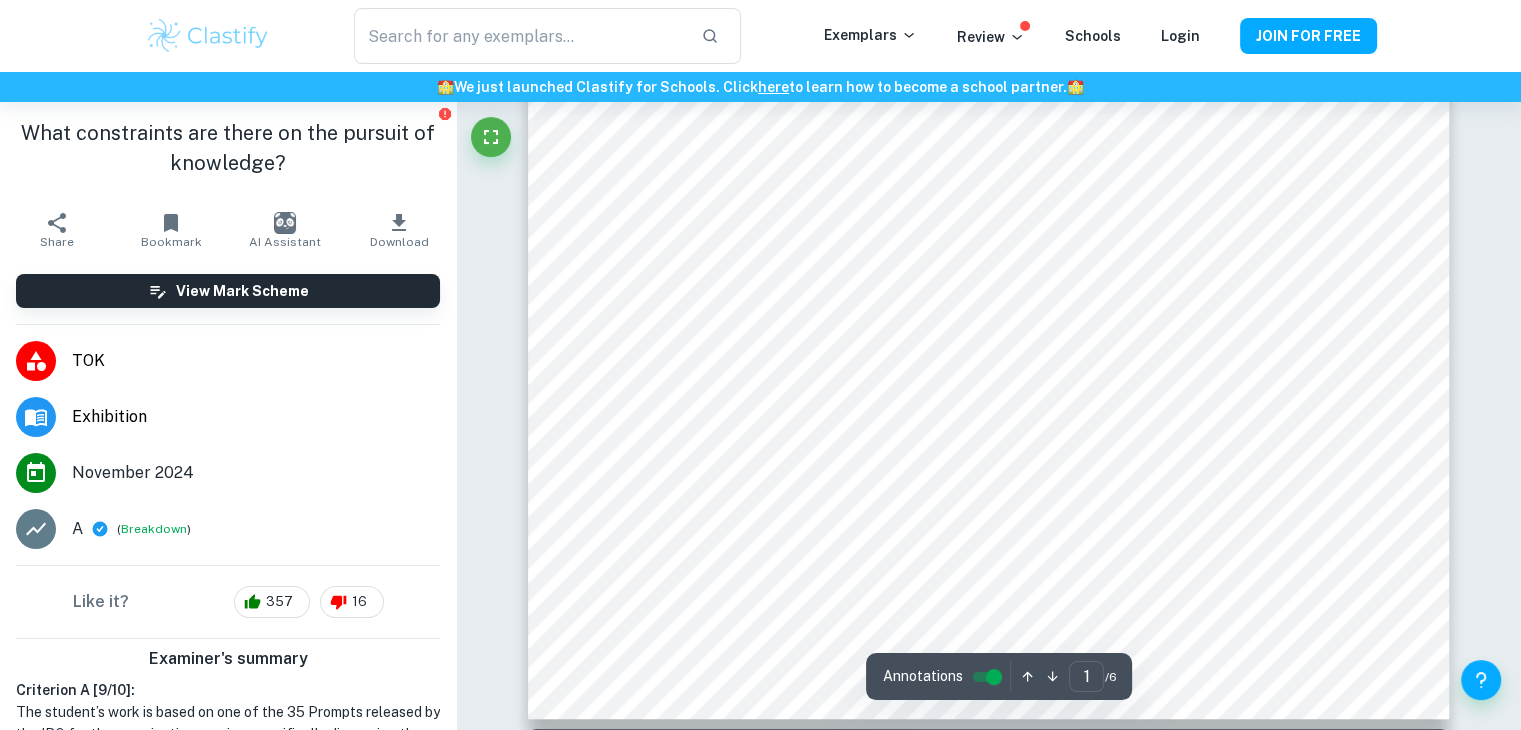 scroll, scrollTop: 594, scrollLeft: 0, axis: vertical 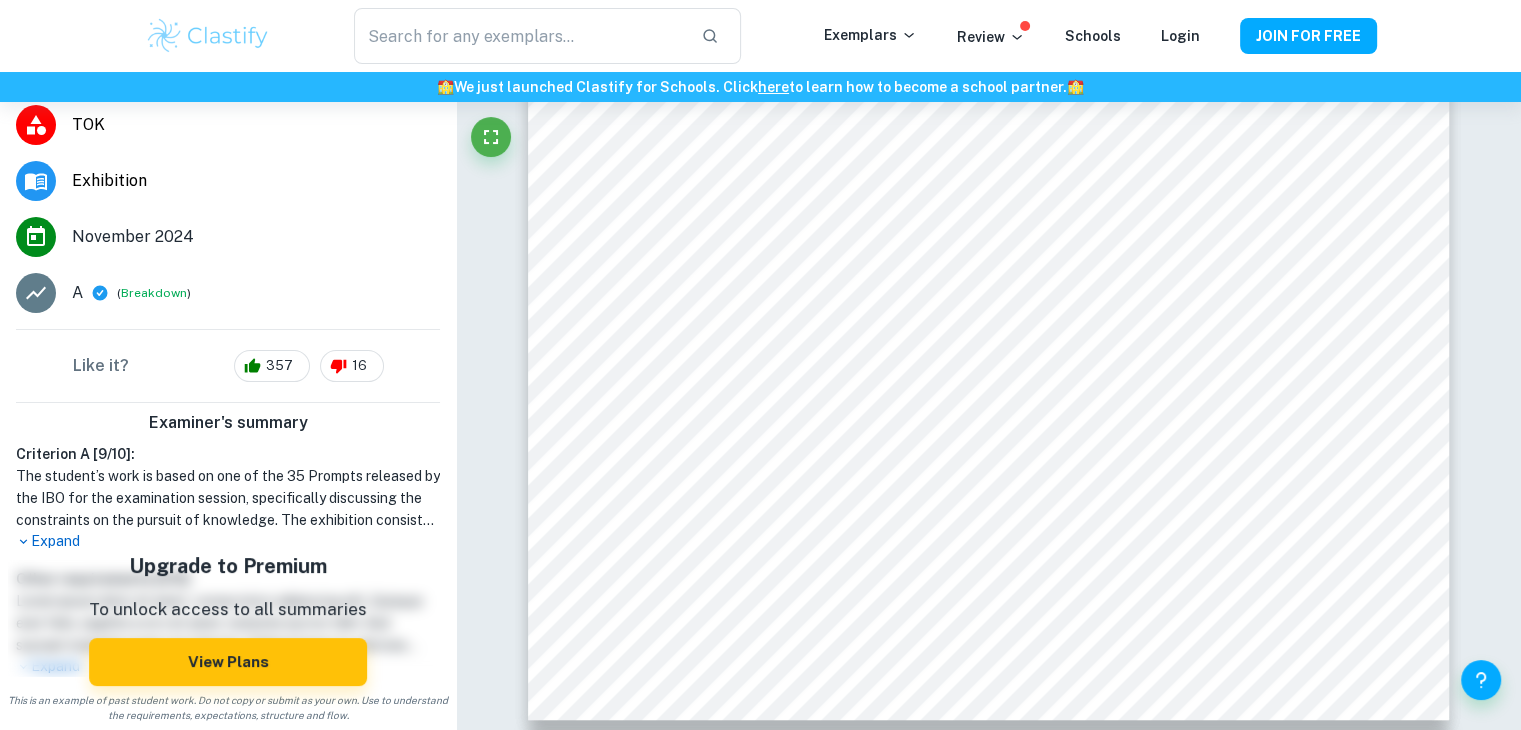 click on "Expand" at bounding box center (228, 541) 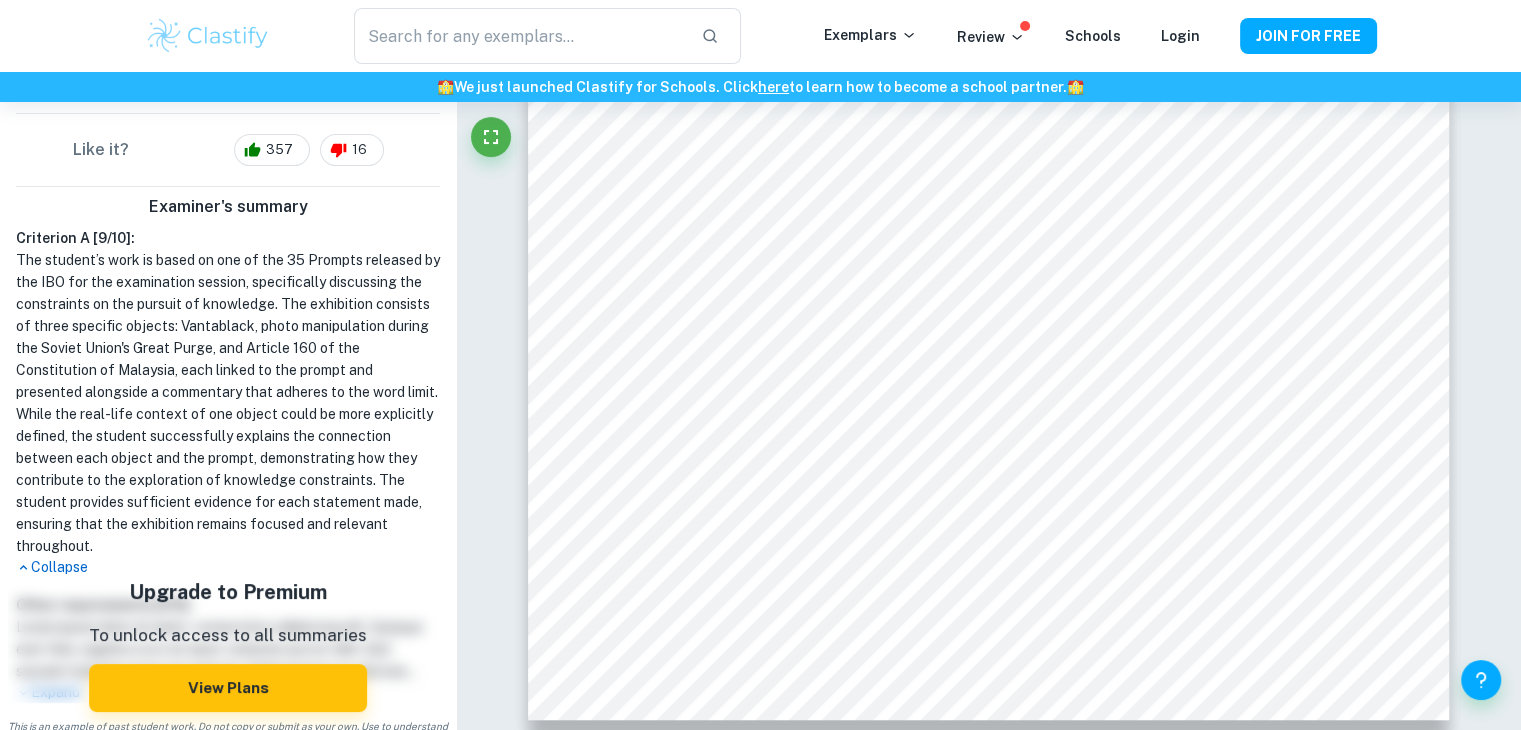 scroll, scrollTop: 478, scrollLeft: 0, axis: vertical 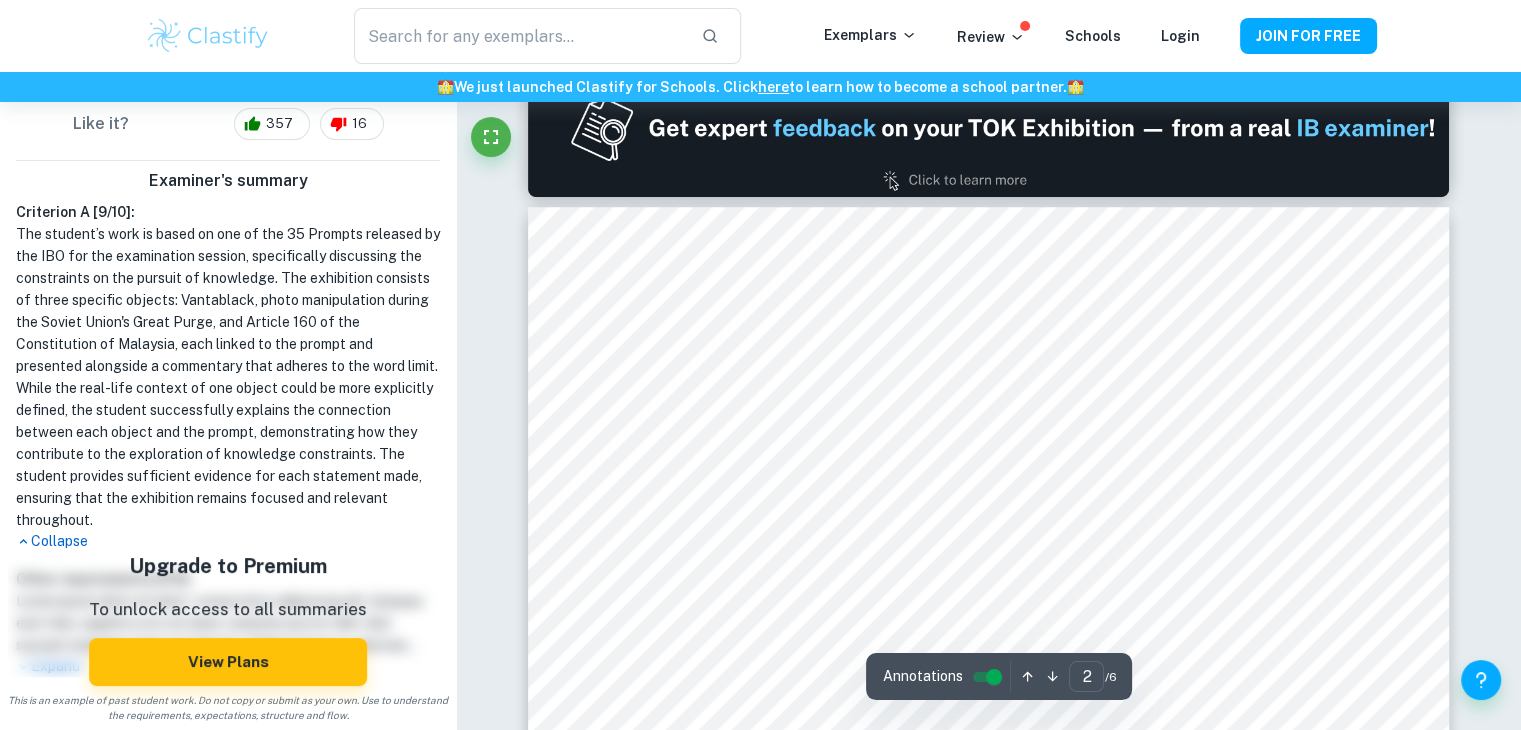 type on "1" 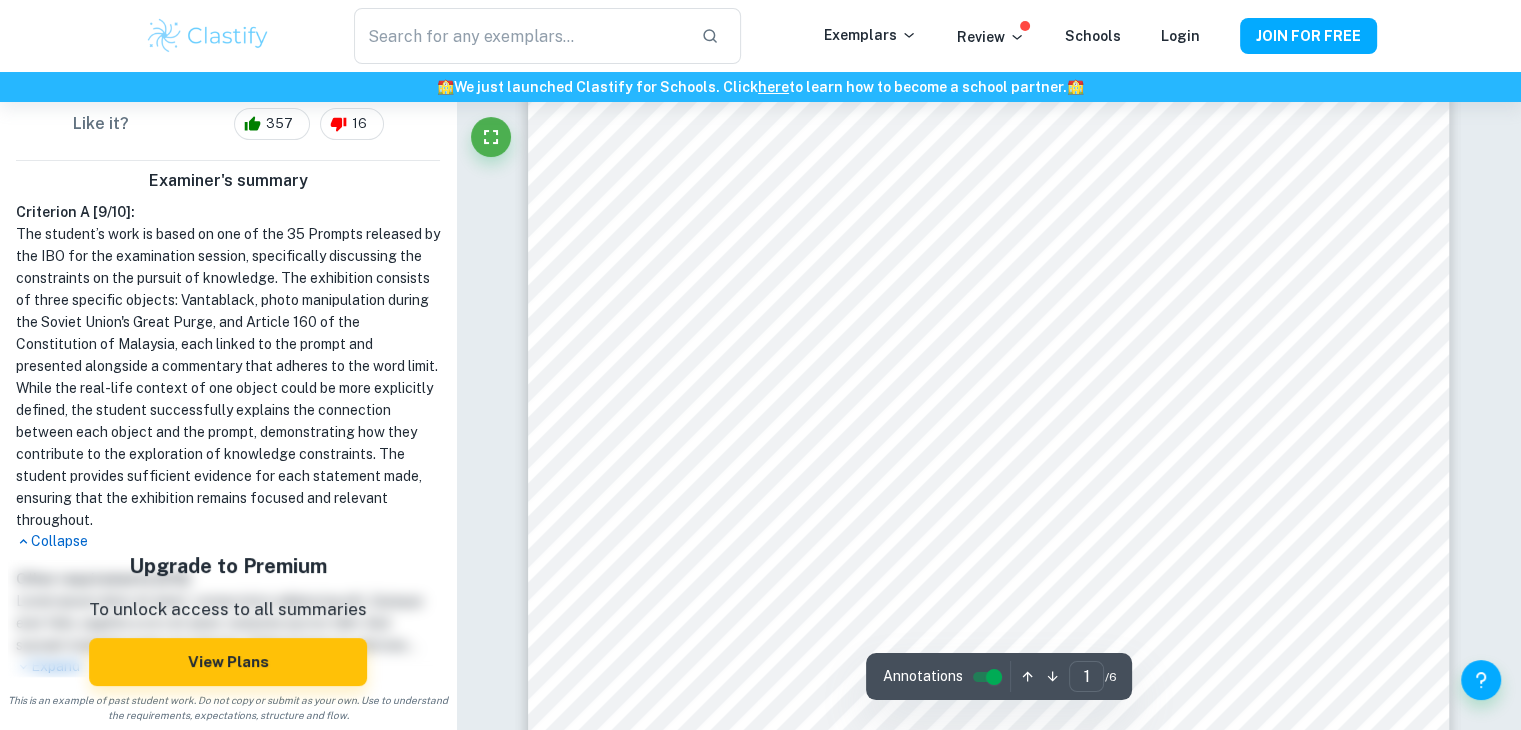 scroll, scrollTop: 0, scrollLeft: 0, axis: both 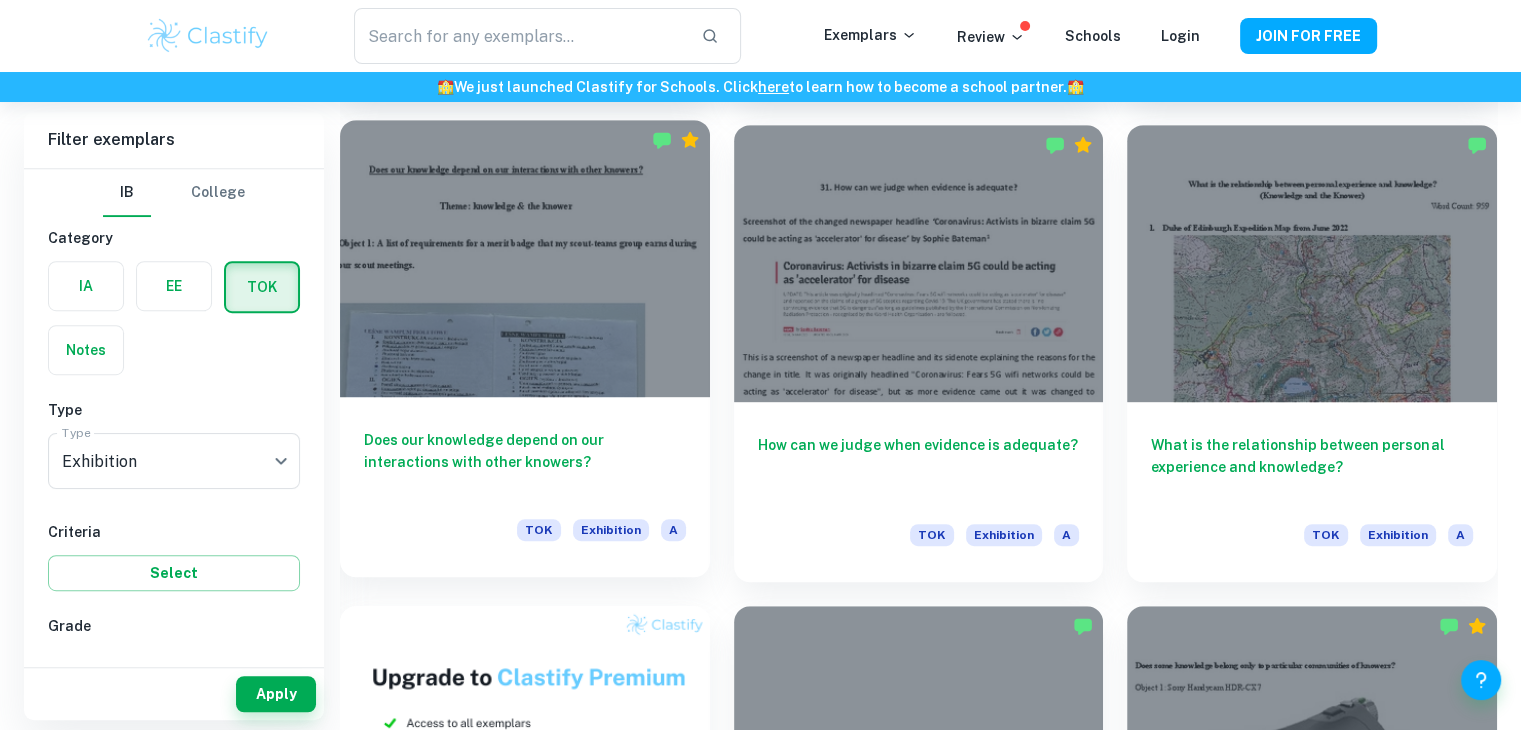 click at bounding box center [525, 258] 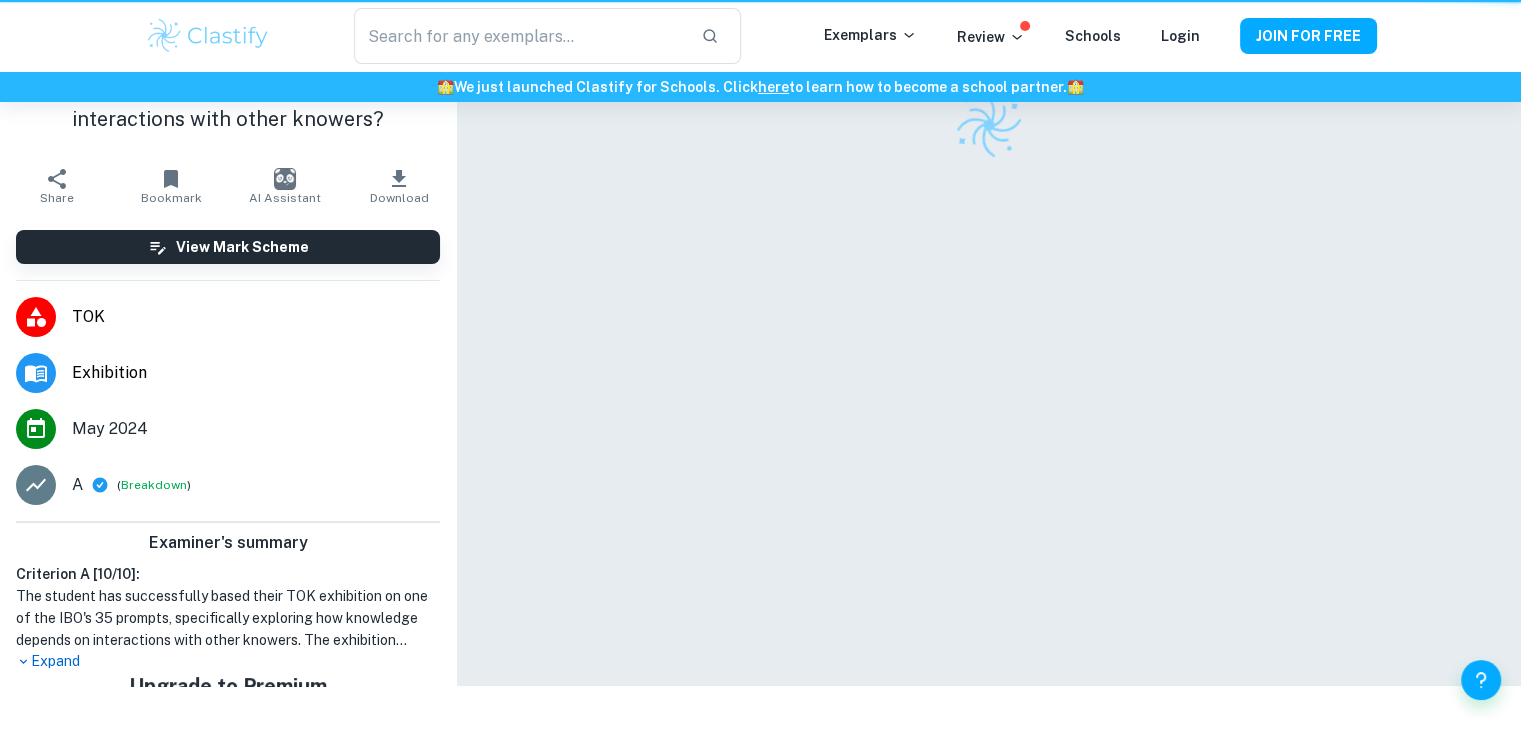 scroll, scrollTop: 0, scrollLeft: 0, axis: both 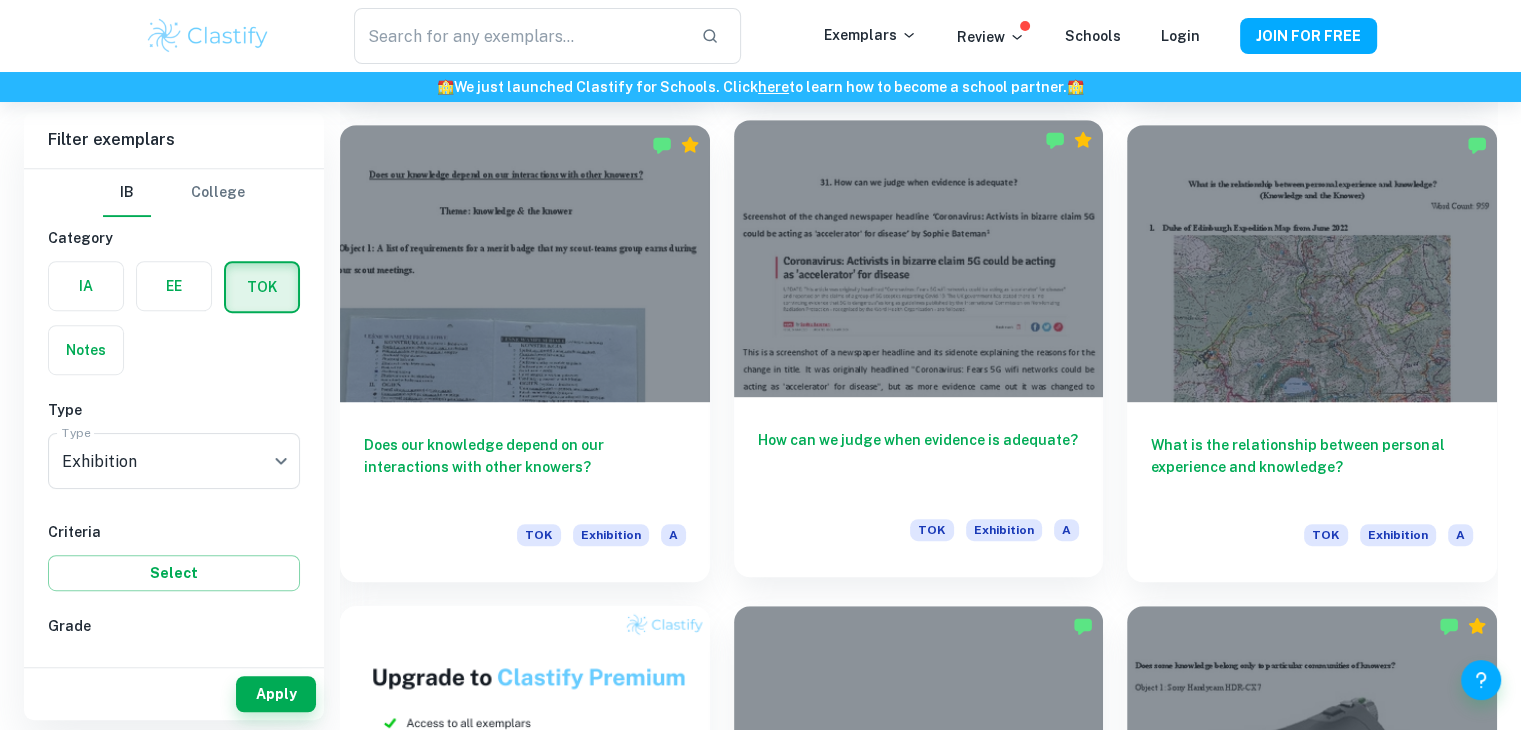click at bounding box center [919, 258] 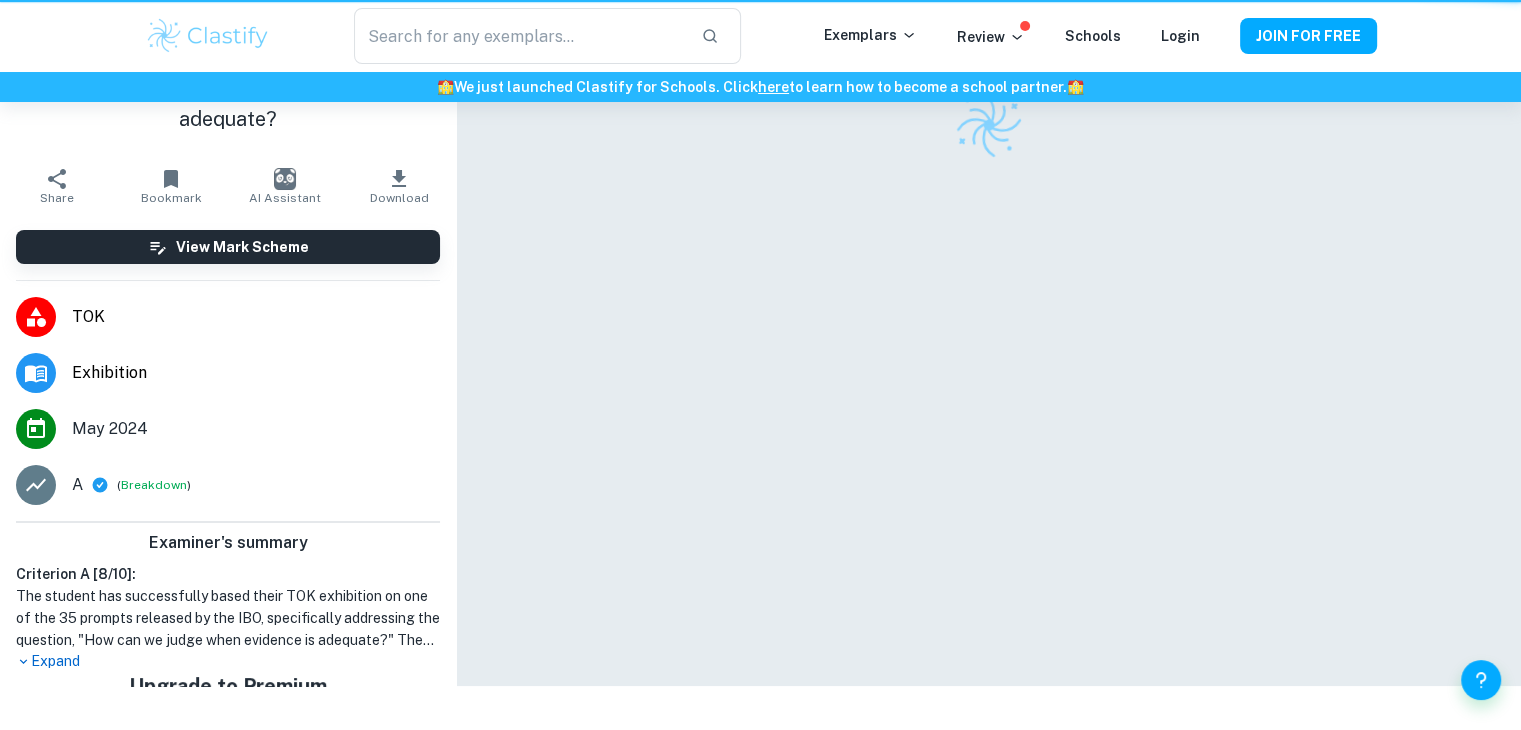 scroll, scrollTop: 0, scrollLeft: 0, axis: both 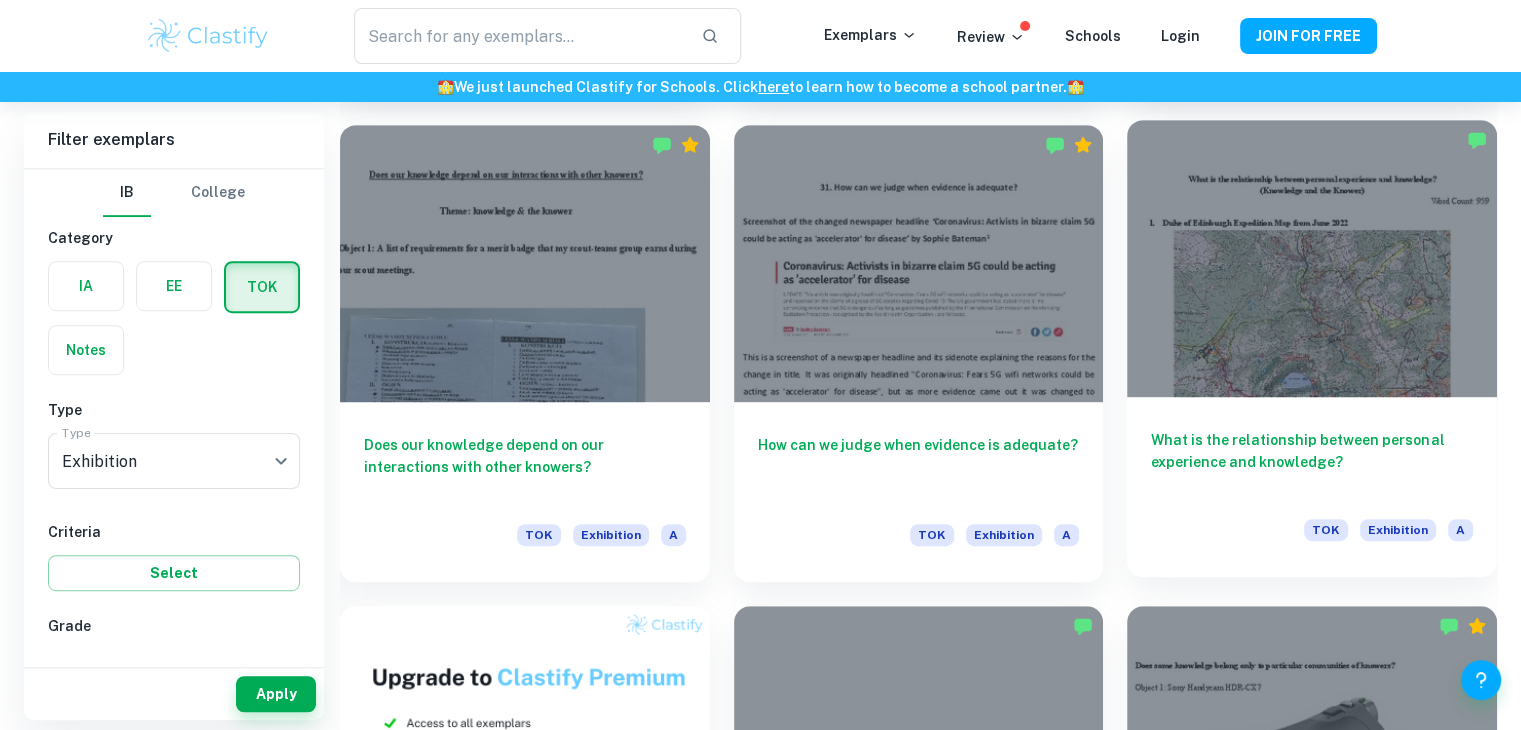 click at bounding box center [1312, 258] 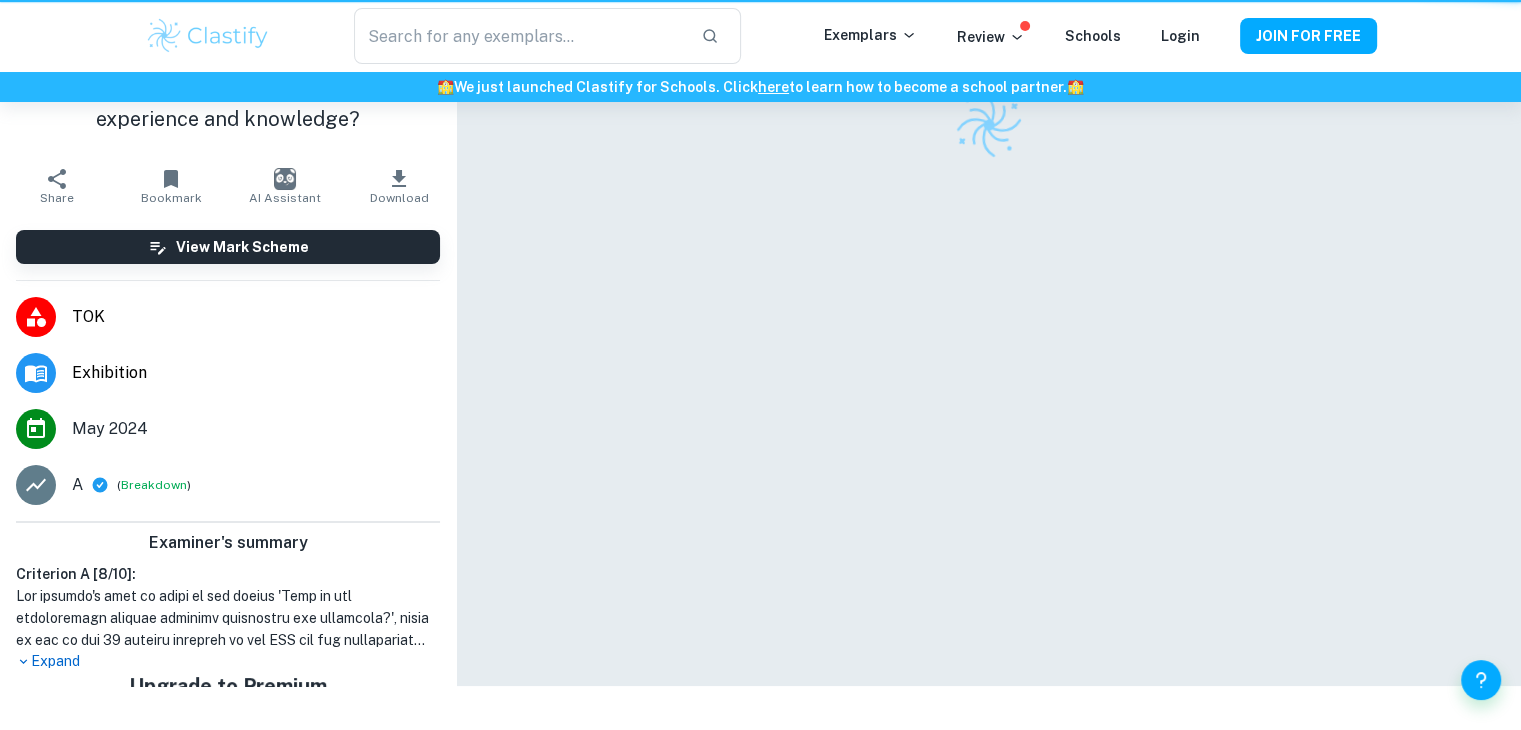 scroll, scrollTop: 0, scrollLeft: 0, axis: both 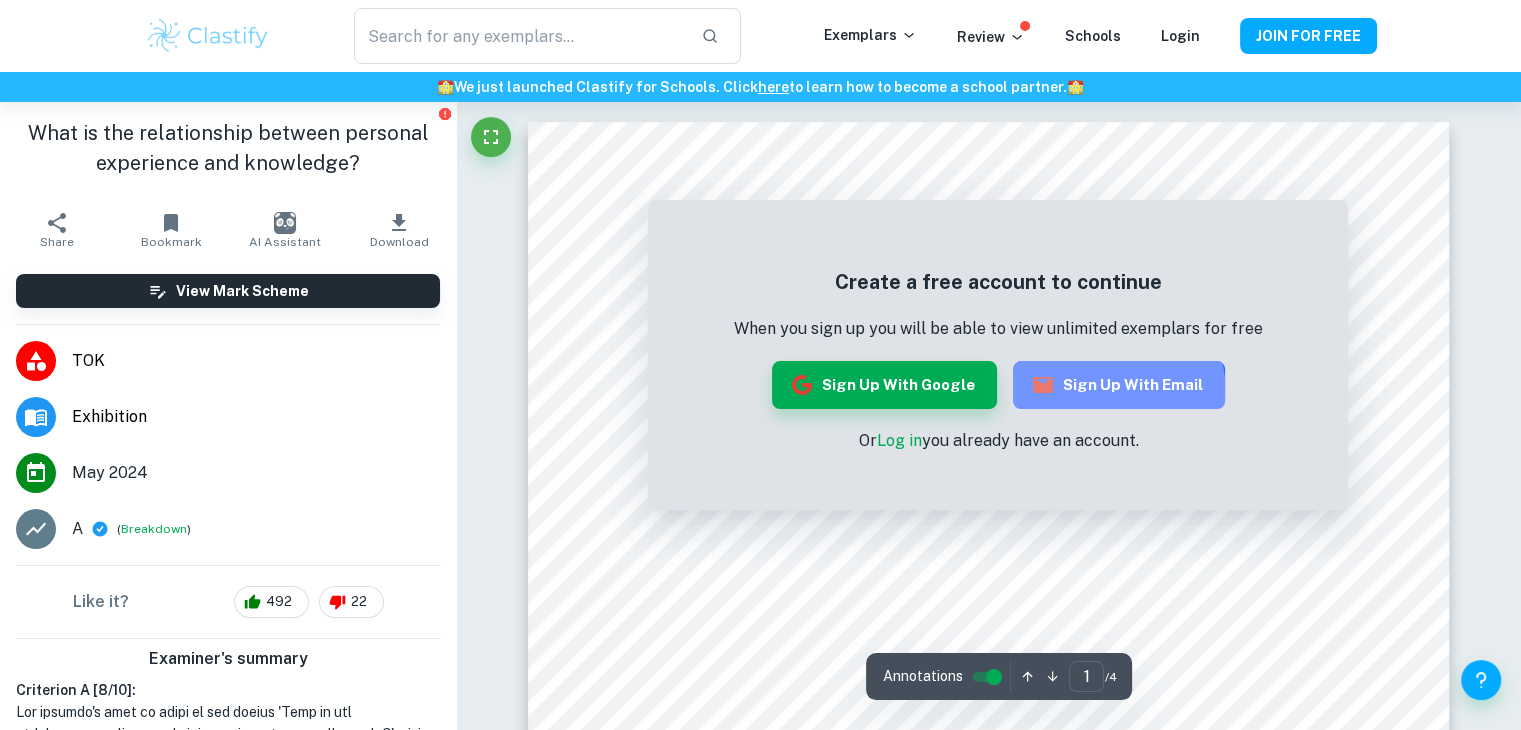 click on "Sign up with Email" at bounding box center (1119, 385) 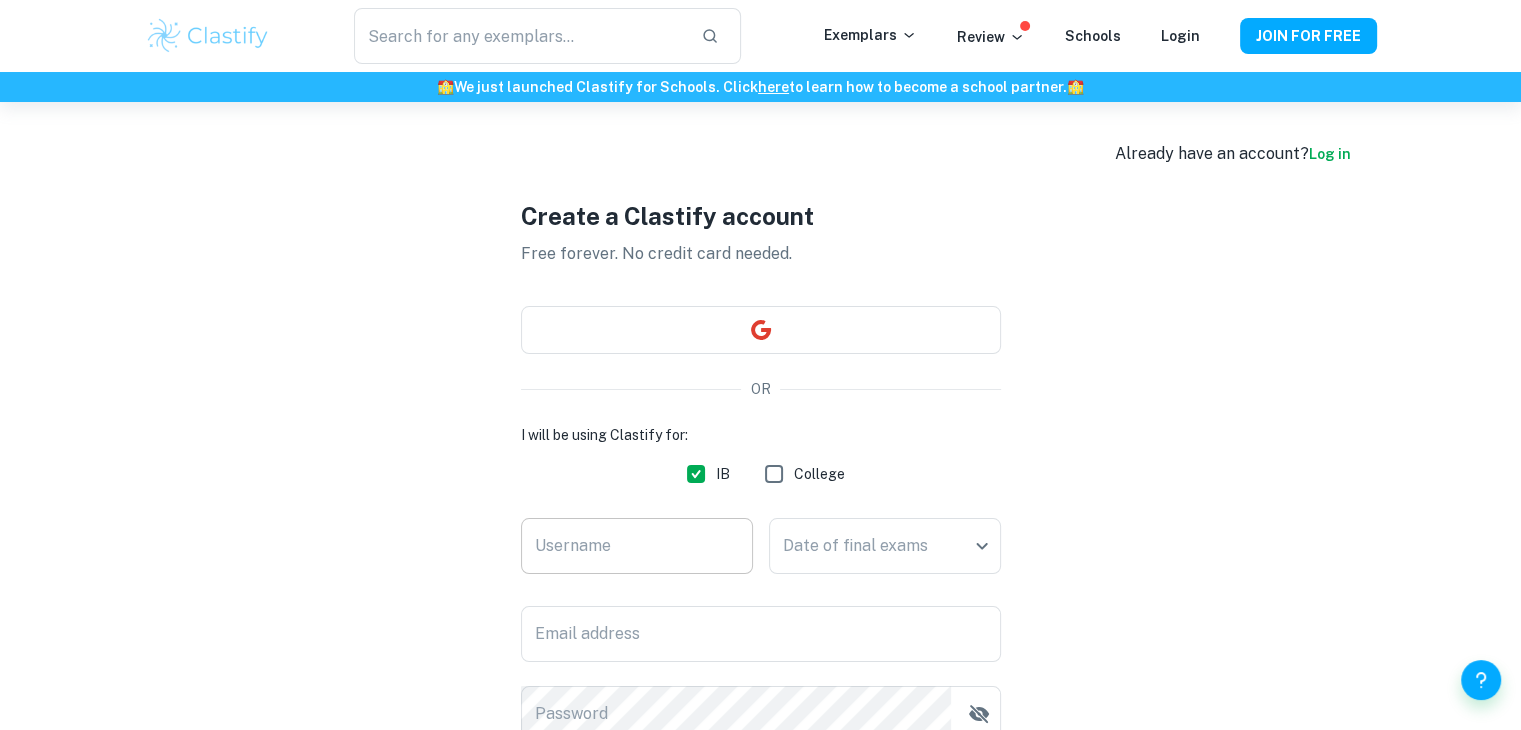 click on "Username" at bounding box center (637, 546) 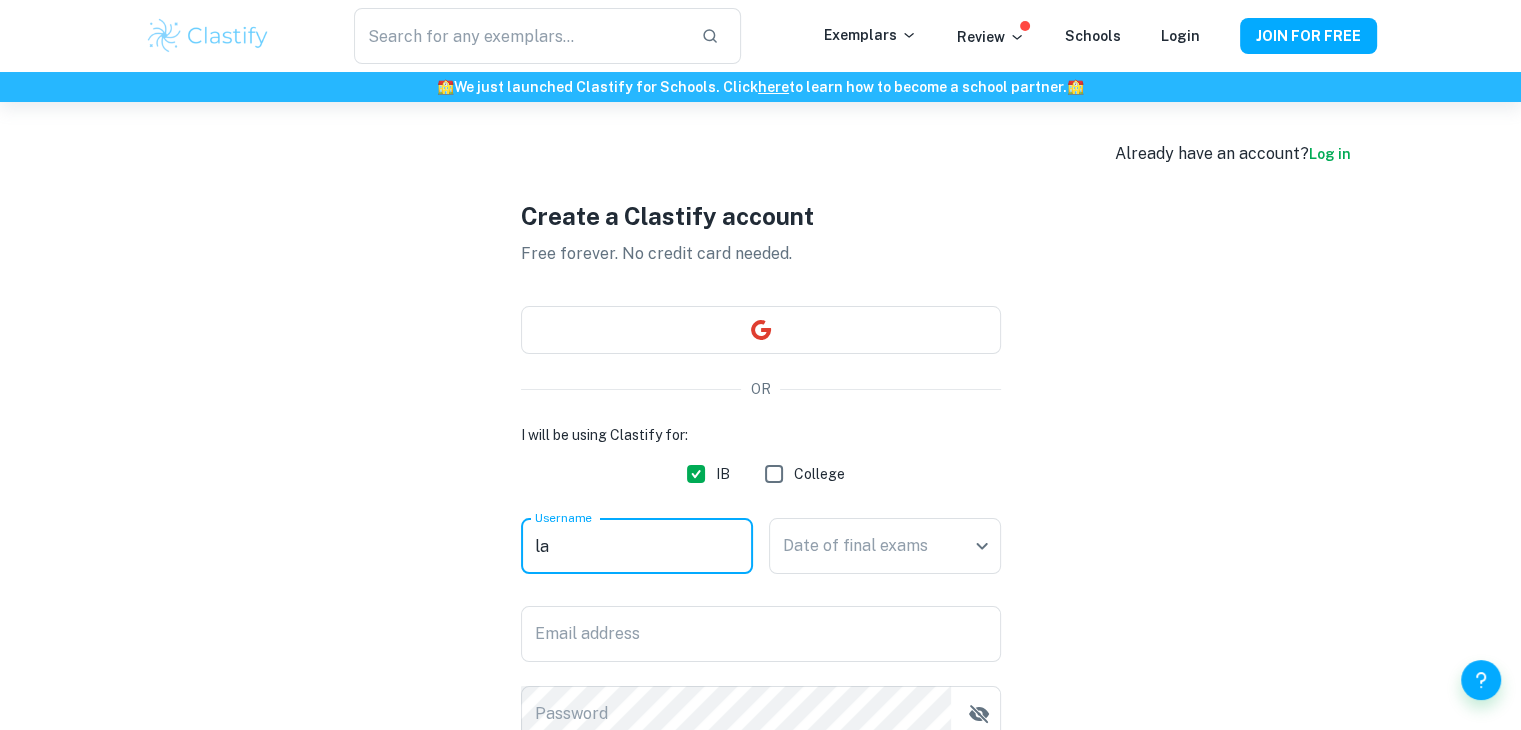 type on "l" 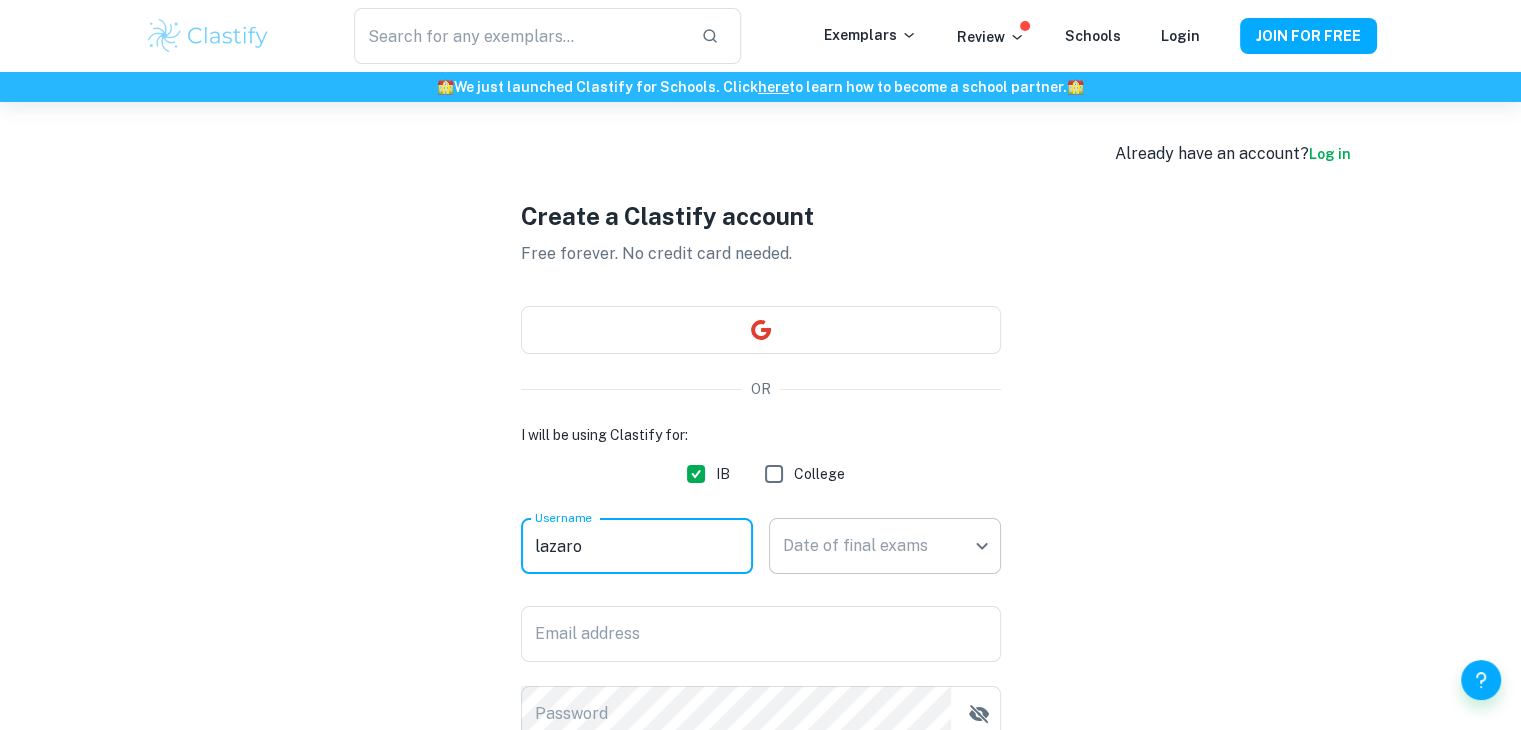 type on "lazaro" 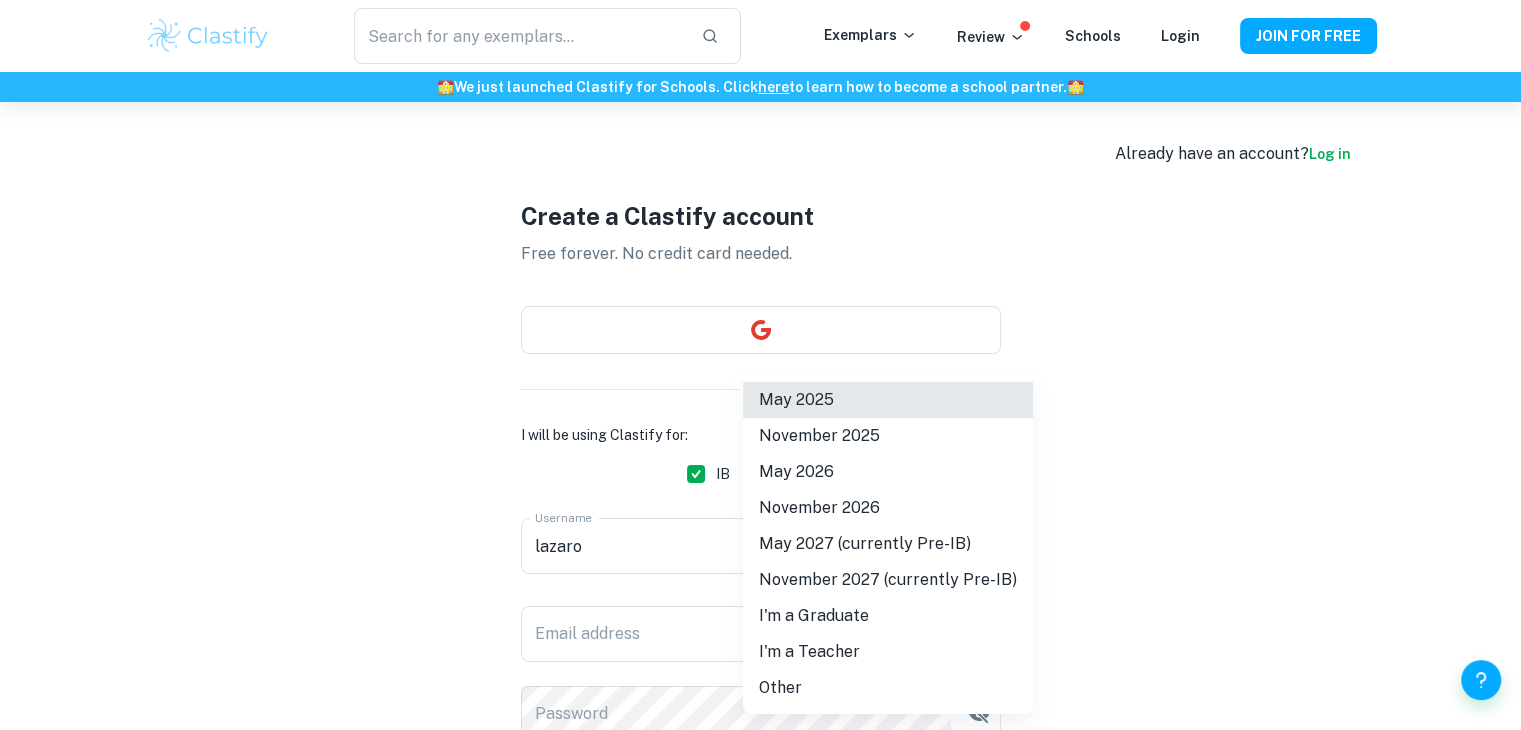 click on "We value your privacy We use cookies to enhance your browsing experience, serve personalised ads or content, and analyse our traffic. By clicking "Accept All", you consent to our use of cookies.   Cookie Policy Customise   Reject All   Accept All   Customise Consent Preferences   We use cookies to help you navigate efficiently and perform certain functions. You will find detailed information about all cookies under each consent category below. The cookies that are categorised as "Necessary" are stored on your browser as they are essential for enabling the basic functionalities of the site. ...  Show more For more information on how Google's third-party cookies operate and handle your data, see:   Google Privacy Policy Necessary Always Active Necessary cookies are required to enable the basic features of this site, such as providing secure log-in or adjusting your consent preferences. These cookies do not store any personally identifiable data. Functional Analytics Performance Advertisement Uncategorised" at bounding box center [760, 467] 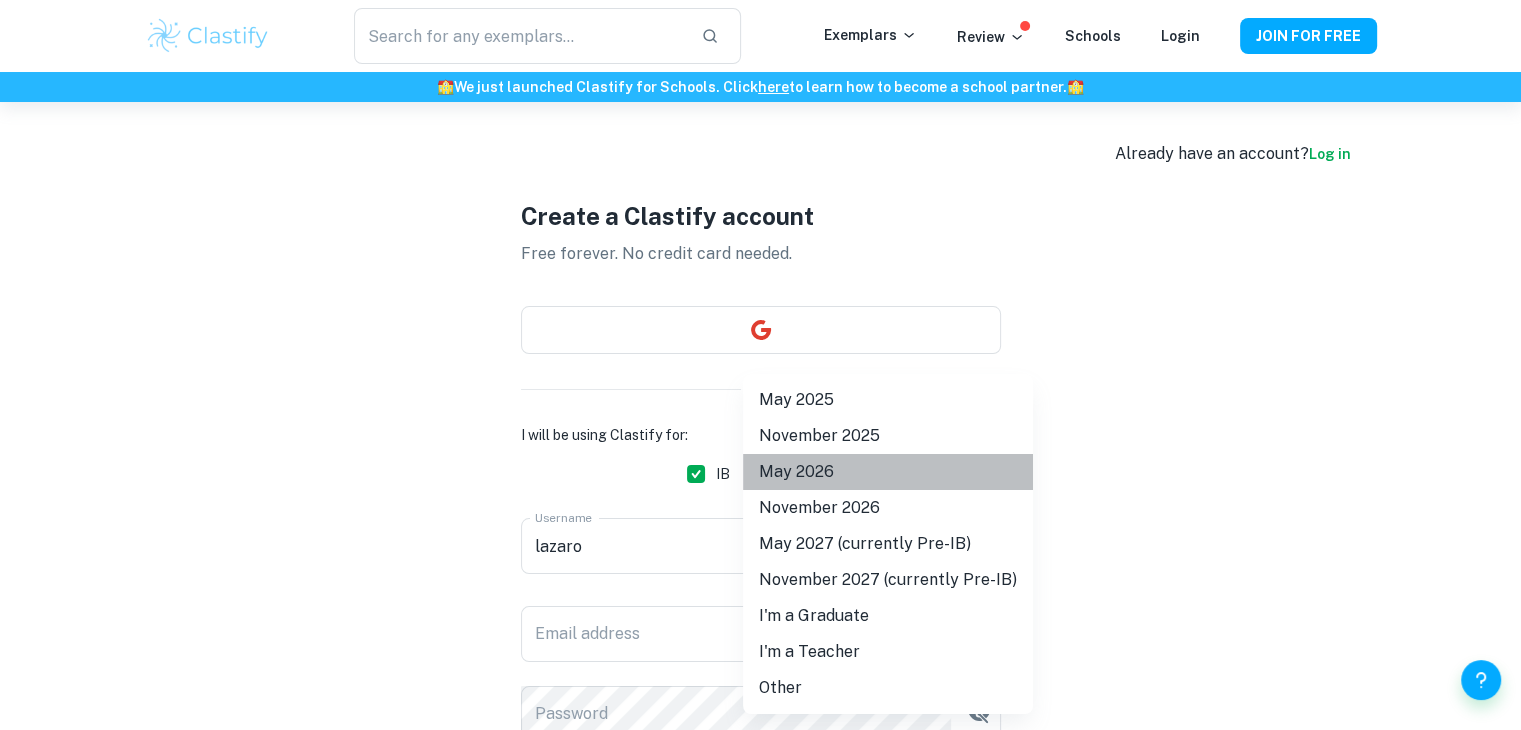 click on "May 2026" at bounding box center (888, 472) 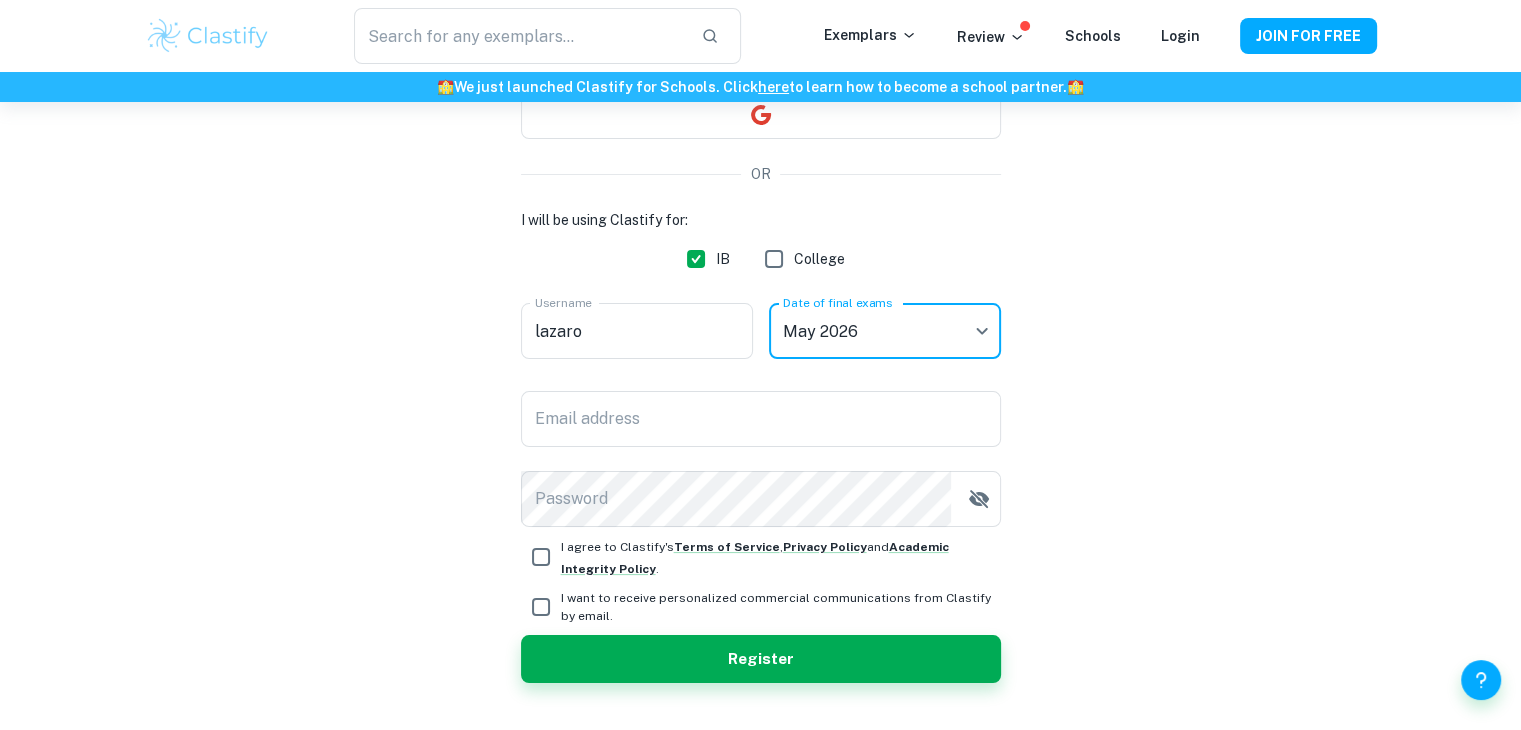 scroll, scrollTop: 236, scrollLeft: 0, axis: vertical 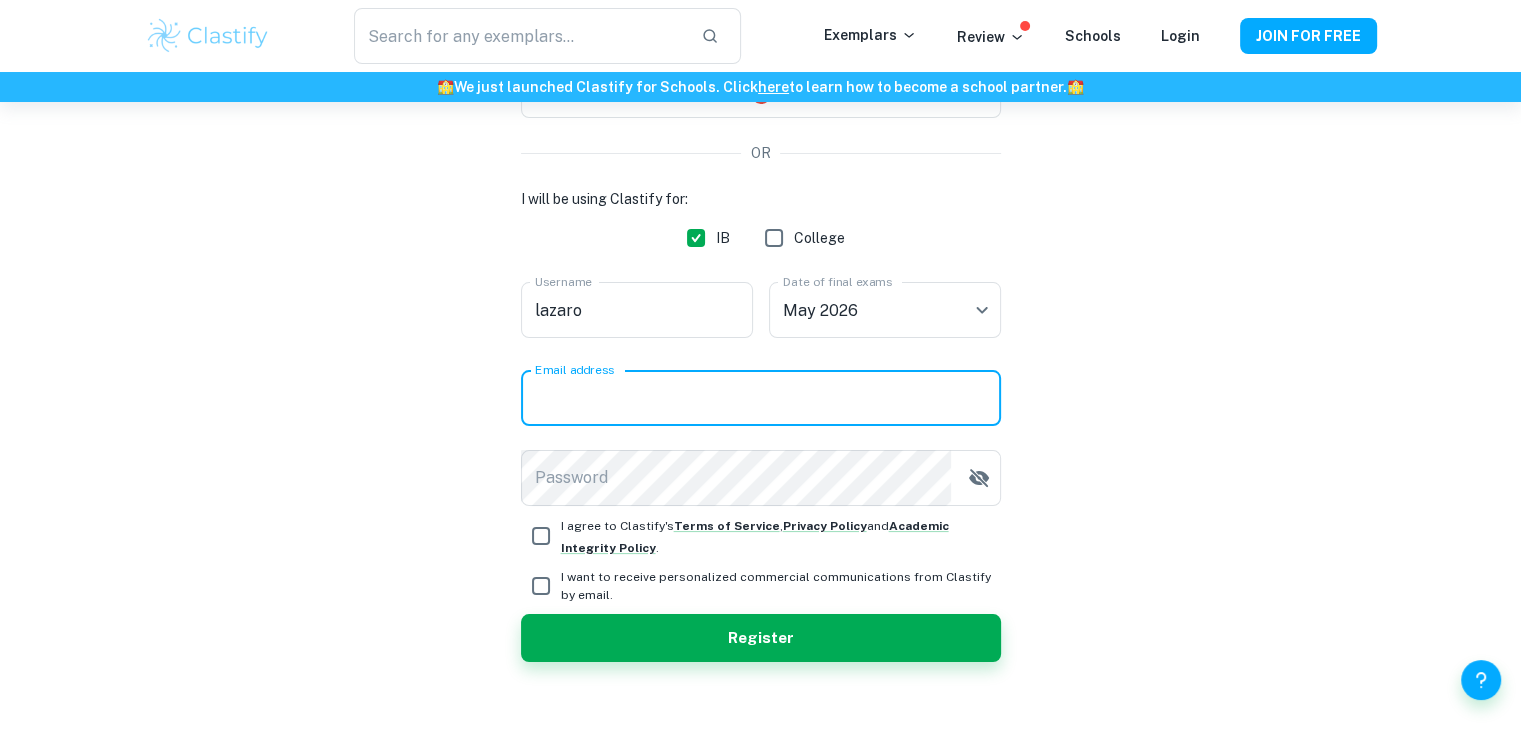 click on "Email address" at bounding box center (761, 398) 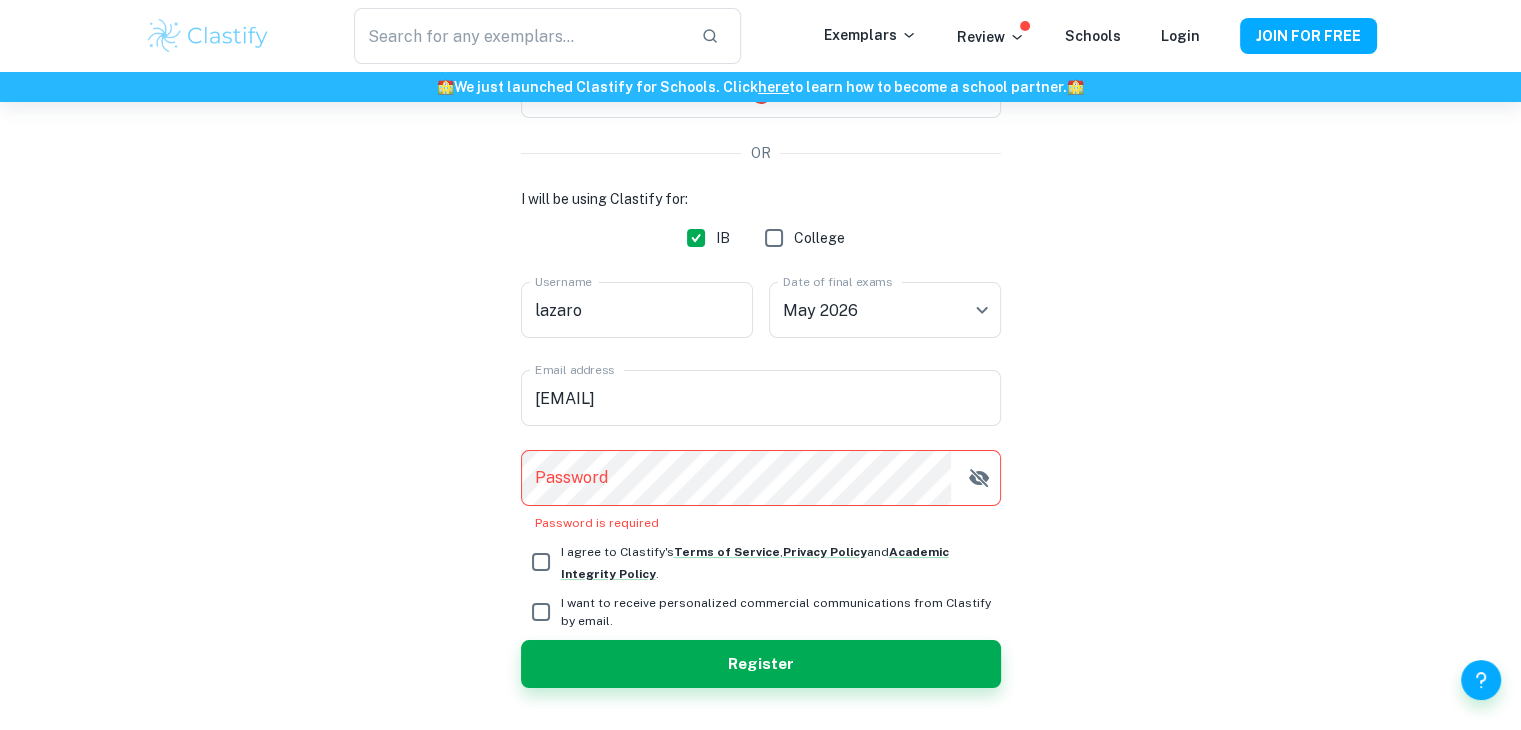 click on "Create a Clastify account Free forever. No credit card needed. OR I will be using Clastify for: IB College Username [USERNAME] Username Date of final exams [DATE] [DATE] Date of final exams Email address [EMAIL] Email address Password Password Password is required I agree to Clastify's Terms of Service , Privacy Policy and Academic Integrity Policy . I want to receive personalized commercial communications from Clastify by email. Register" at bounding box center [761, 325] 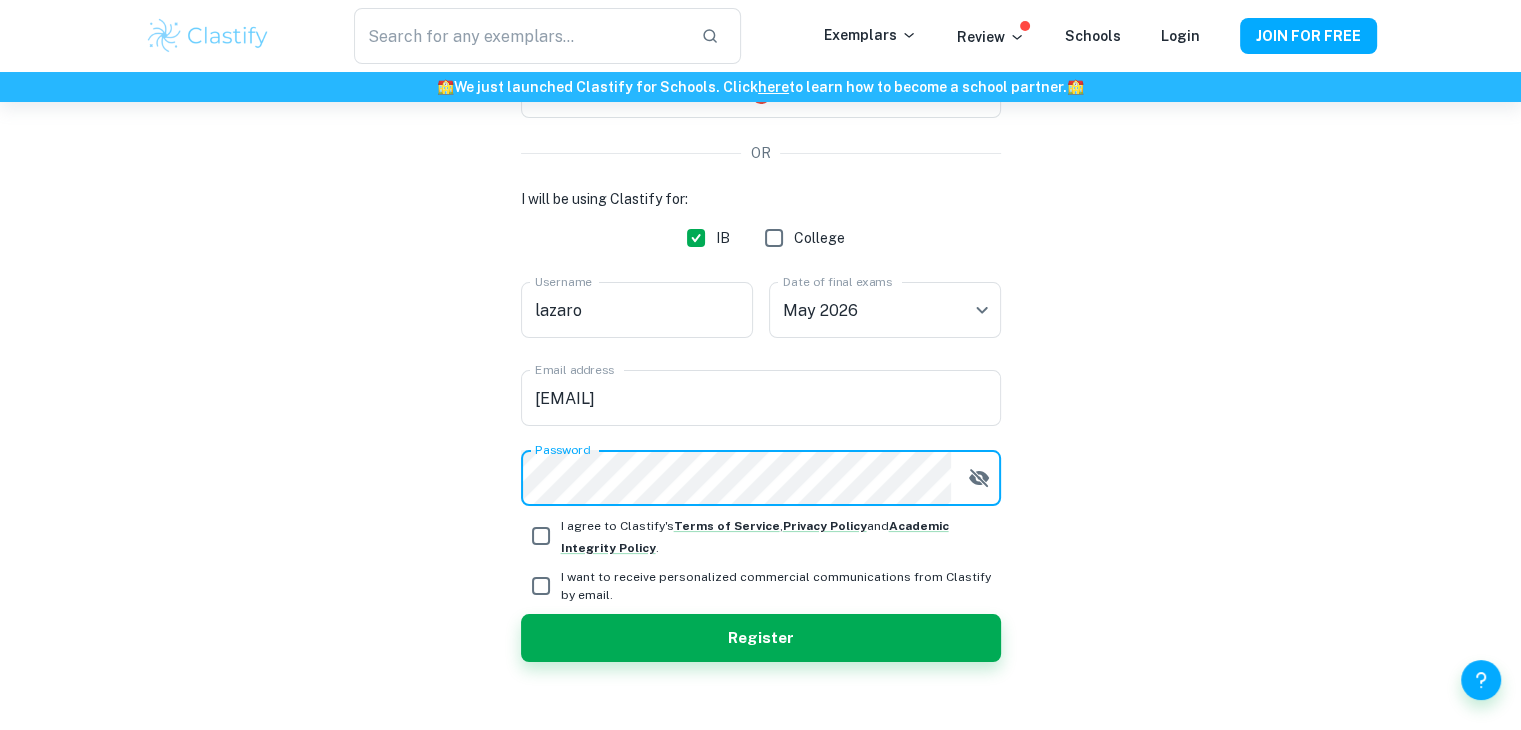 click on "I agree to Clastify's  Terms of Service ,  Privacy Policy  and  Academic Integrity Policy ." at bounding box center [541, 536] 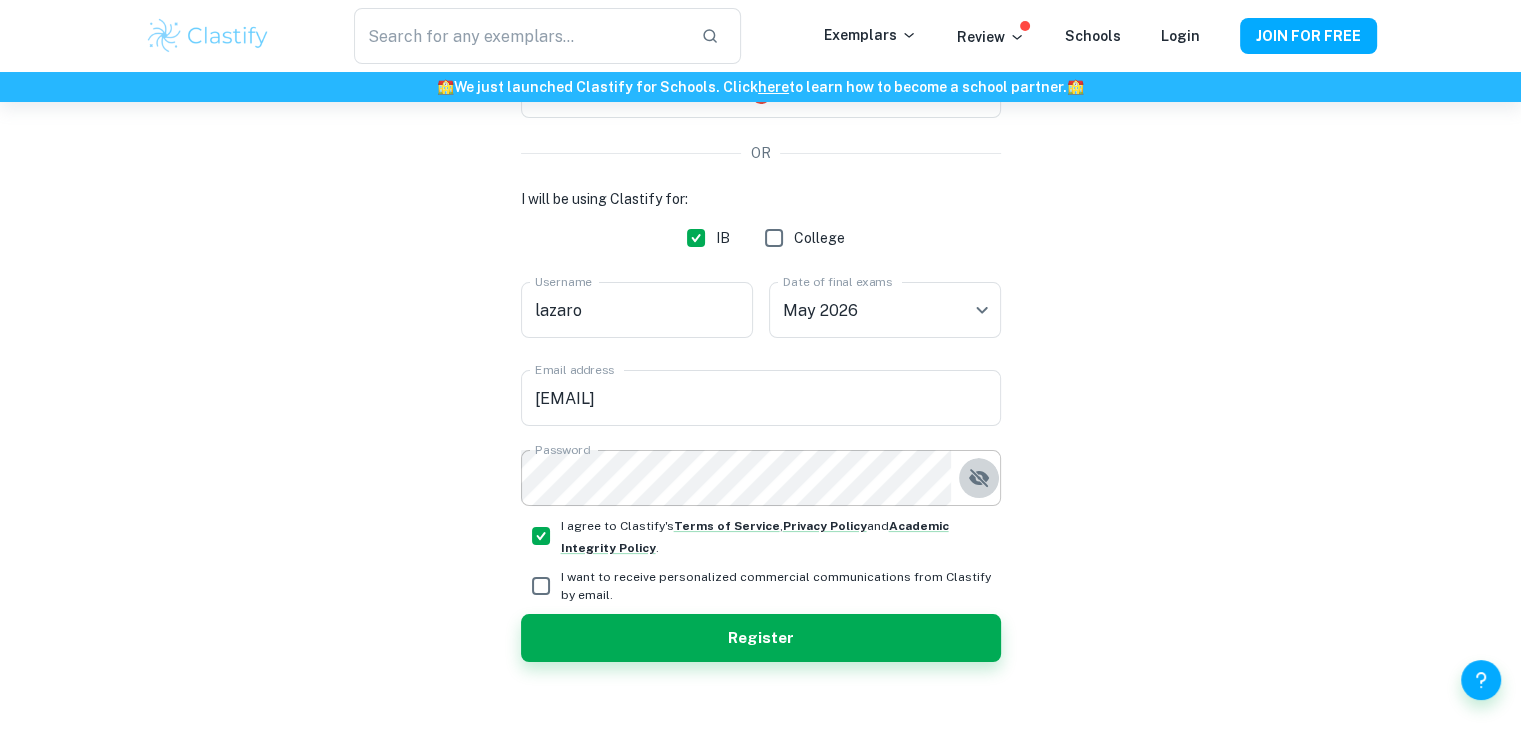 click at bounding box center (979, 478) 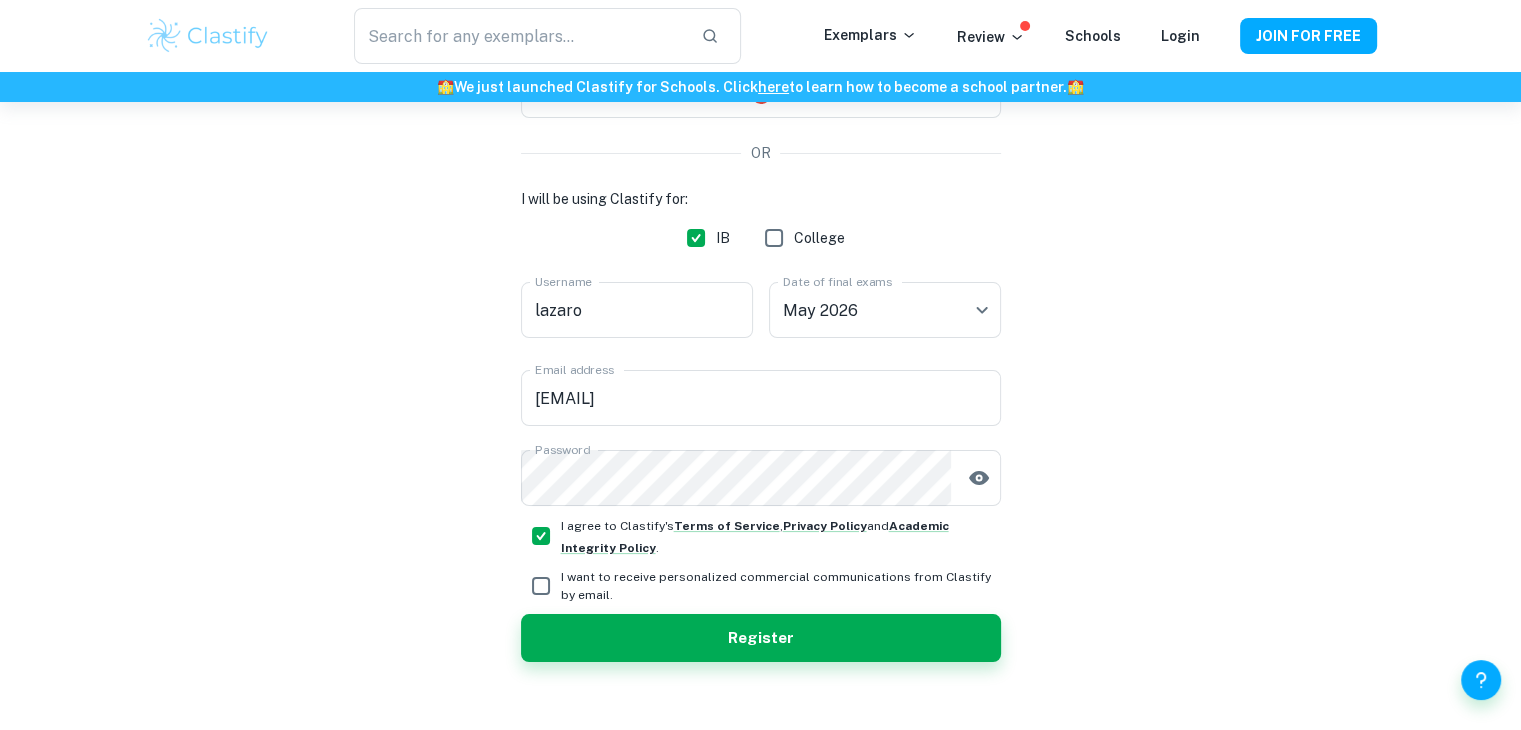 click on "Create a Clastify account Free forever. No credit card needed. OR I will be using Clastify for: IB College Username [USERNAME] Username Date of final exams [DATE] [DATE] Date of final exams Email address [EMAIL] Email address Password Password I agree to Clastify's Terms of Service , Privacy Policy and Academic Integrity Policy . I want to receive personalized commercial communications from Clastify by email. Register" at bounding box center (761, 312) 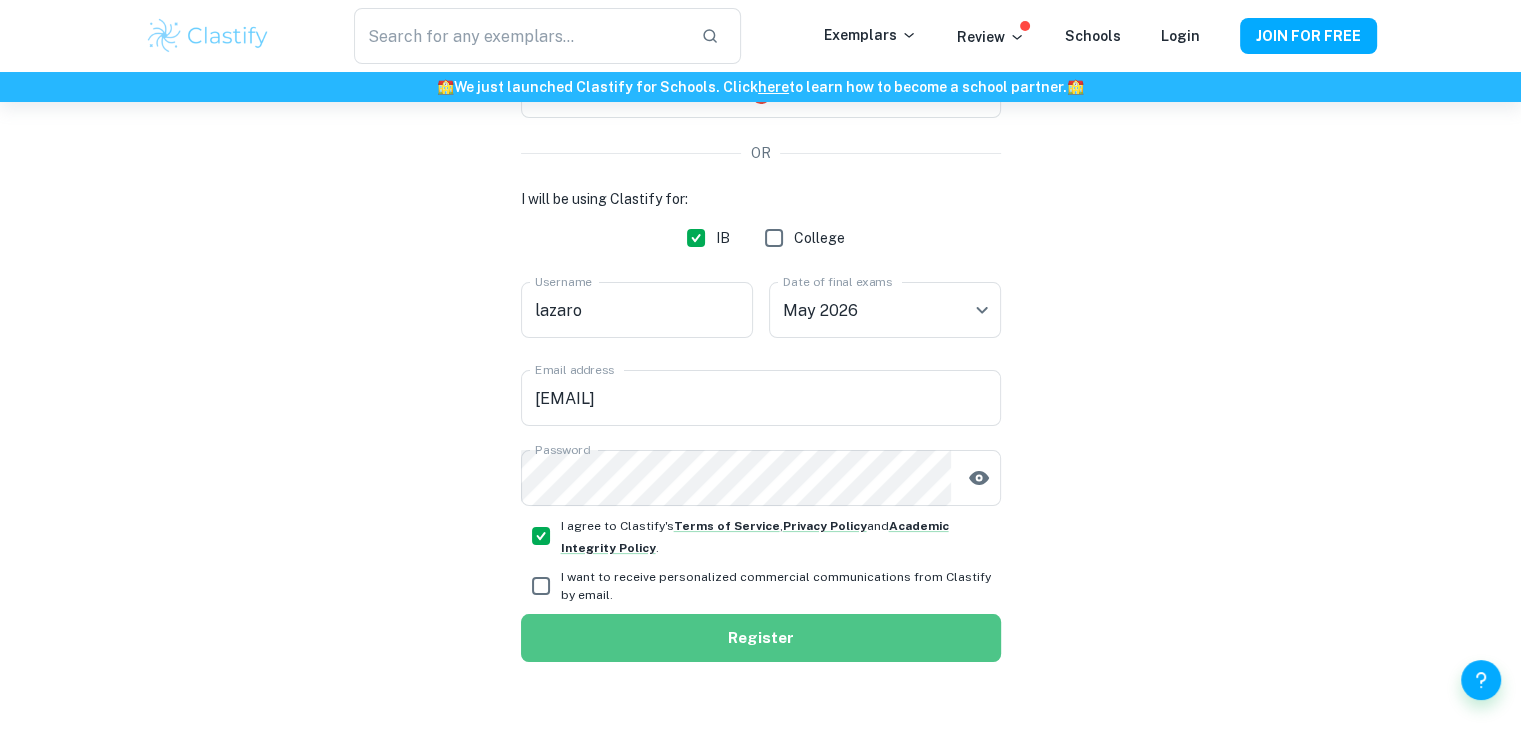 click on "Register" at bounding box center (761, 638) 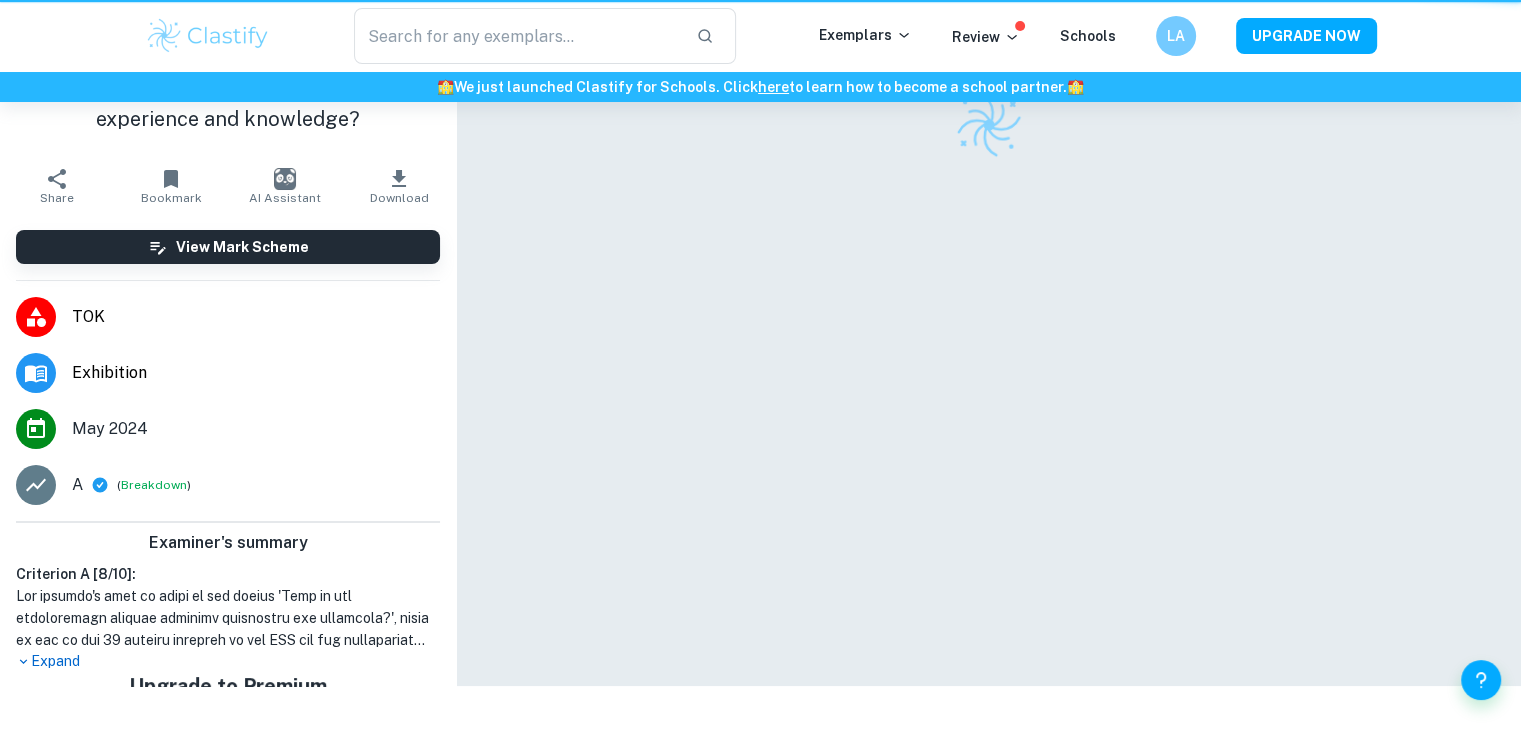 scroll, scrollTop: 0, scrollLeft: 0, axis: both 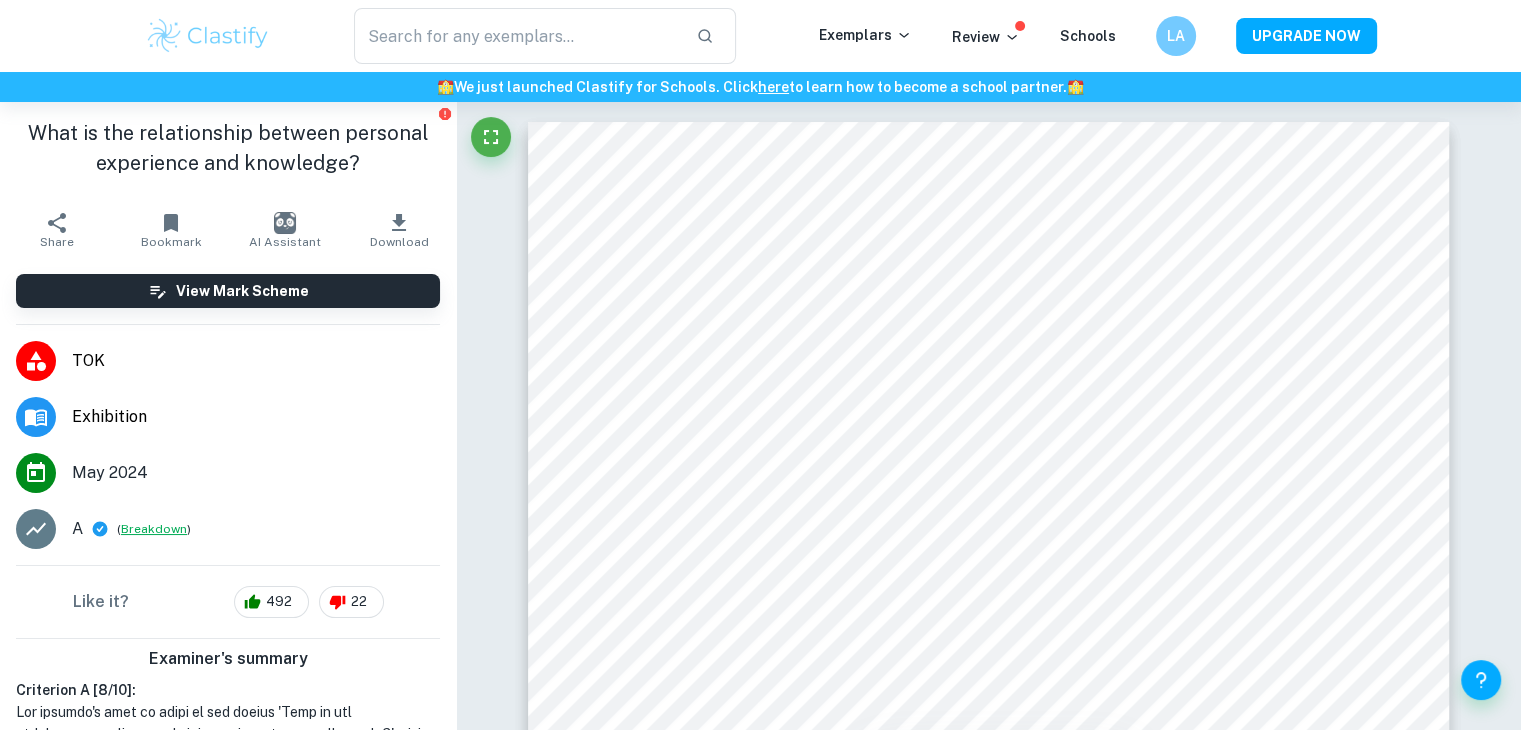 click on "Breakdown" at bounding box center (154, 529) 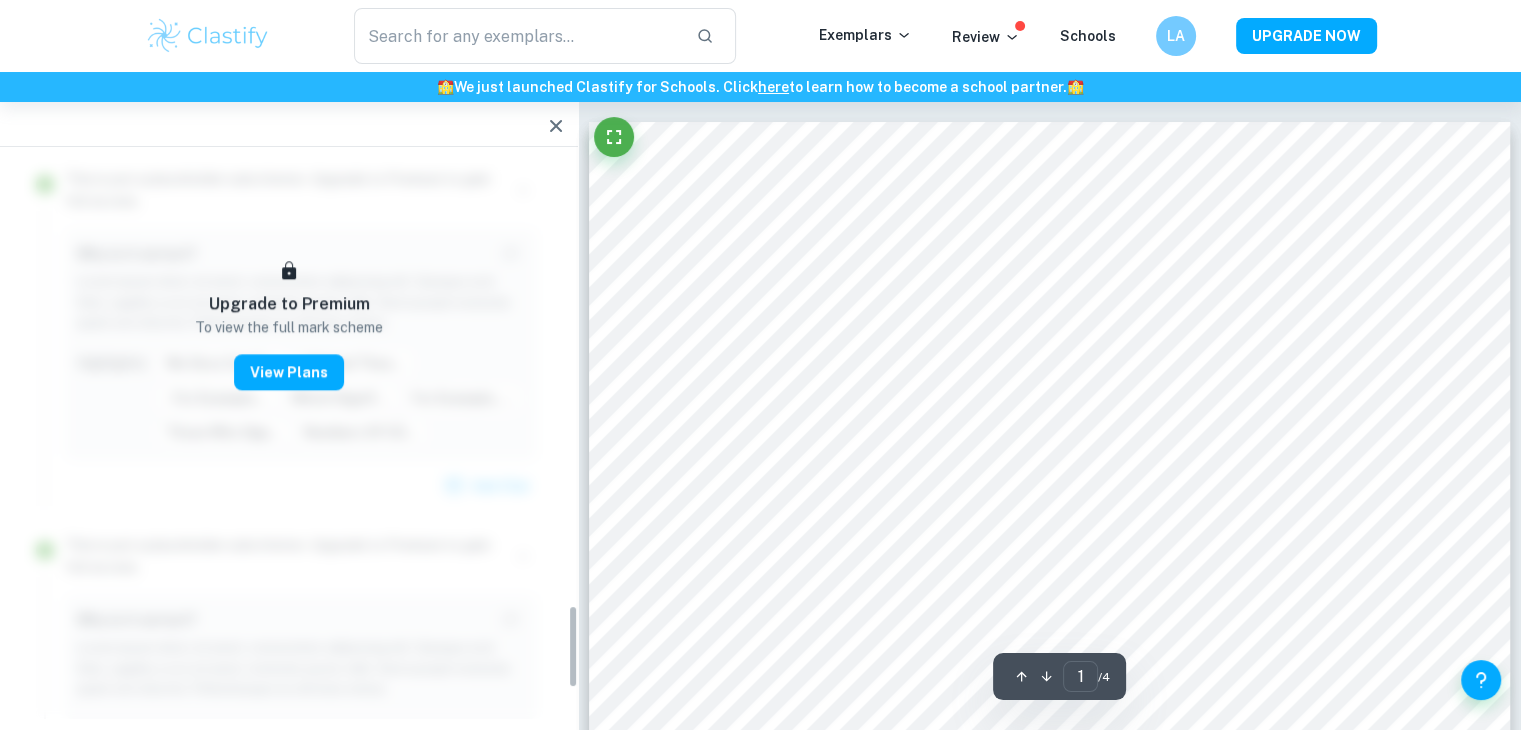scroll, scrollTop: 3164, scrollLeft: 0, axis: vertical 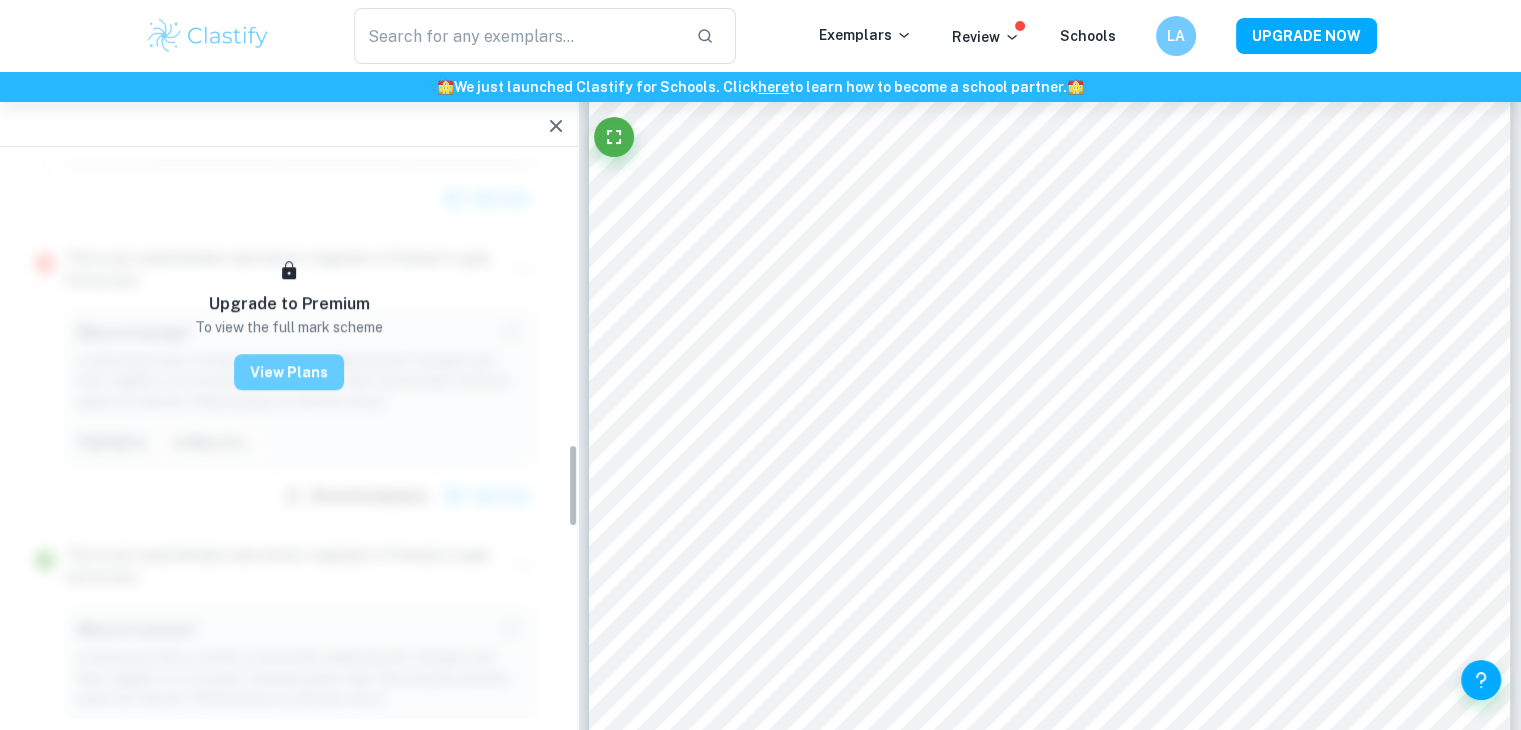 click on "View Plans" at bounding box center (289, 373) 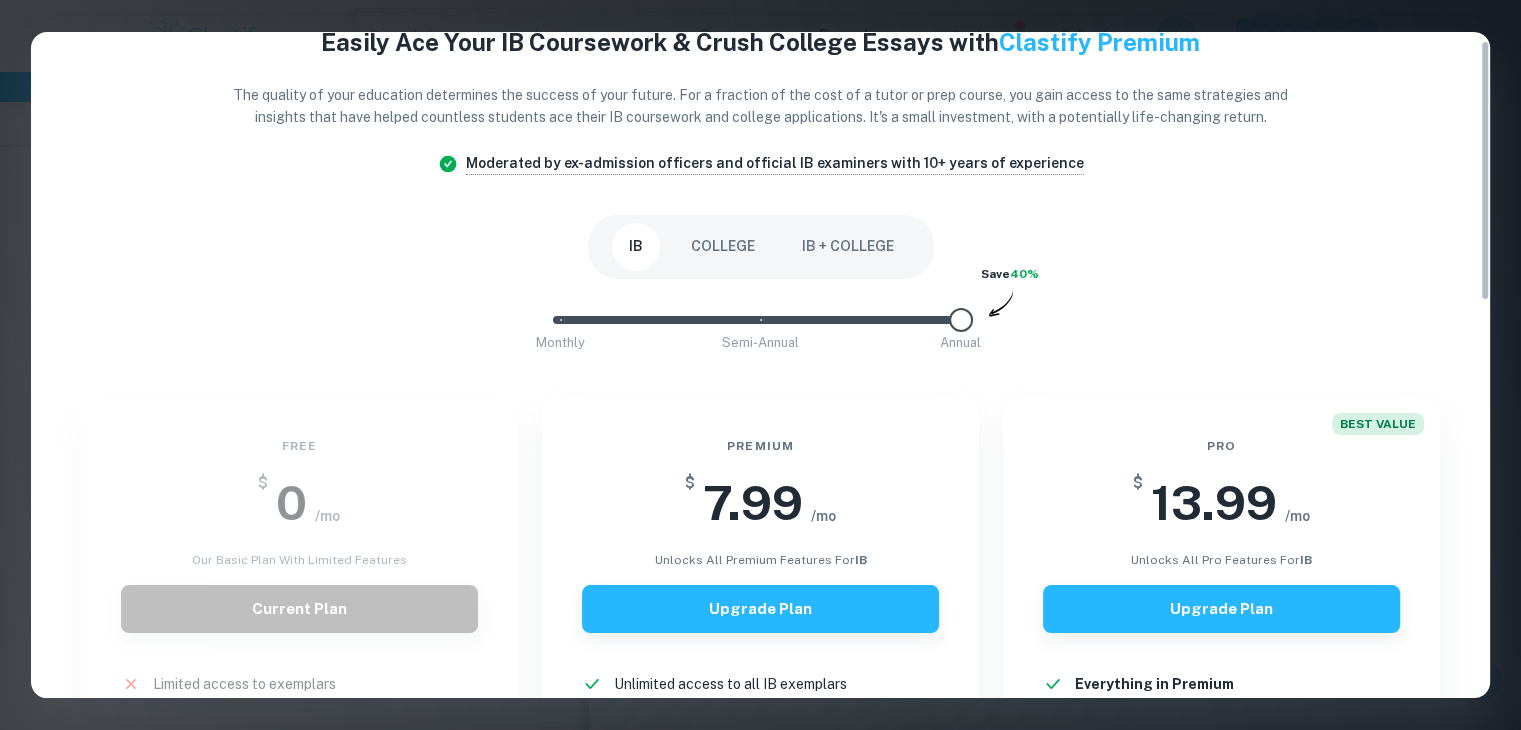 scroll, scrollTop: 0, scrollLeft: 0, axis: both 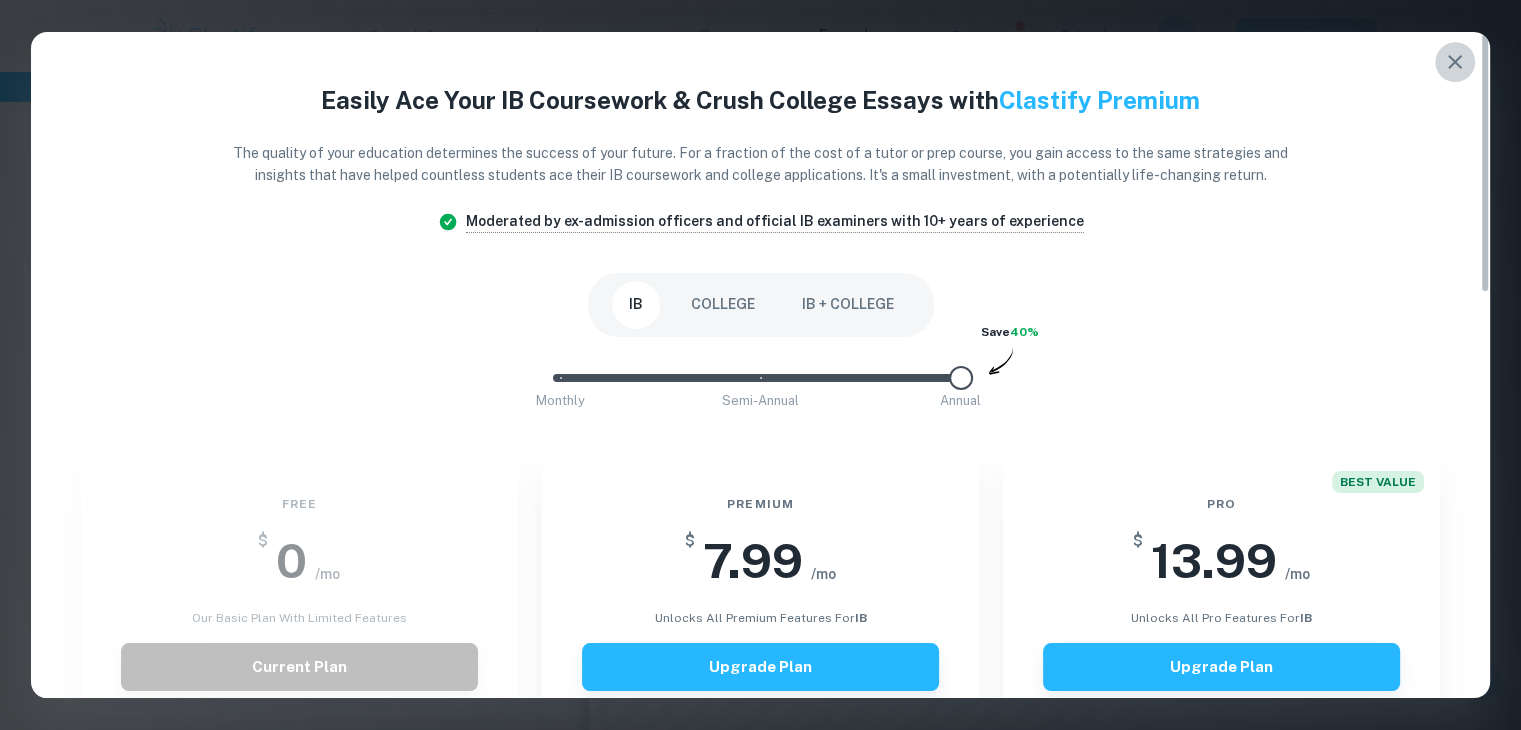 click 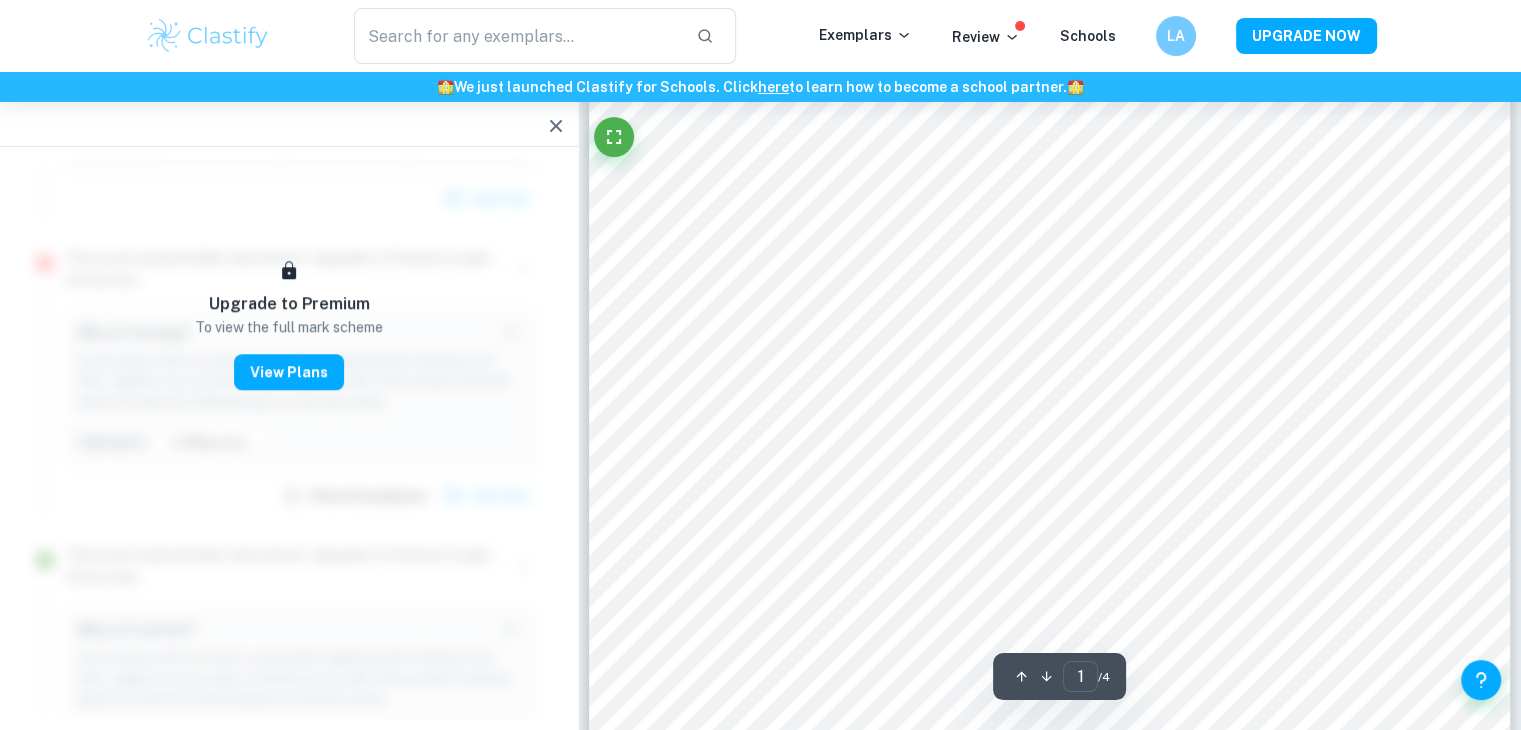 scroll, scrollTop: 0, scrollLeft: 0, axis: both 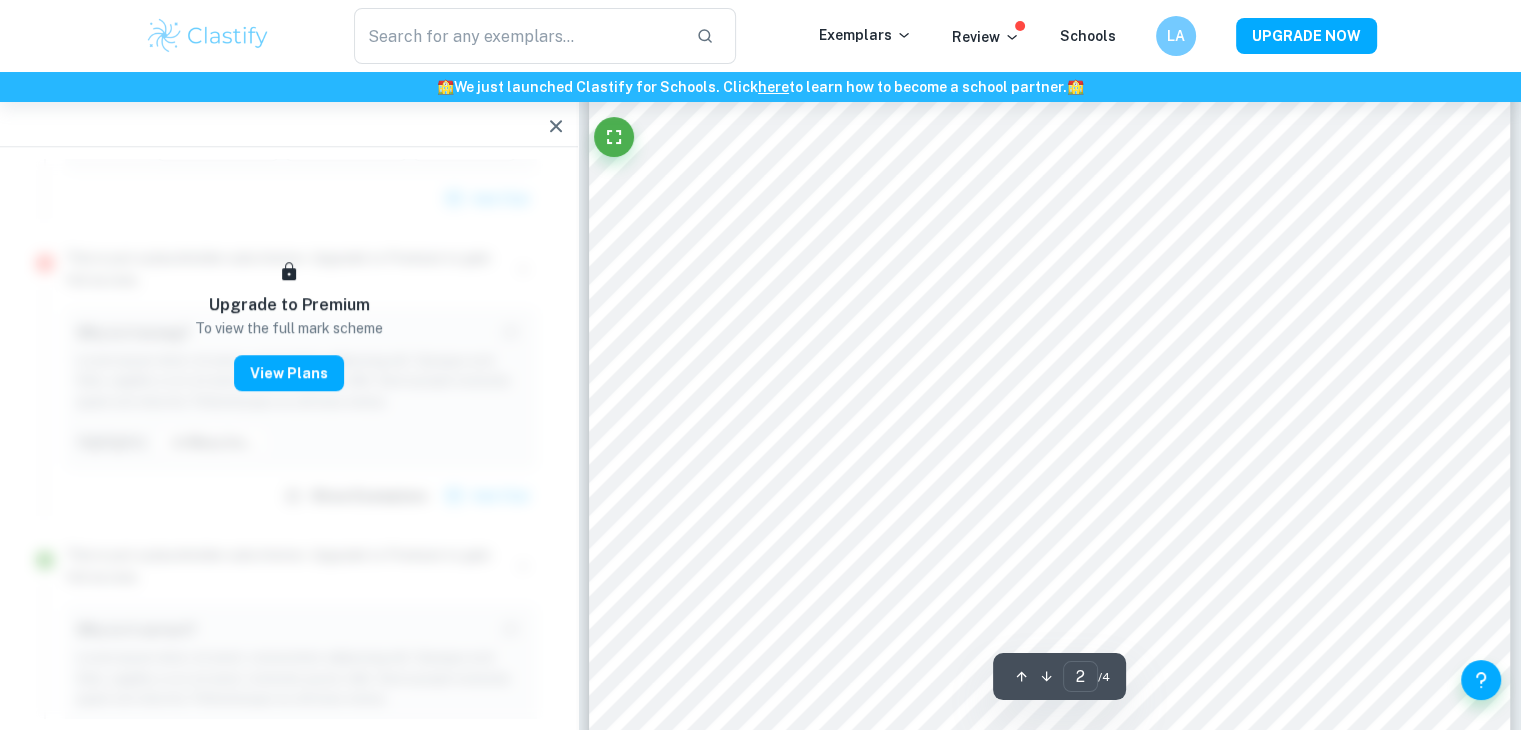 type on "1" 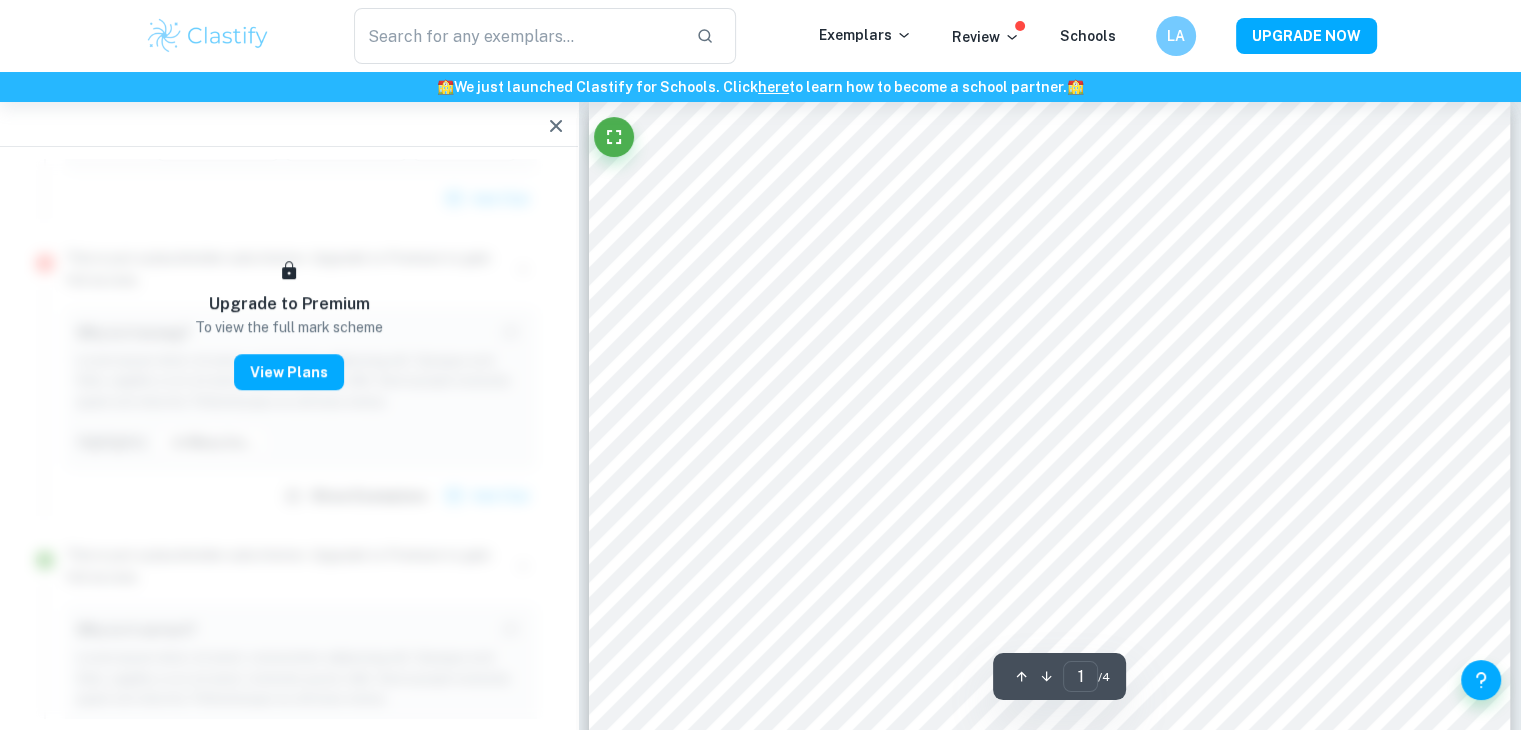 scroll, scrollTop: 0, scrollLeft: 0, axis: both 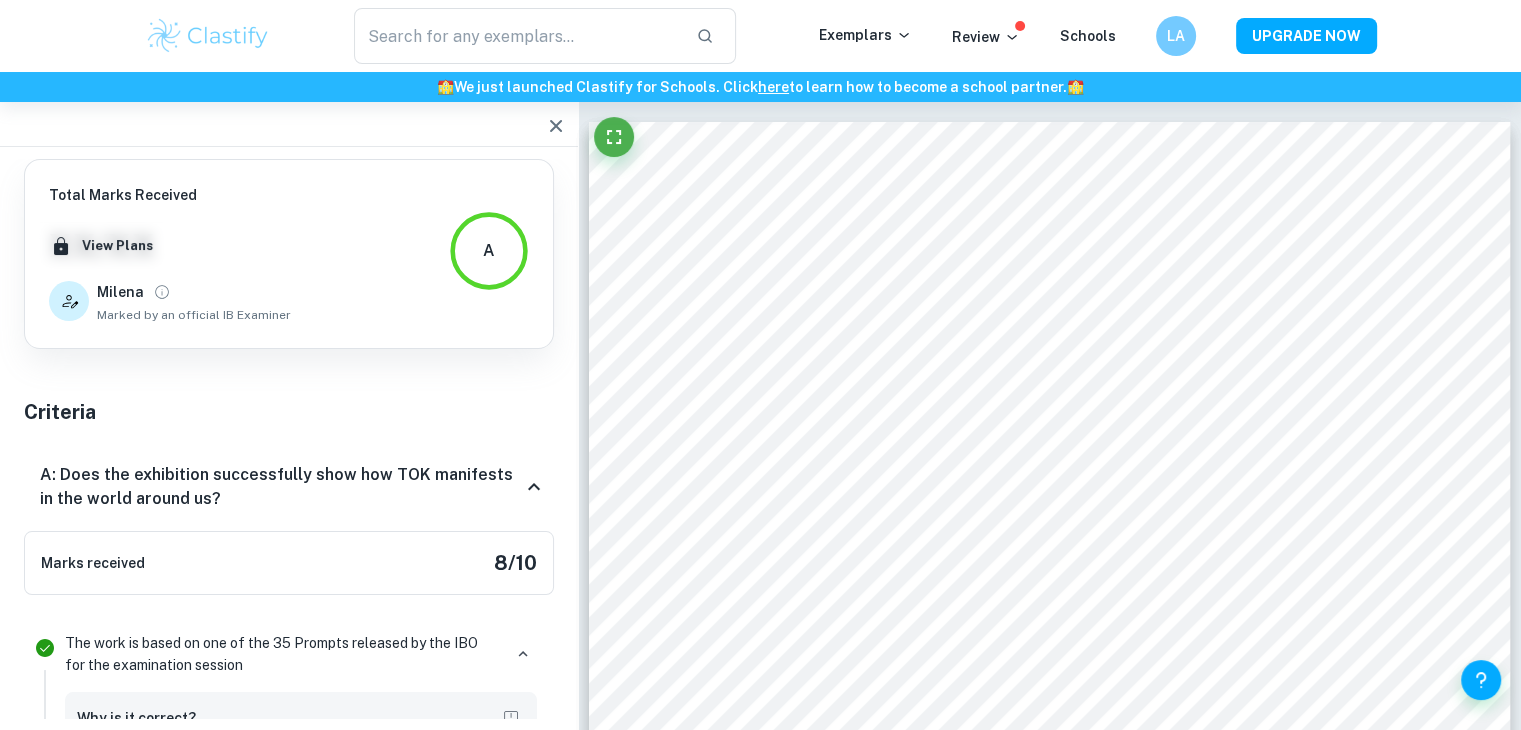 click 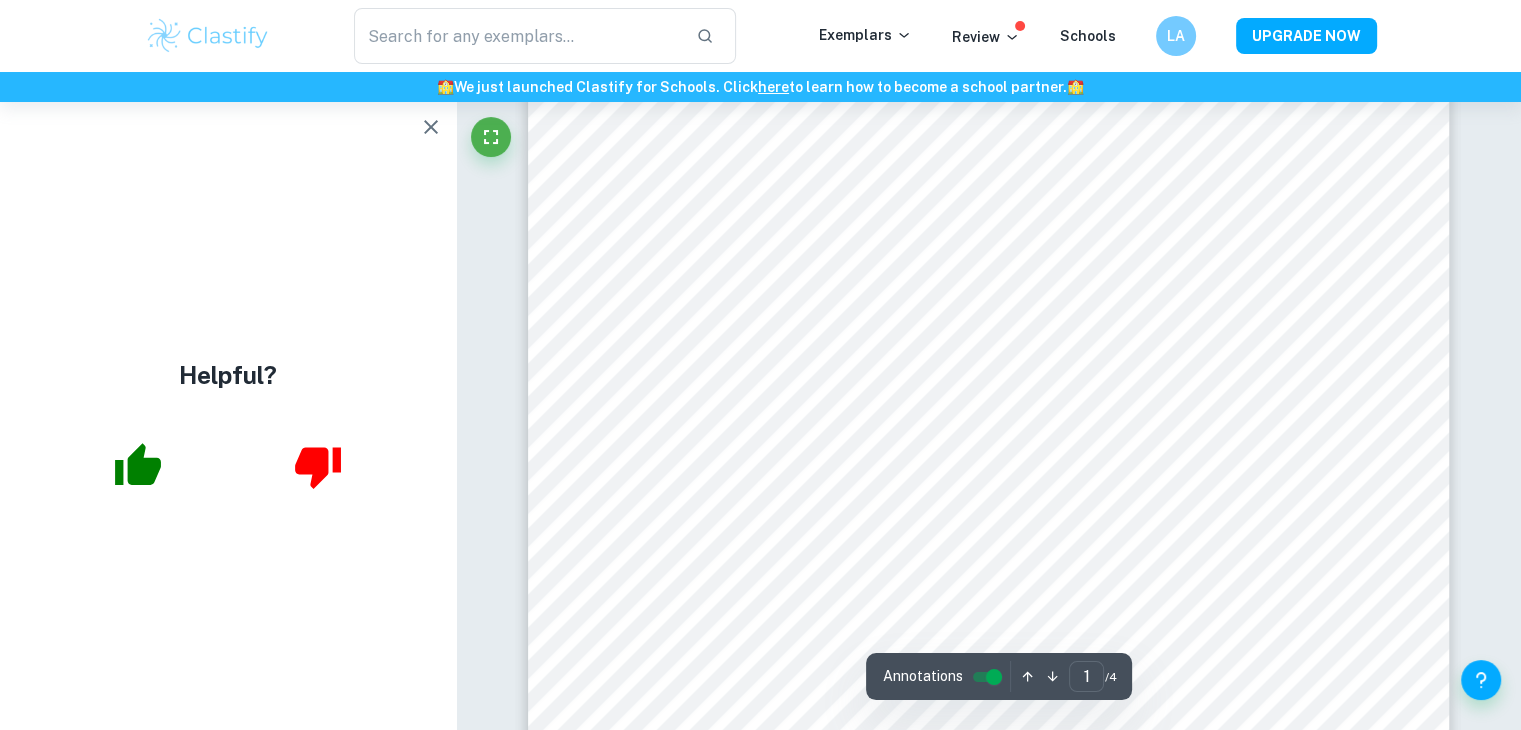 scroll, scrollTop: 519, scrollLeft: 0, axis: vertical 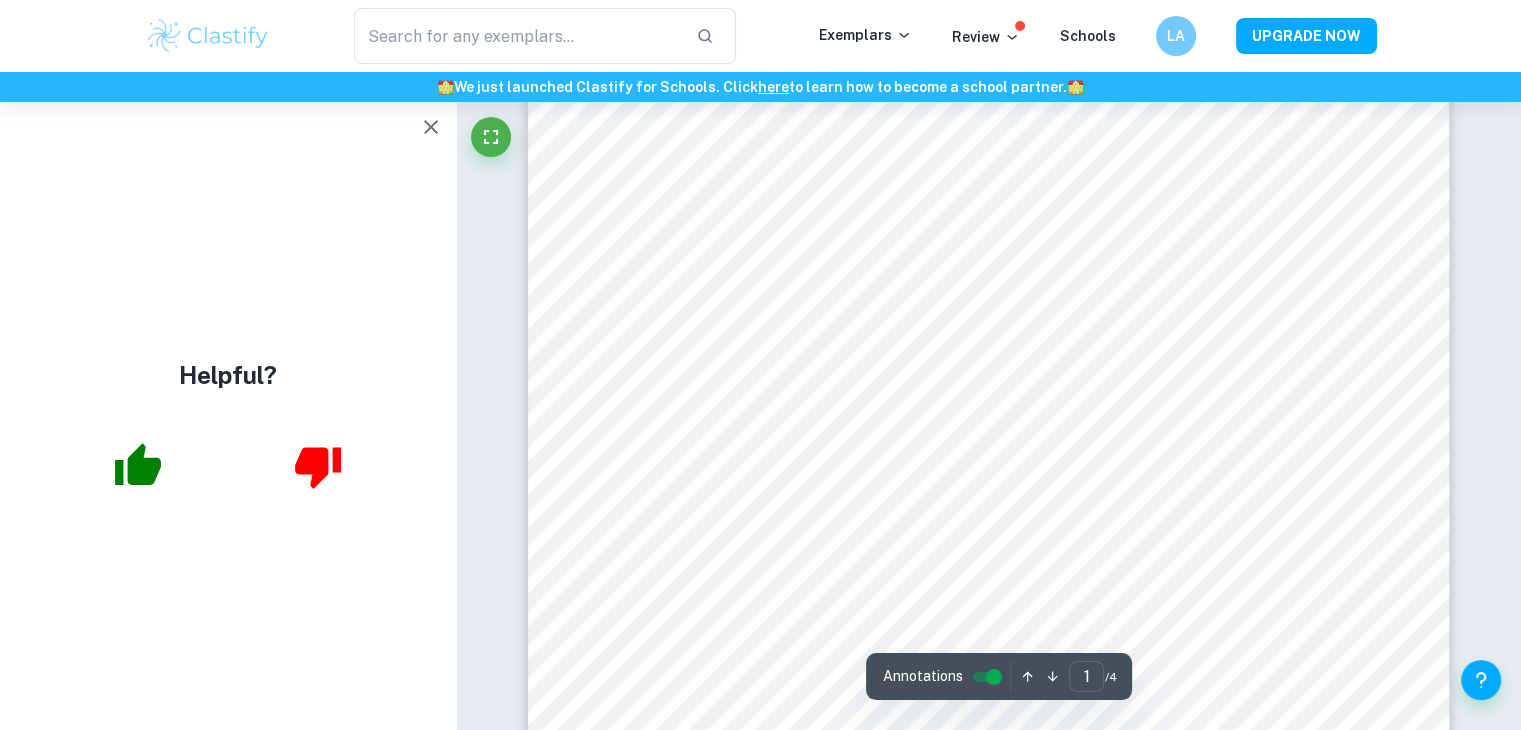 click on "Helpful?" at bounding box center [228, 416] 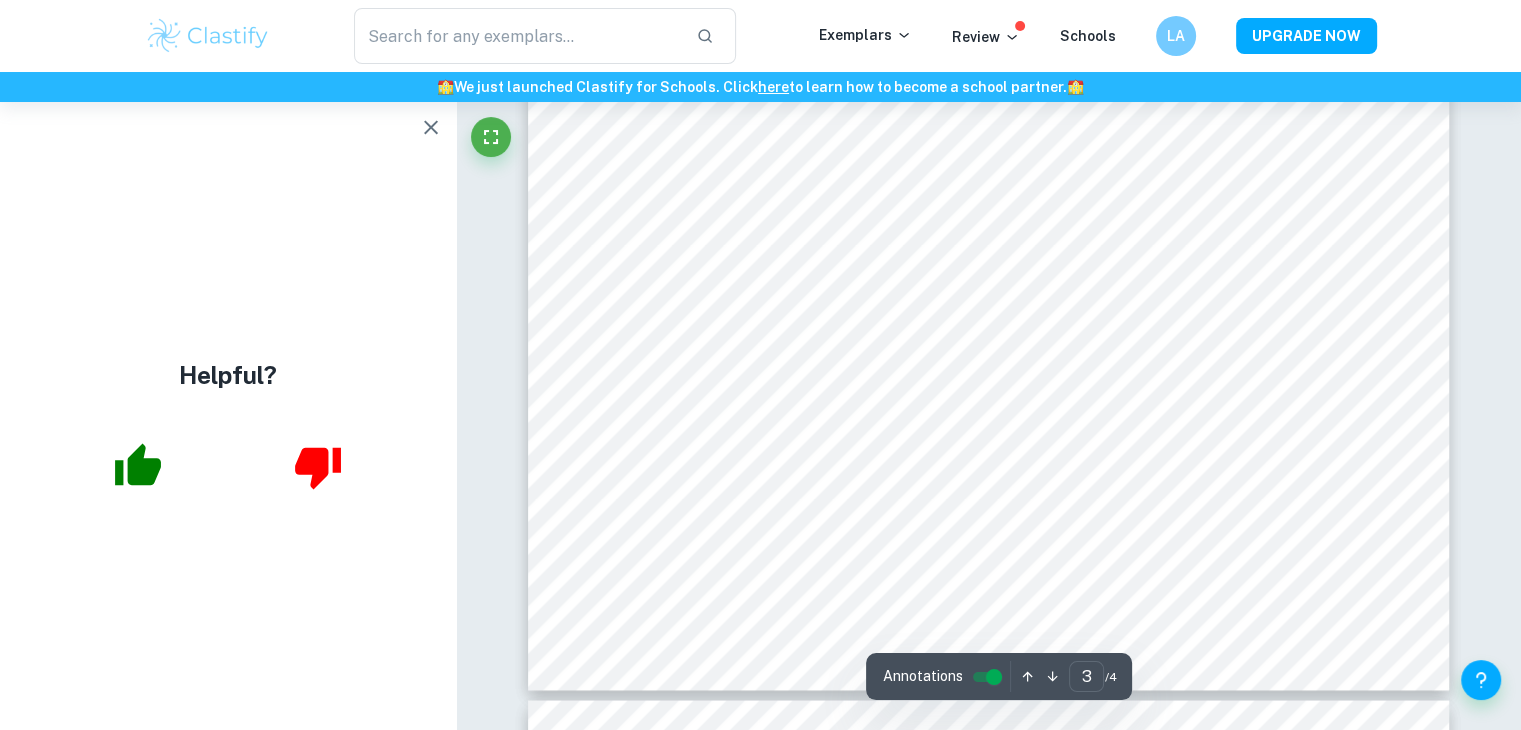 scroll, scrollTop: 3368, scrollLeft: 0, axis: vertical 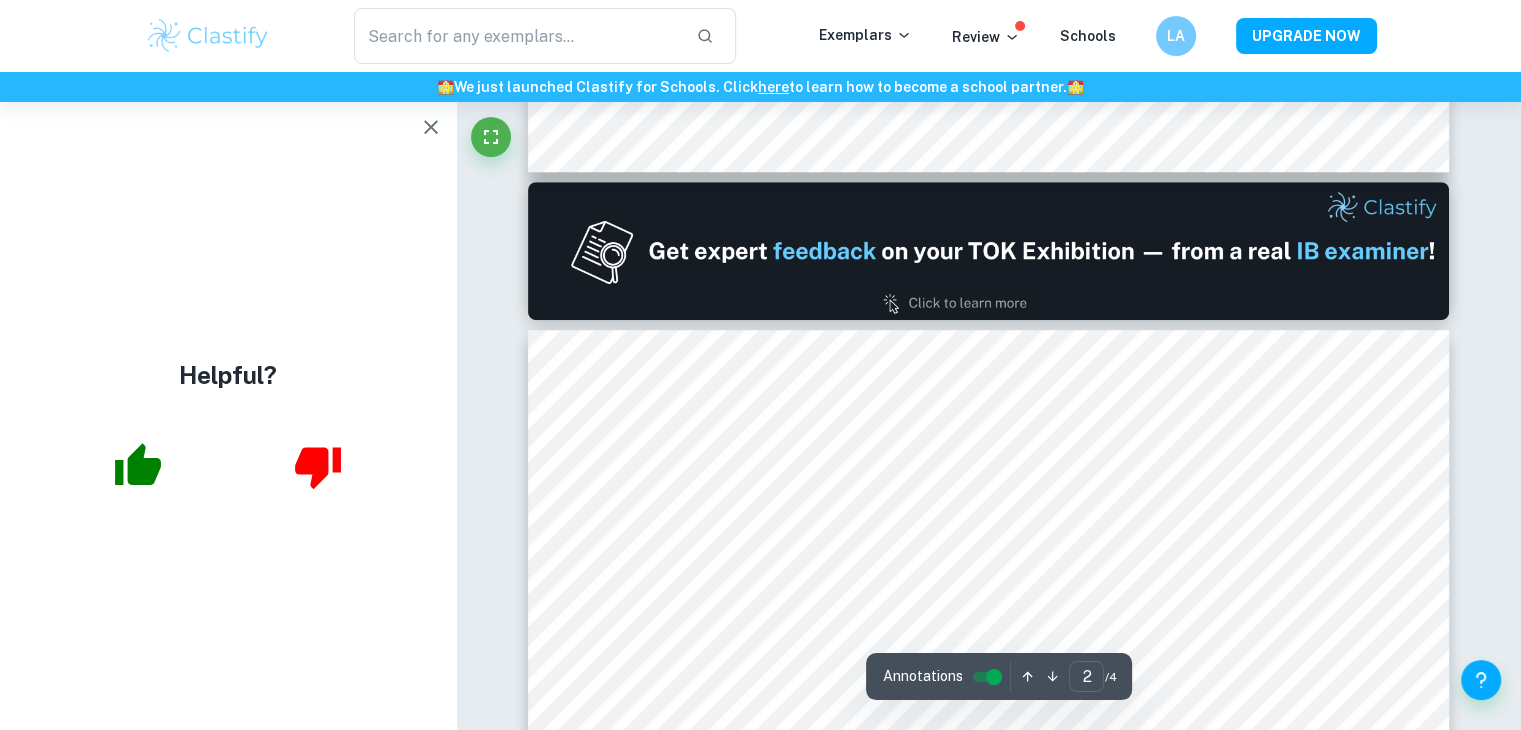 type on "1" 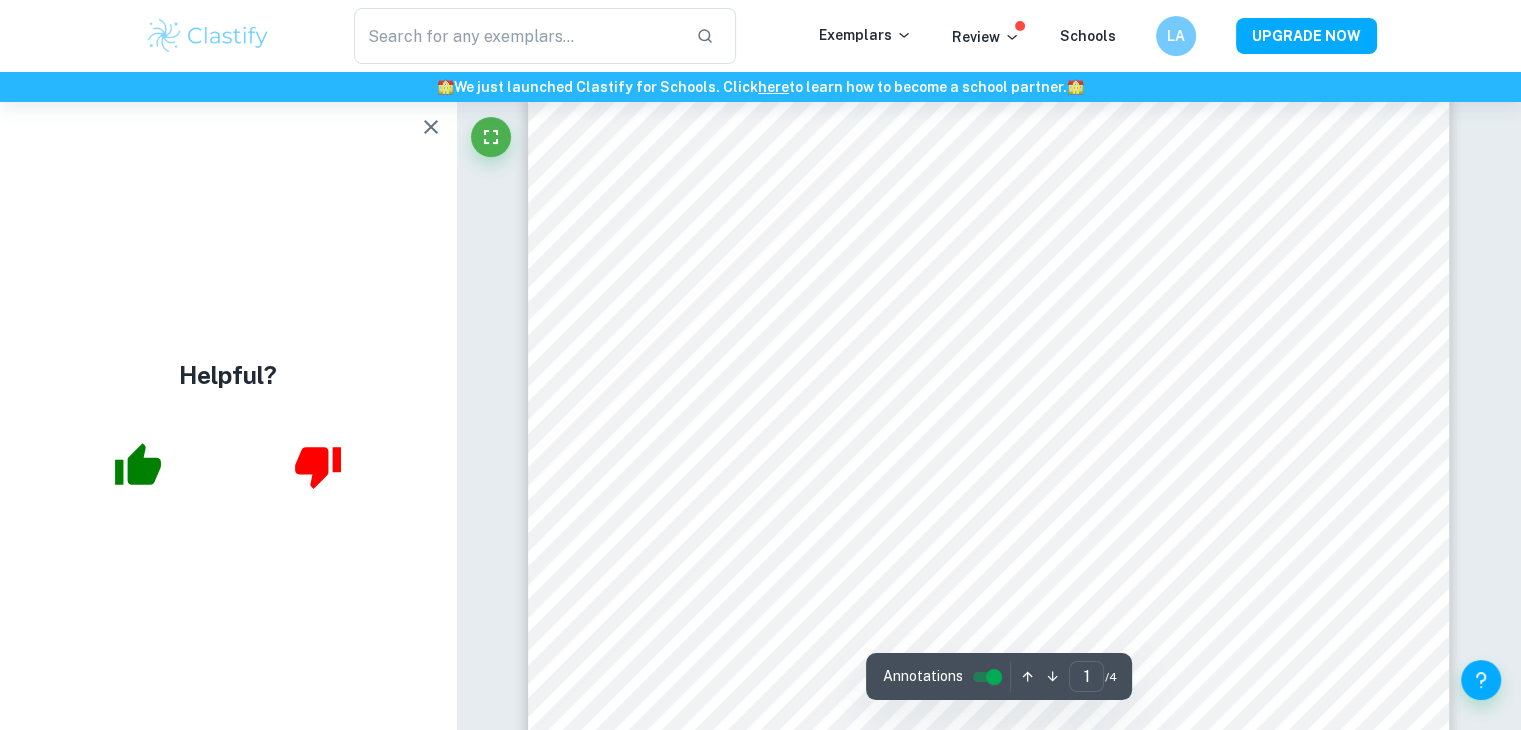 scroll, scrollTop: 0, scrollLeft: 0, axis: both 